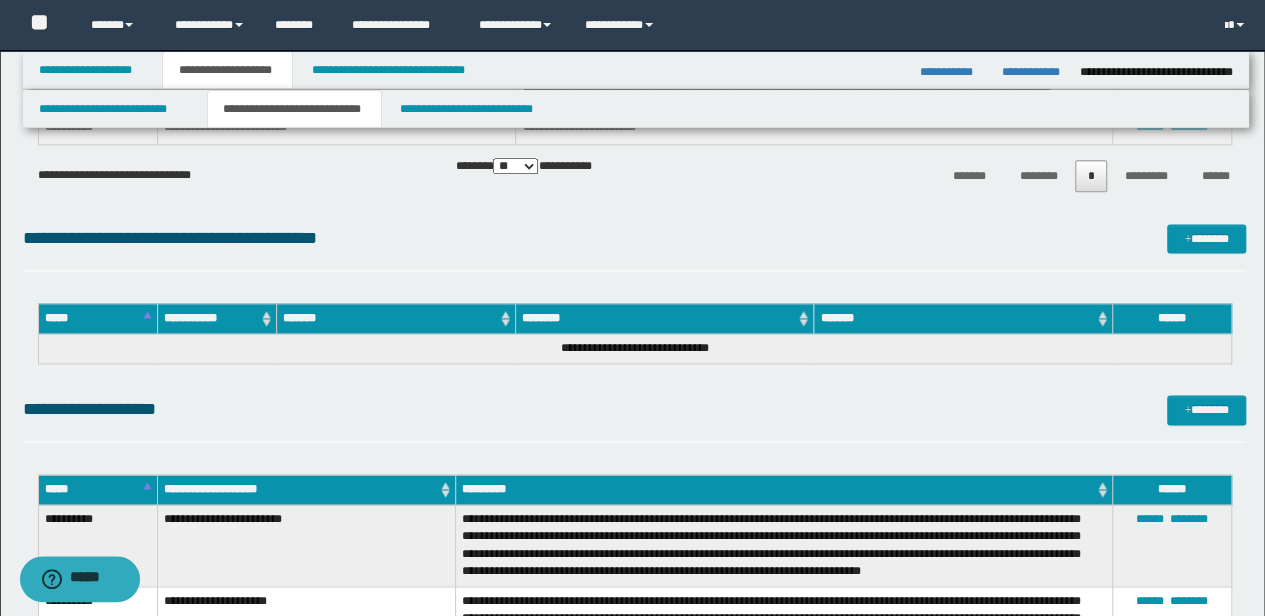 scroll, scrollTop: 0, scrollLeft: 0, axis: both 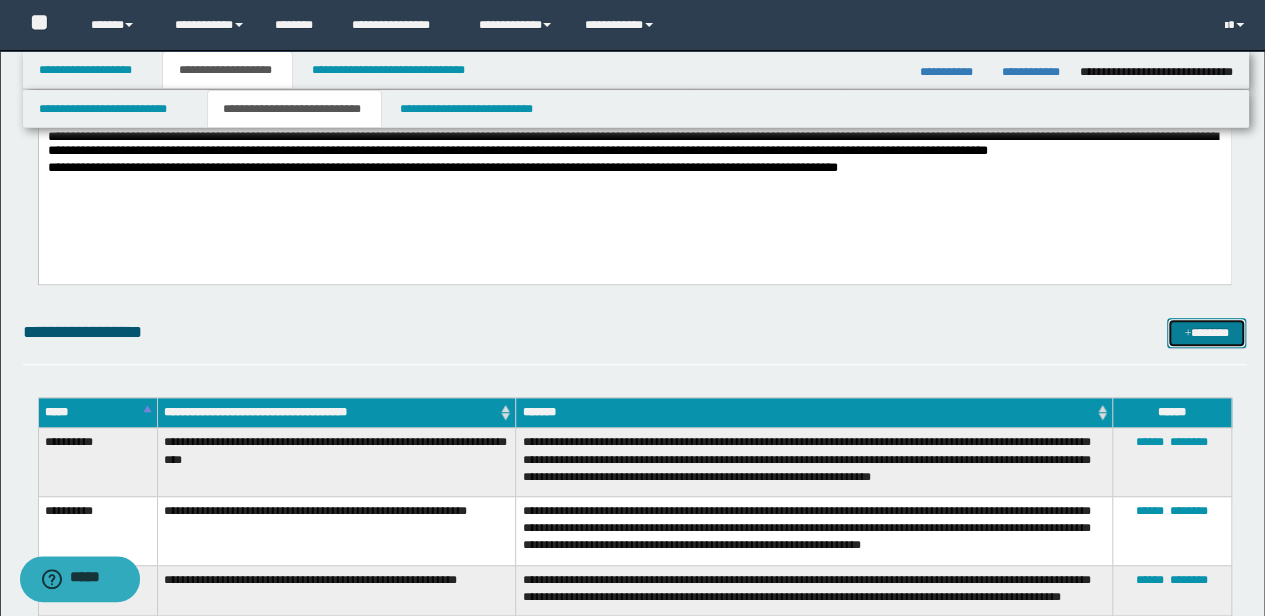 click on "*******" at bounding box center (1206, 332) 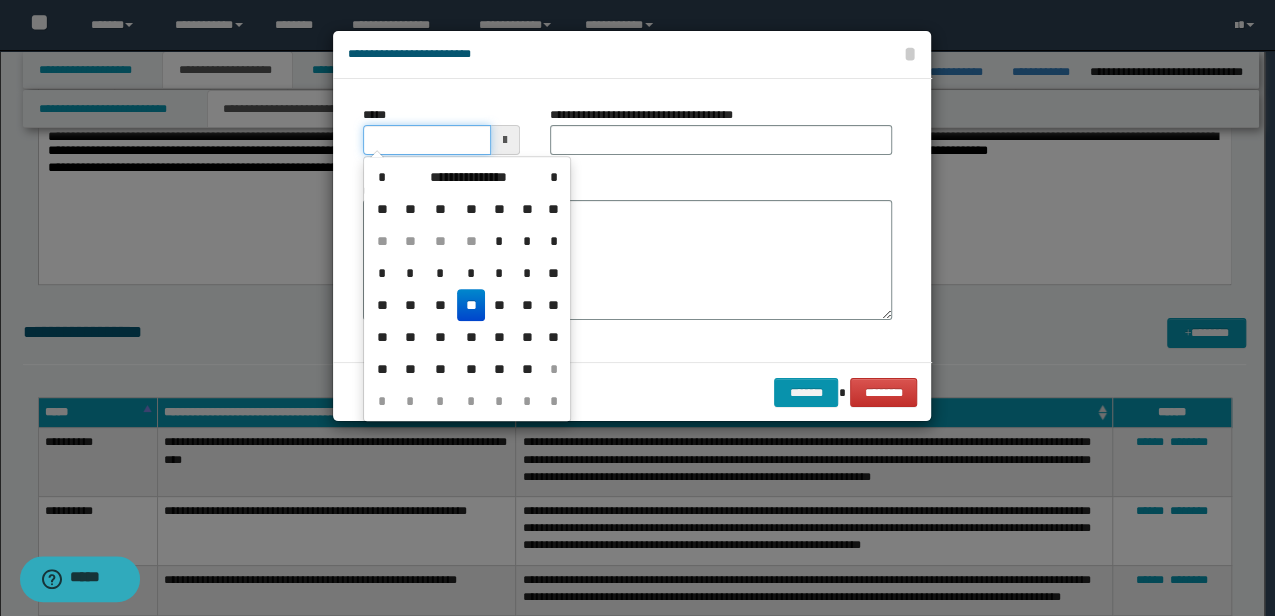 click on "*****" at bounding box center [426, 140] 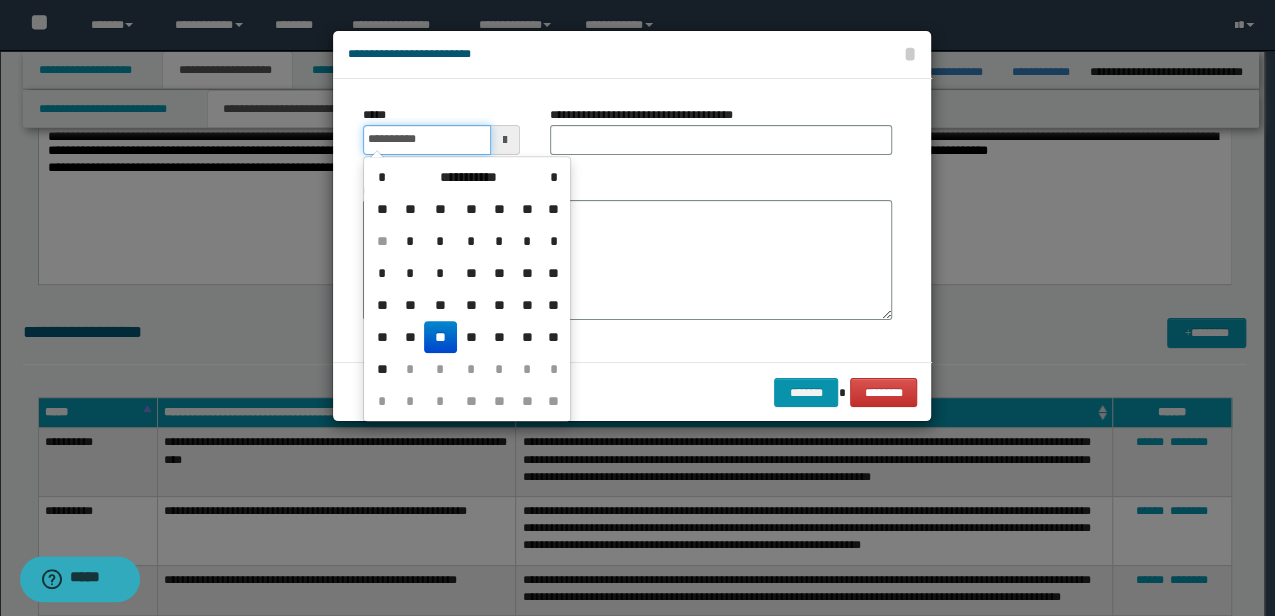 type on "**********" 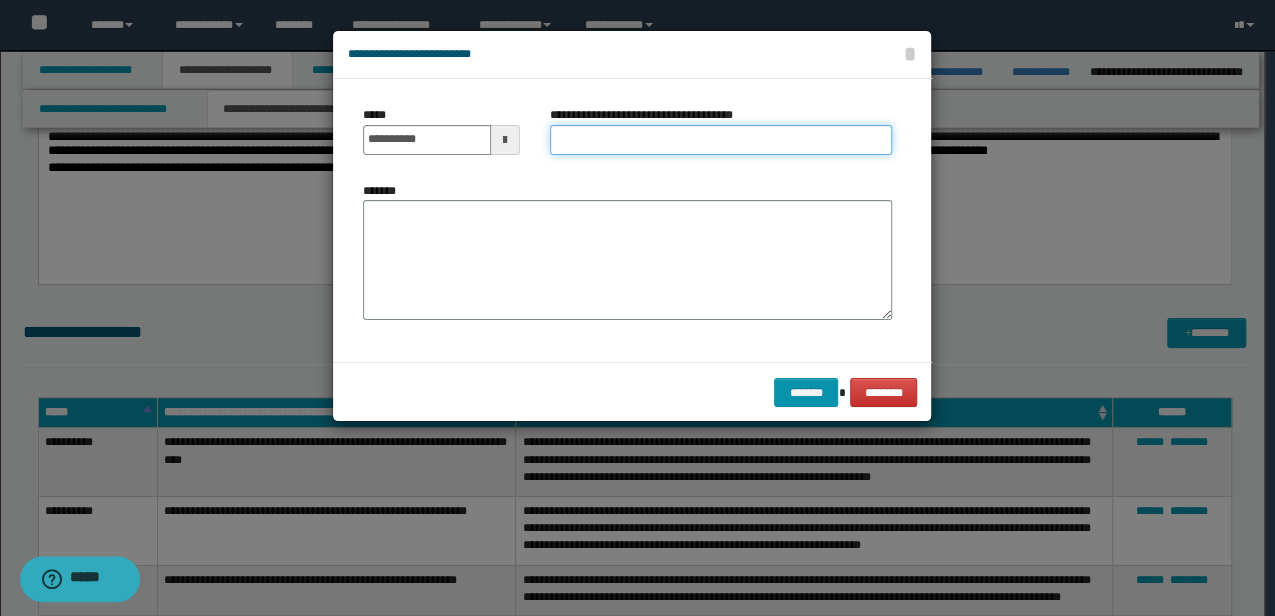 click on "**********" at bounding box center (721, 140) 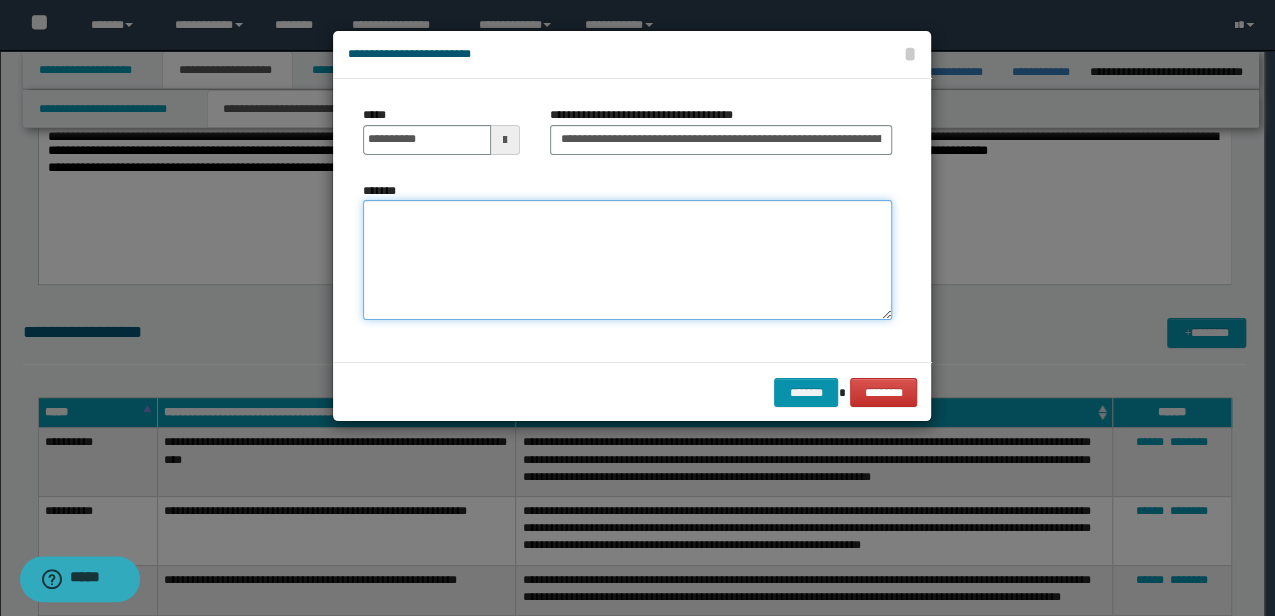 click on "*******" at bounding box center [627, 260] 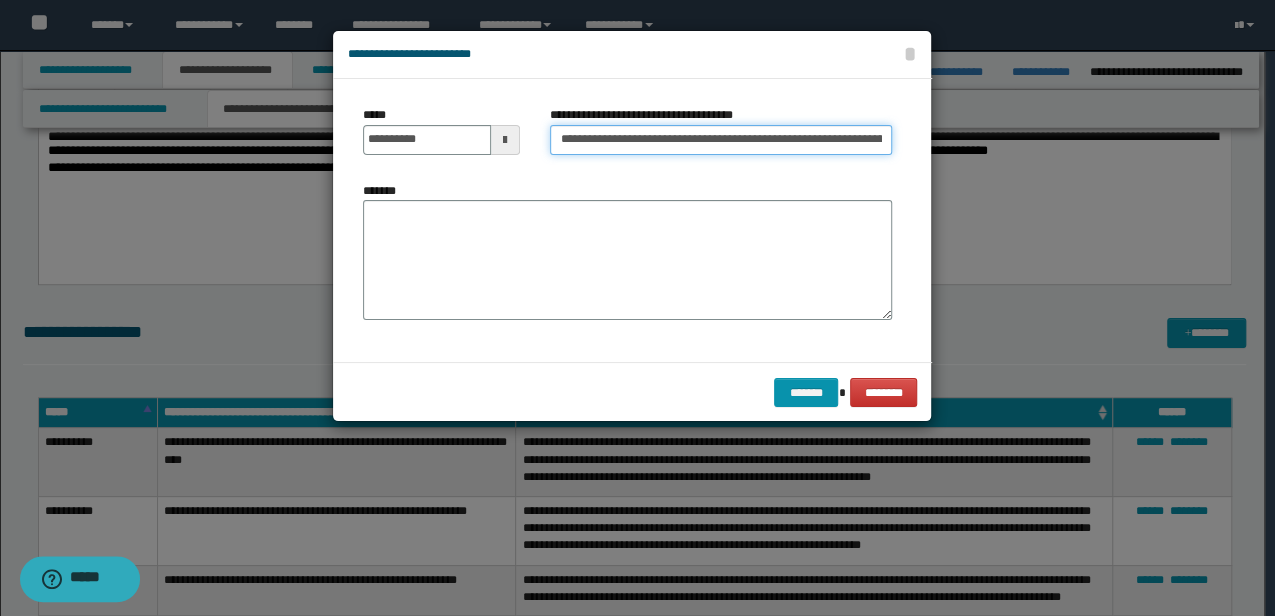 click on "**********" at bounding box center [721, 140] 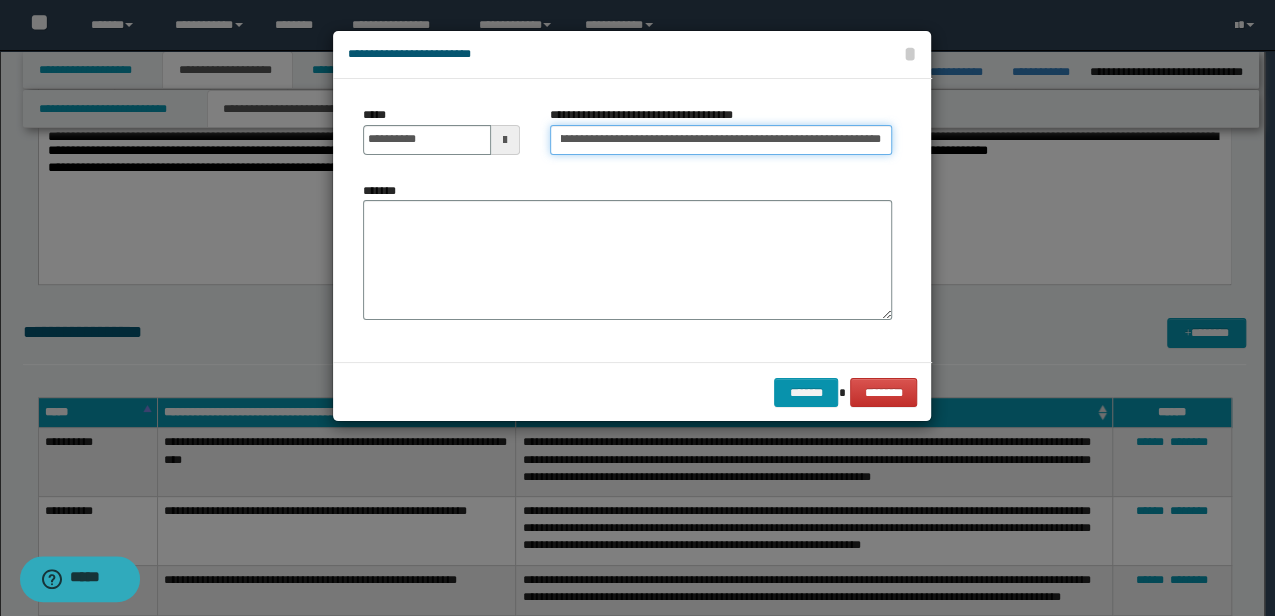 drag, startPoint x: 856, startPoint y: 137, endPoint x: 987, endPoint y: 118, distance: 132.3707 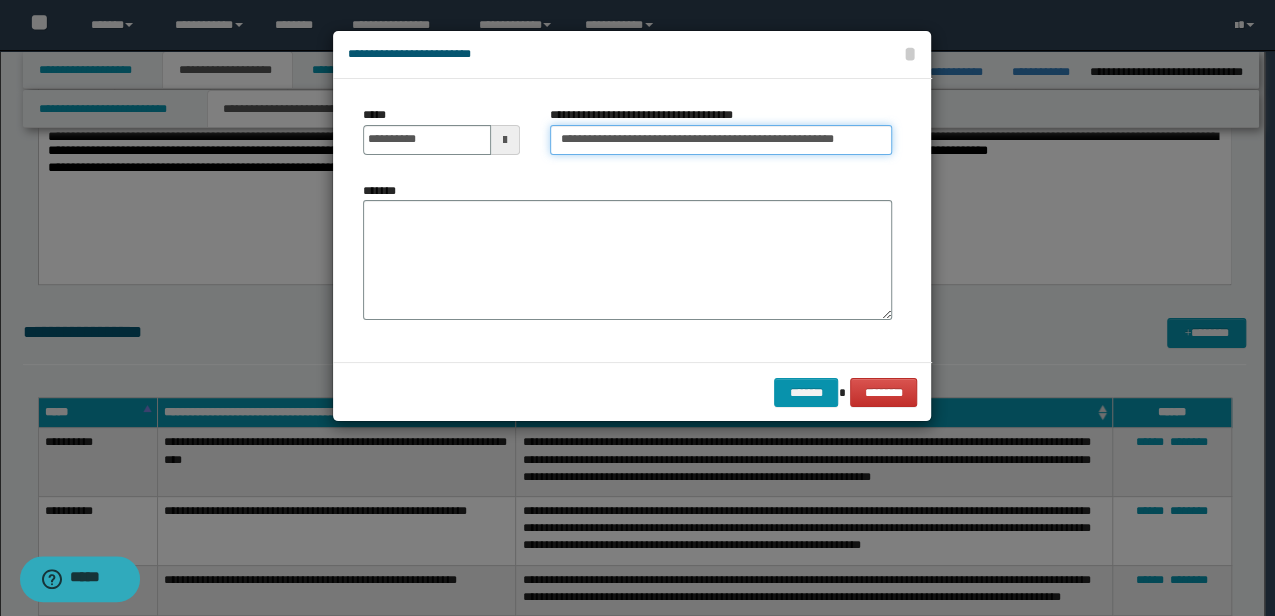 scroll, scrollTop: 0, scrollLeft: 0, axis: both 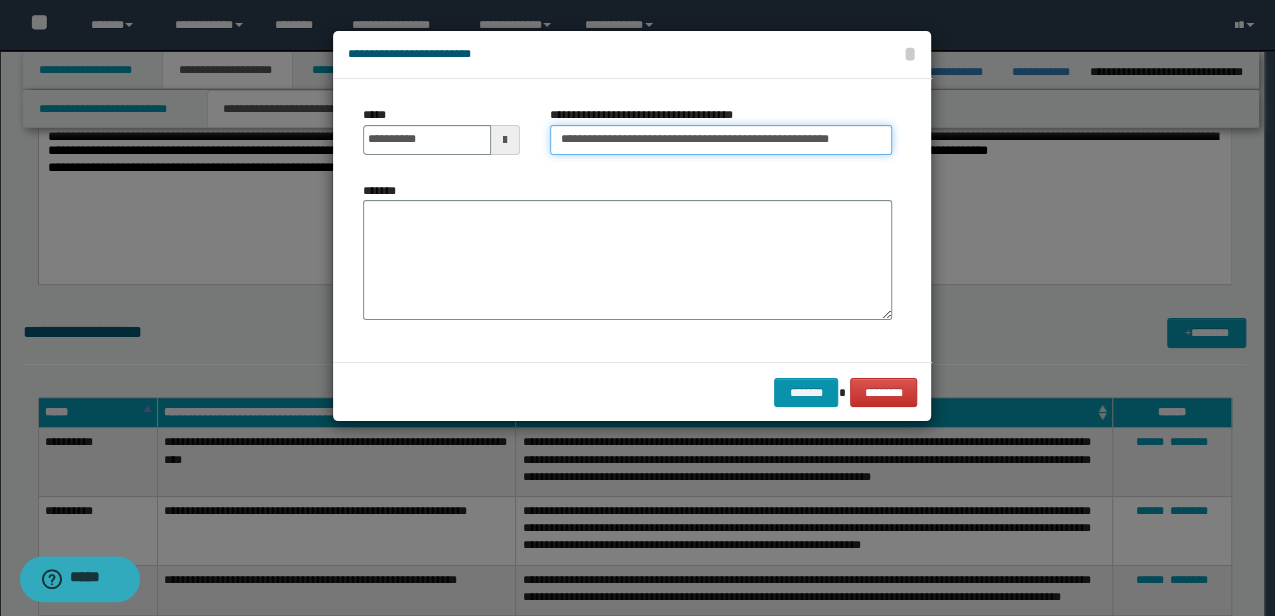 type on "**********" 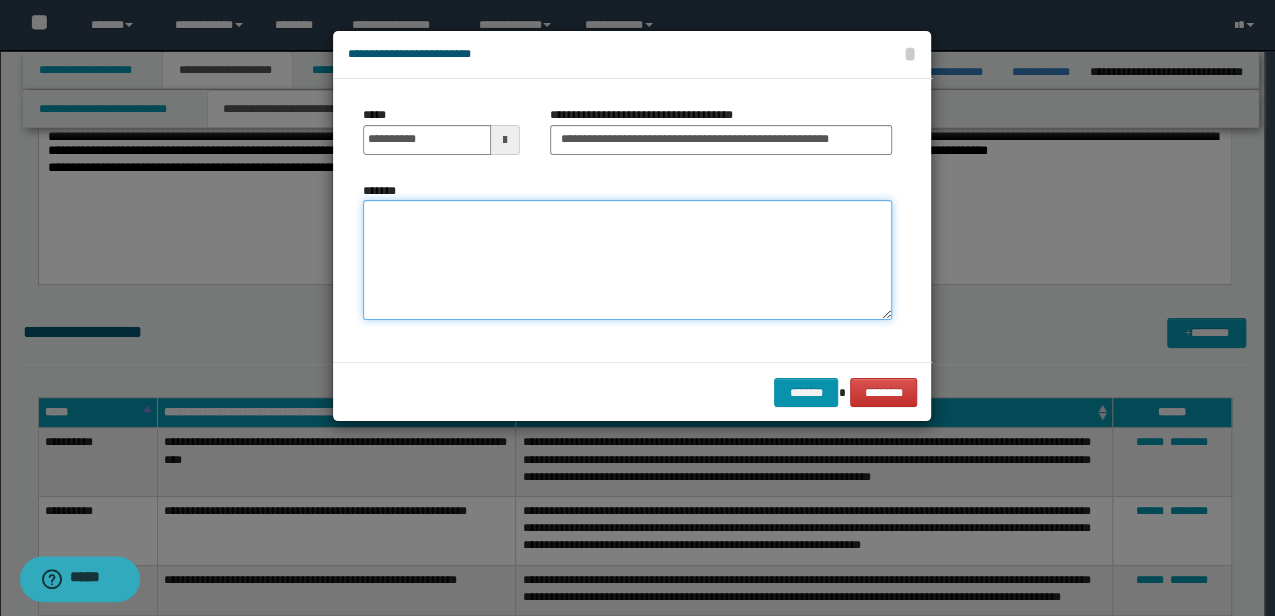 click on "*******" at bounding box center (627, 260) 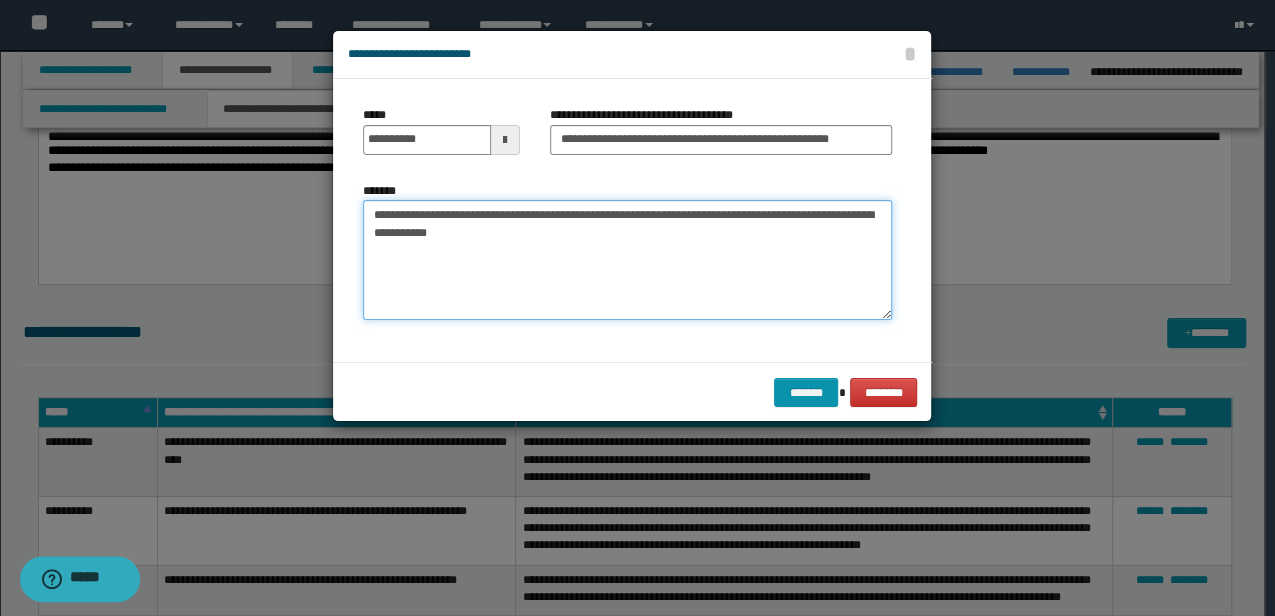 click on "**********" at bounding box center (627, 260) 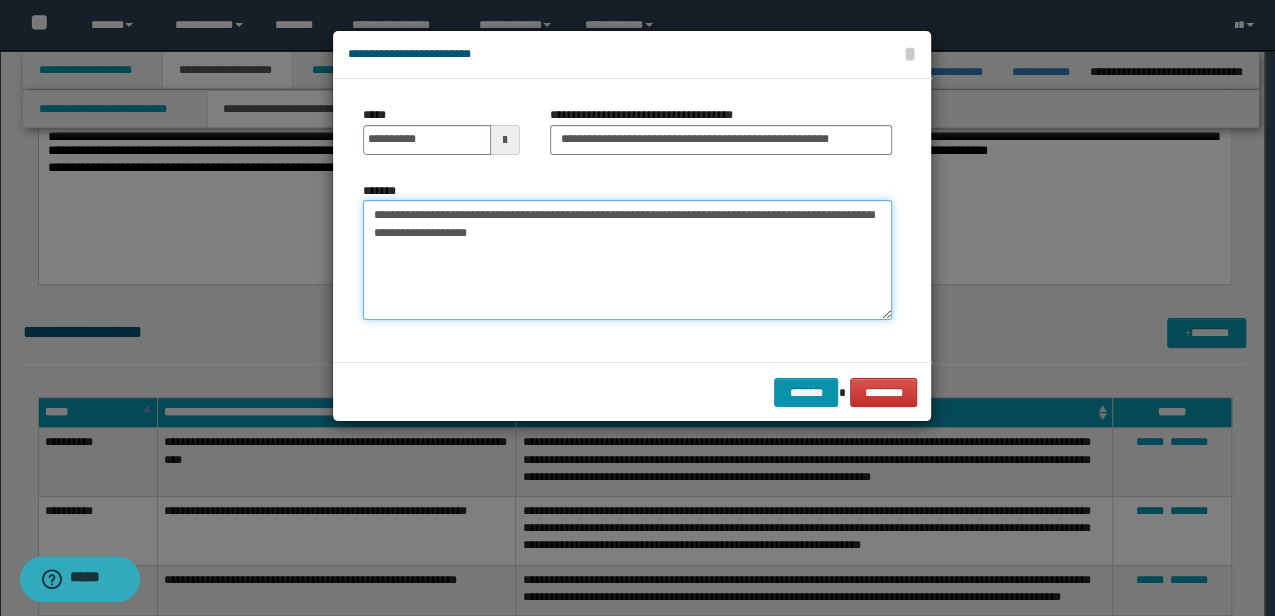 click on "**********" at bounding box center [627, 260] 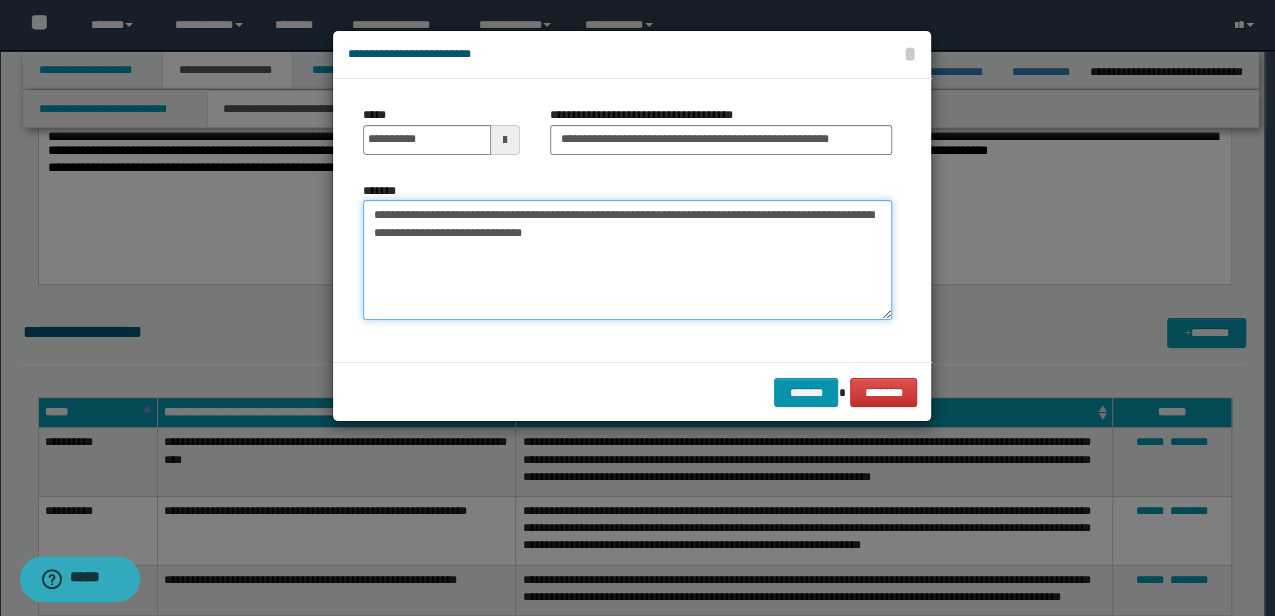 type on "**********" 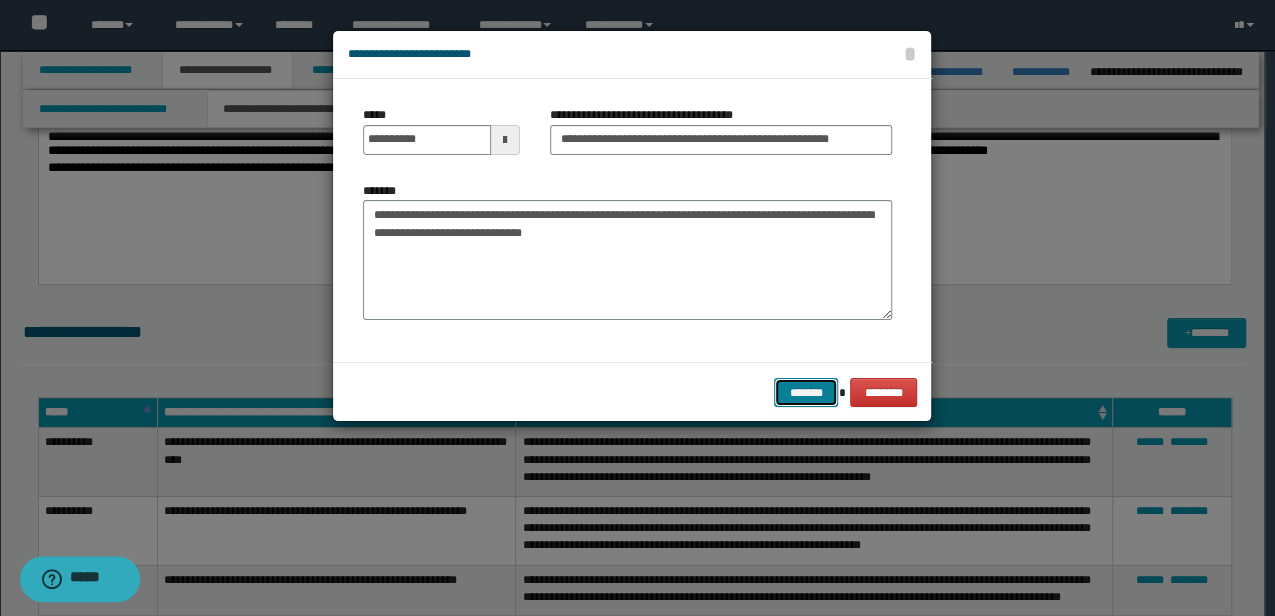 type 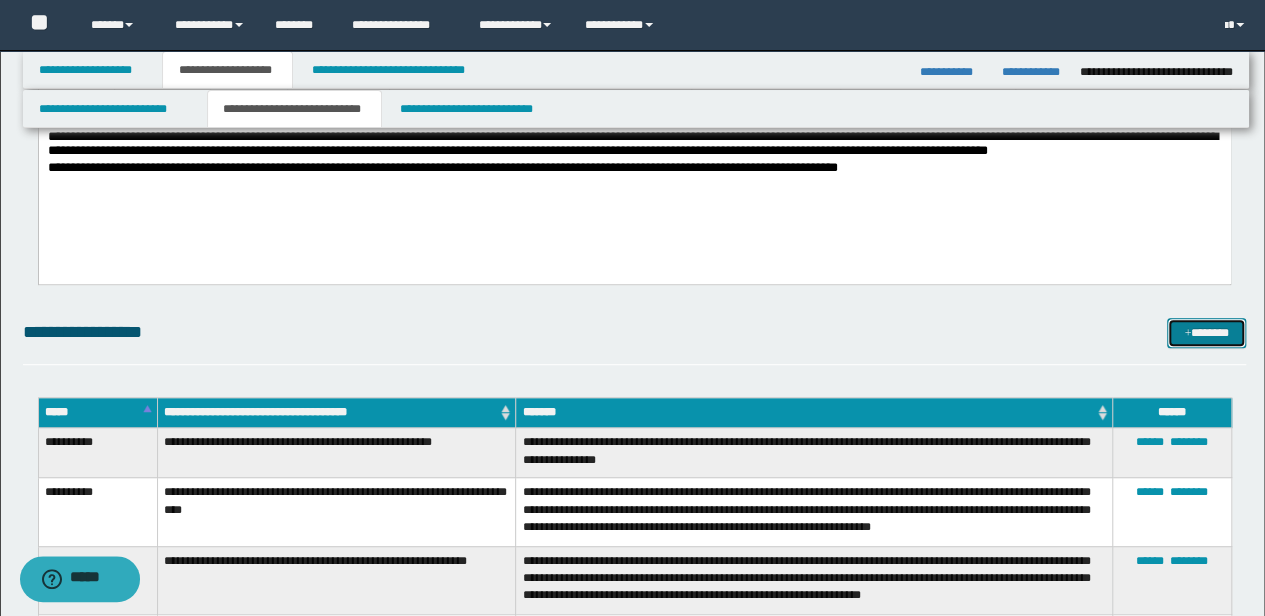 click on "*******" at bounding box center [1206, 332] 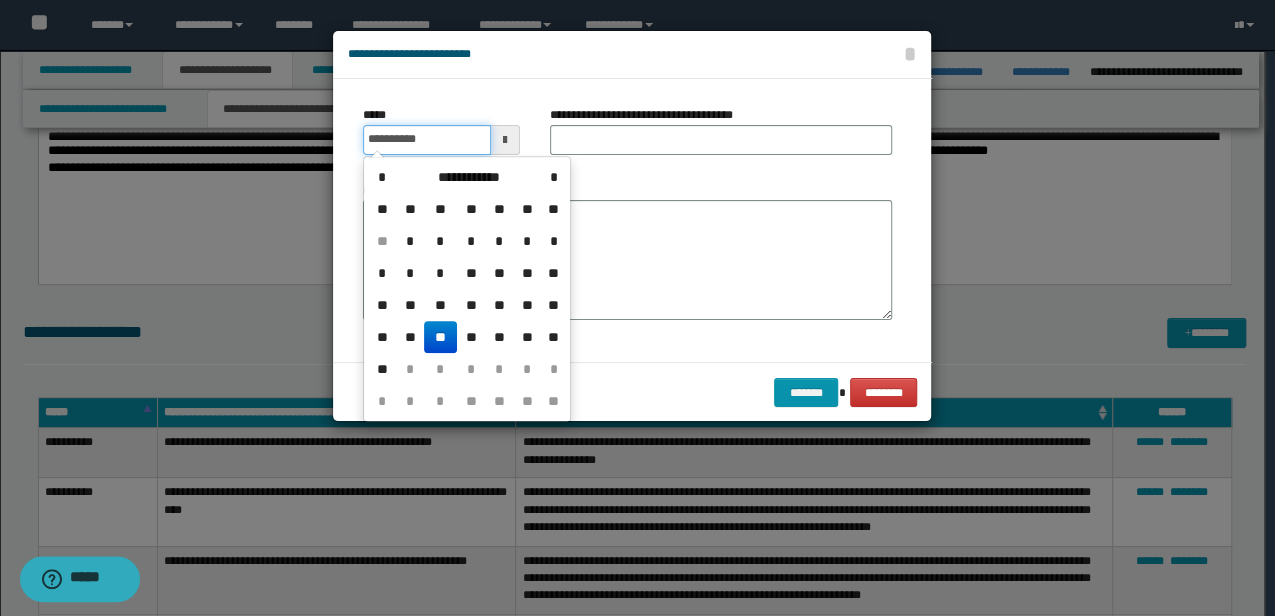 click on "**********" at bounding box center [426, 140] 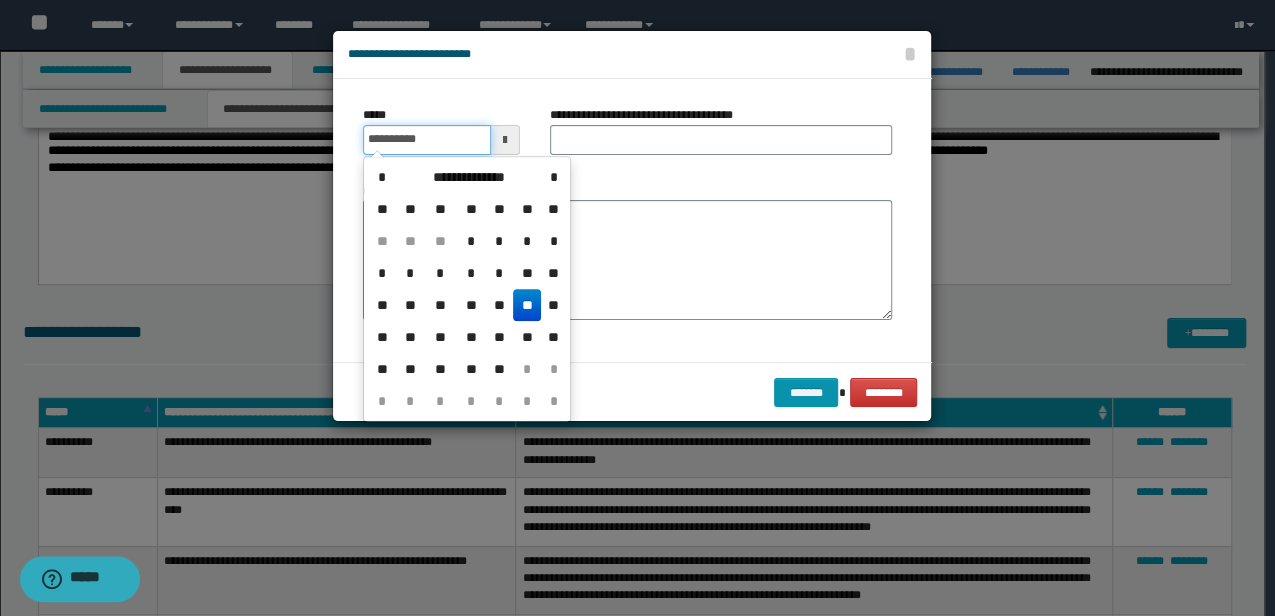 type on "**********" 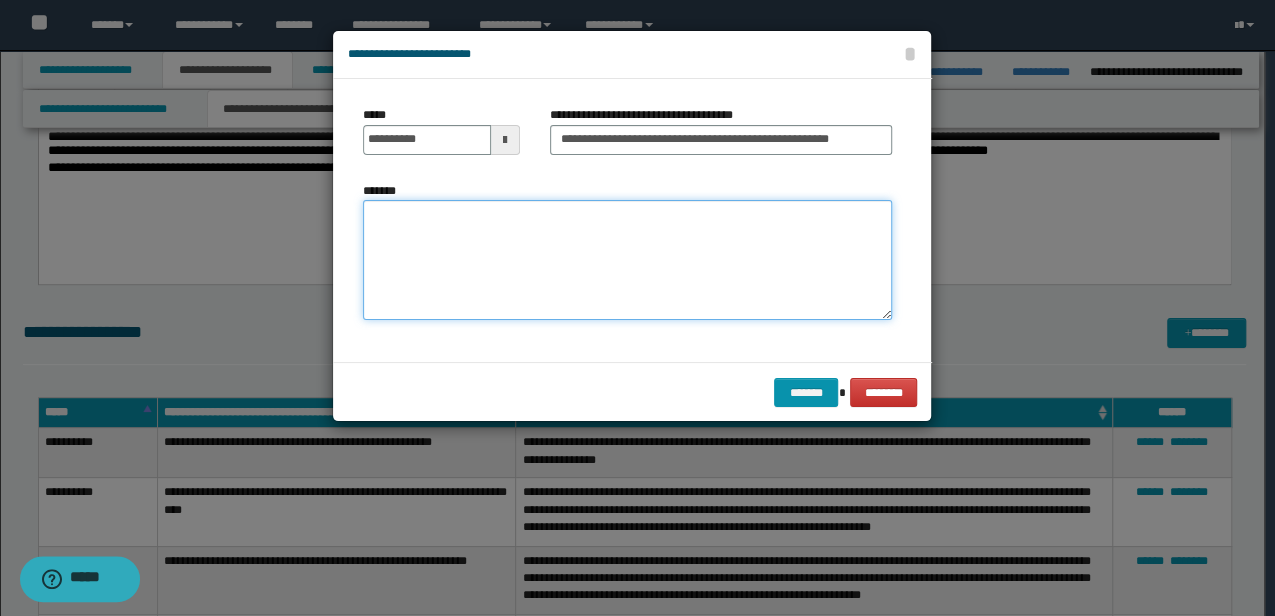 click on "*******" at bounding box center [627, 260] 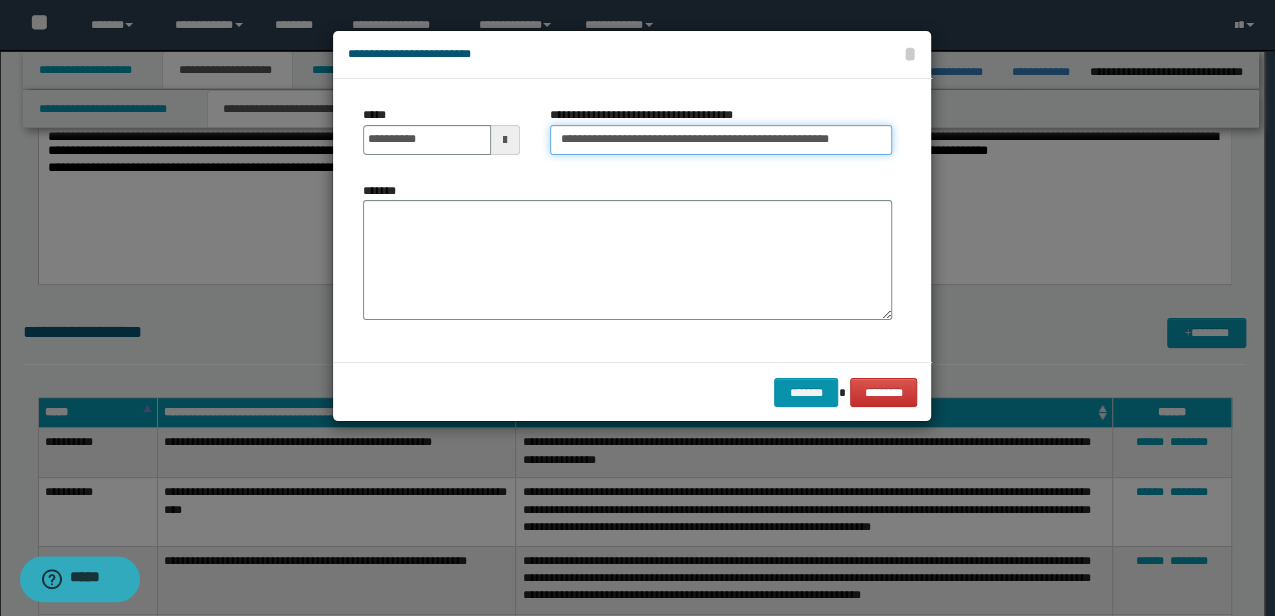 click on "**********" at bounding box center (721, 140) 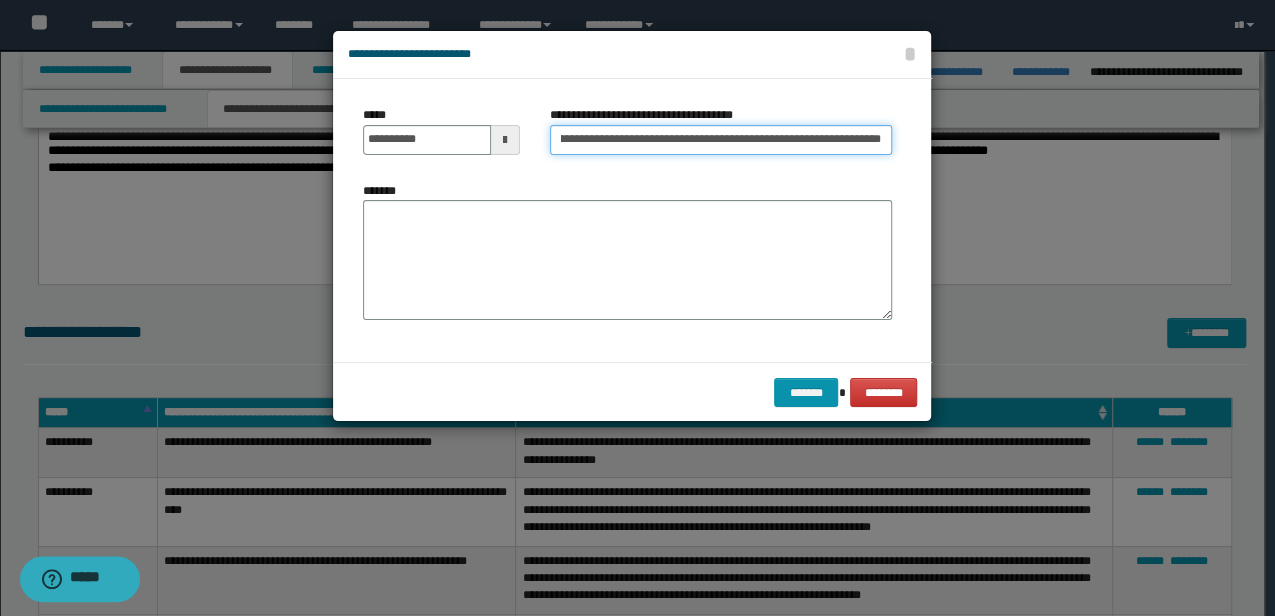 scroll, scrollTop: 0, scrollLeft: 53, axis: horizontal 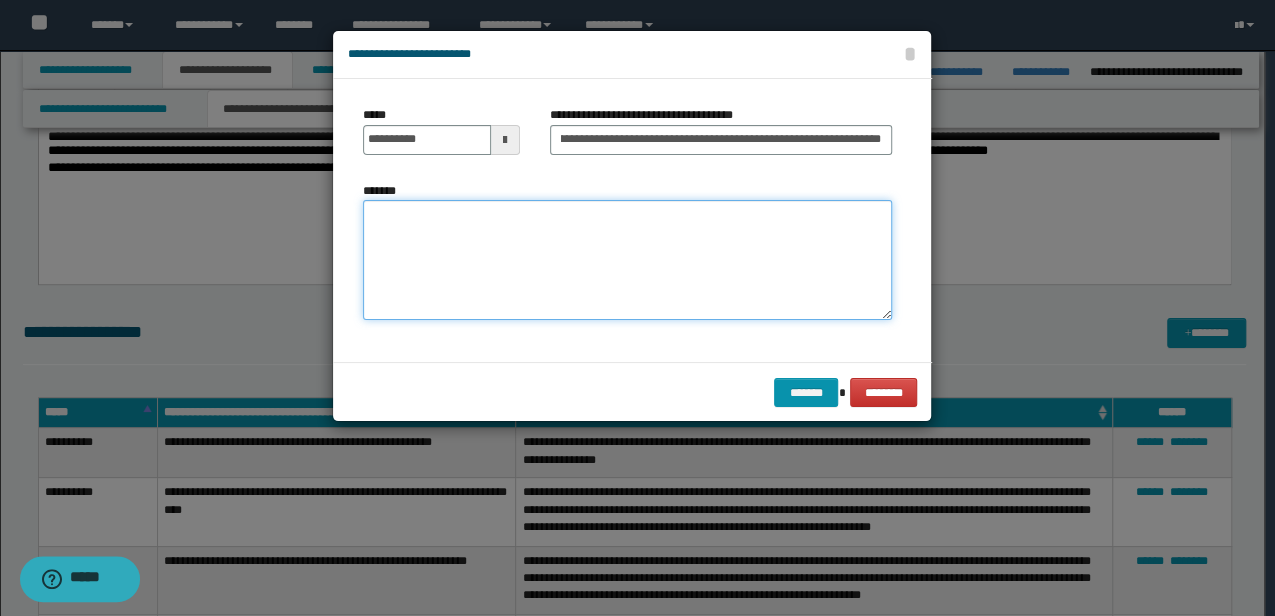 click on "*******" at bounding box center [627, 260] 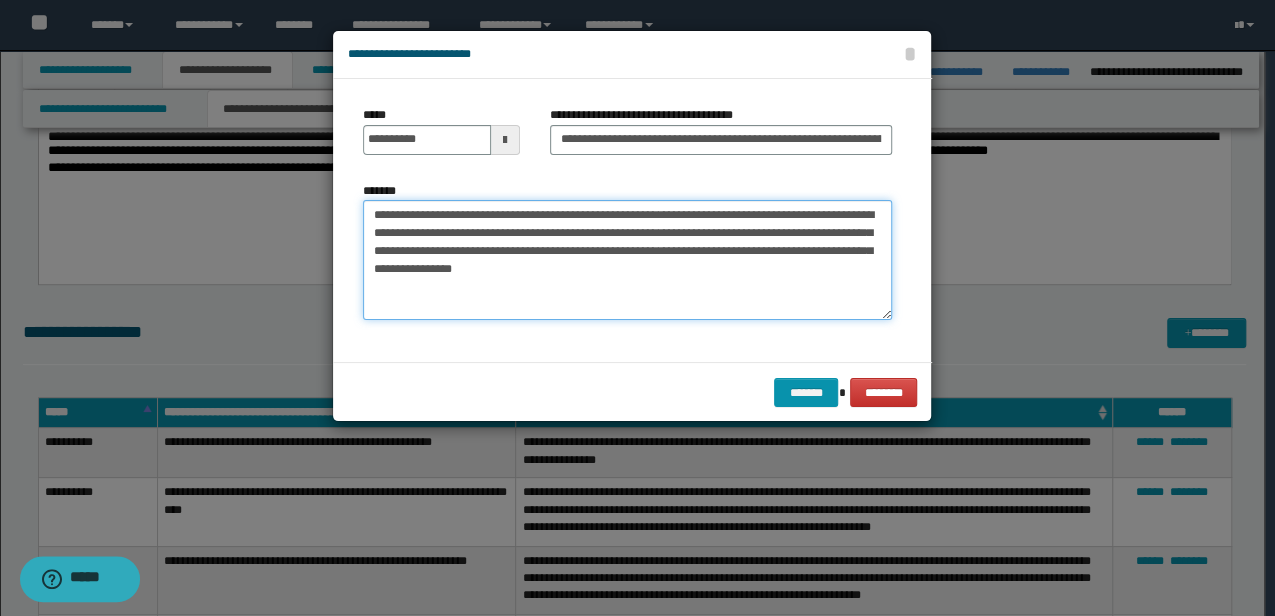 drag, startPoint x: 628, startPoint y: 249, endPoint x: 410, endPoint y: 250, distance: 218.00229 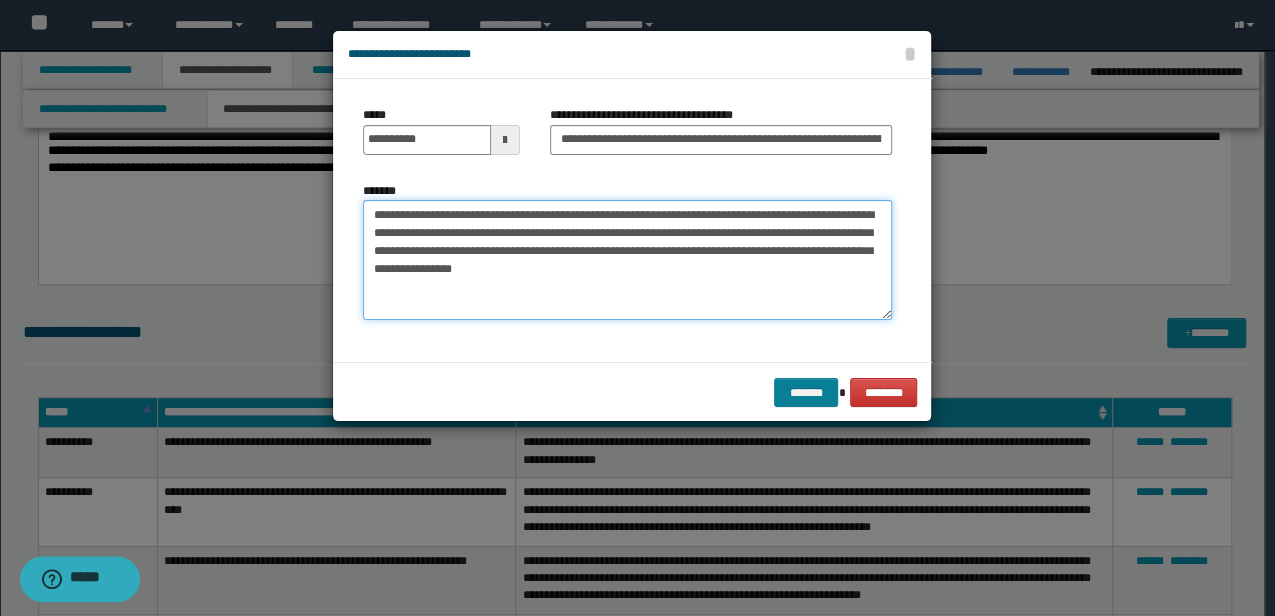 type on "**********" 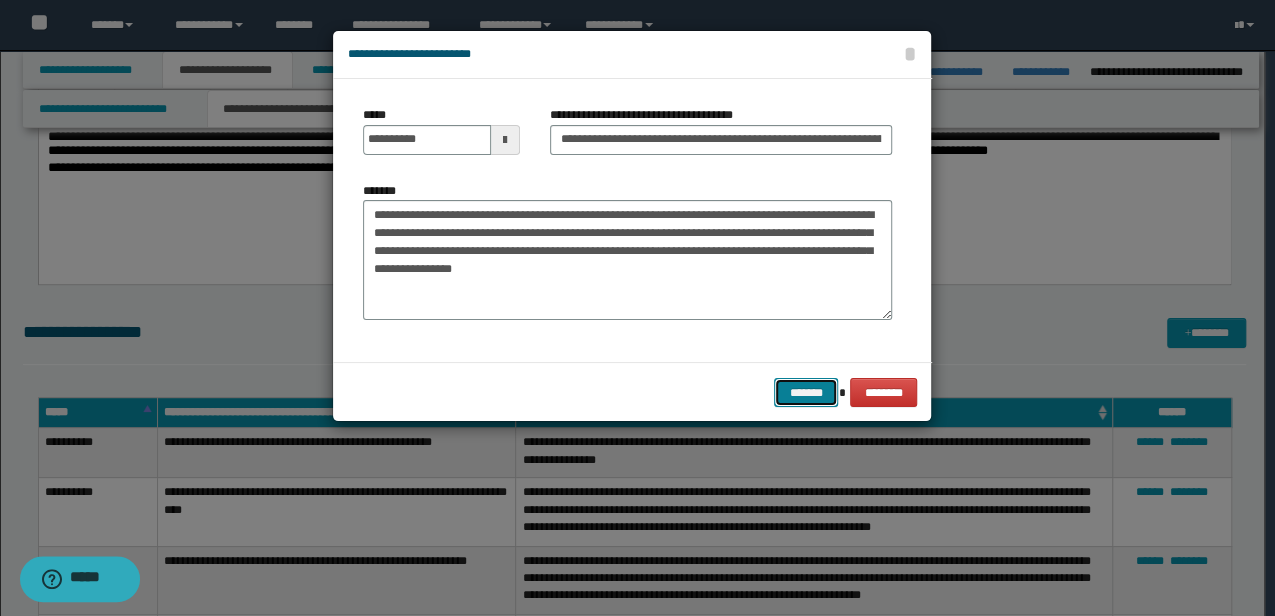 click on "*******" at bounding box center (806, 392) 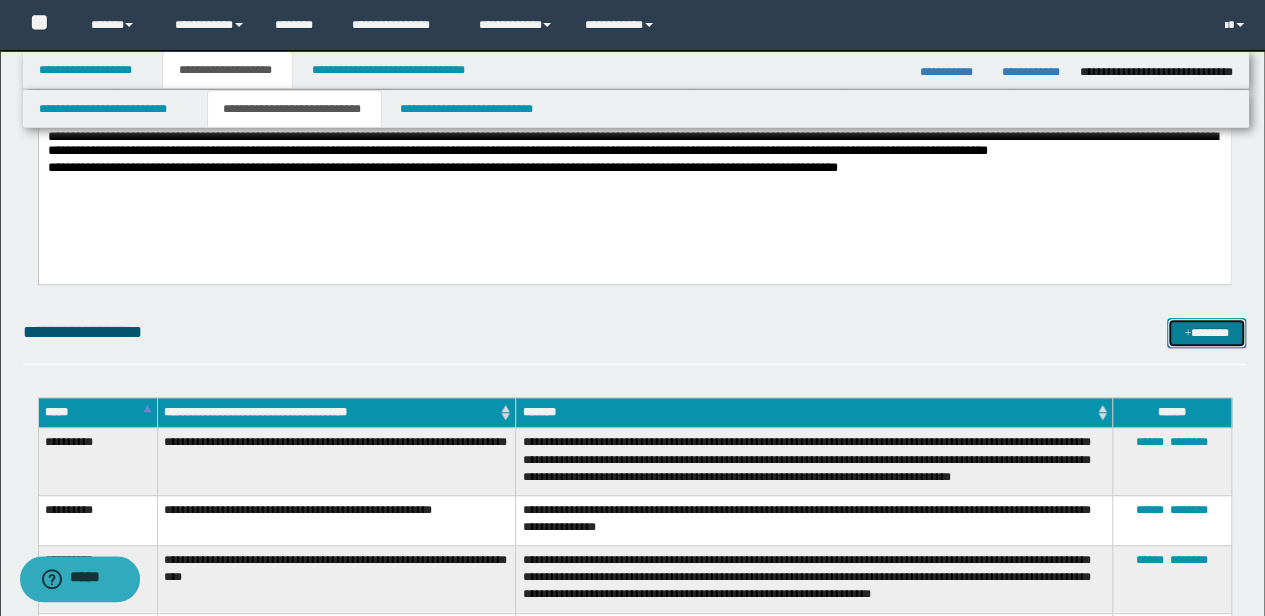 click on "*******" at bounding box center (1206, 332) 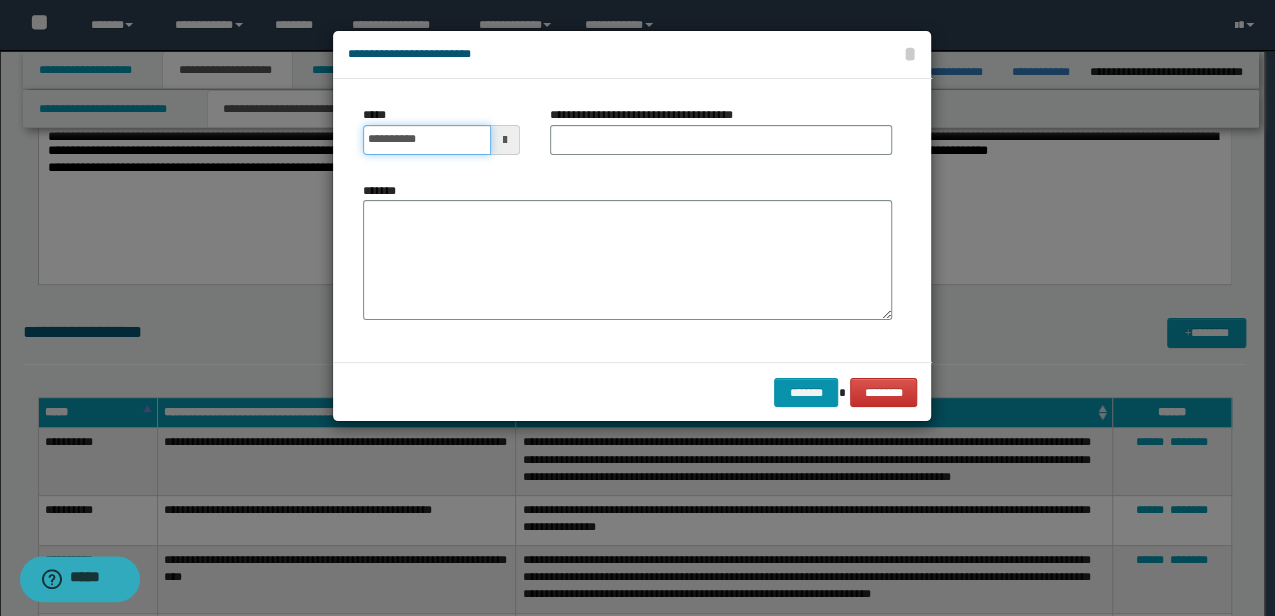 click on "**********" at bounding box center (426, 140) 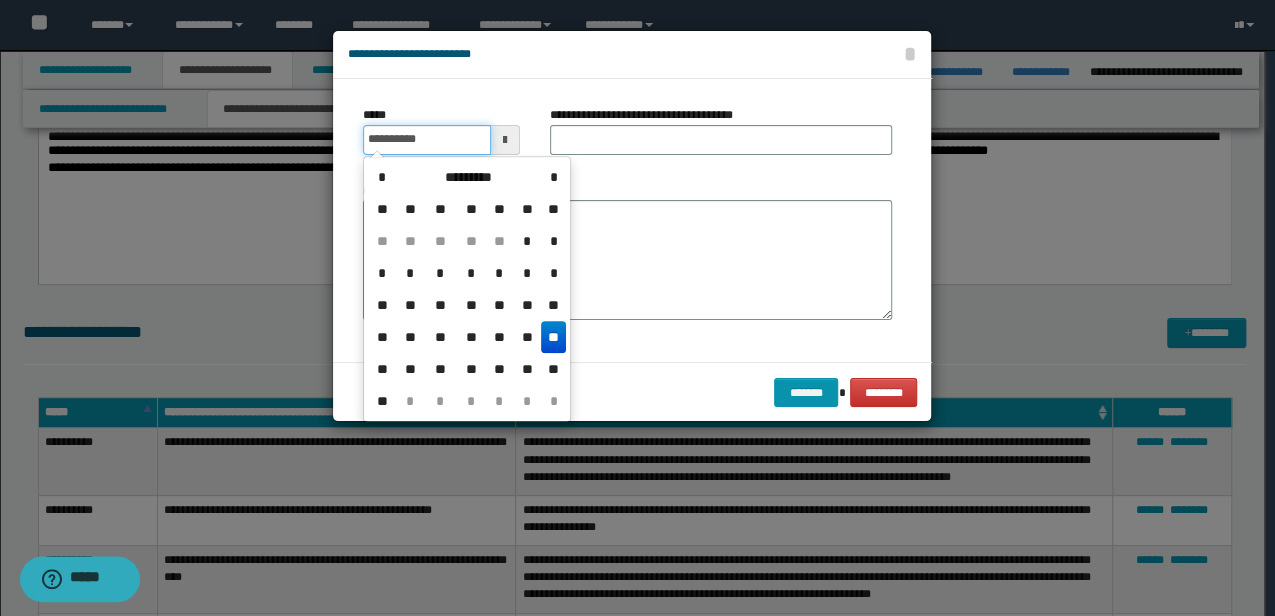 type on "**********" 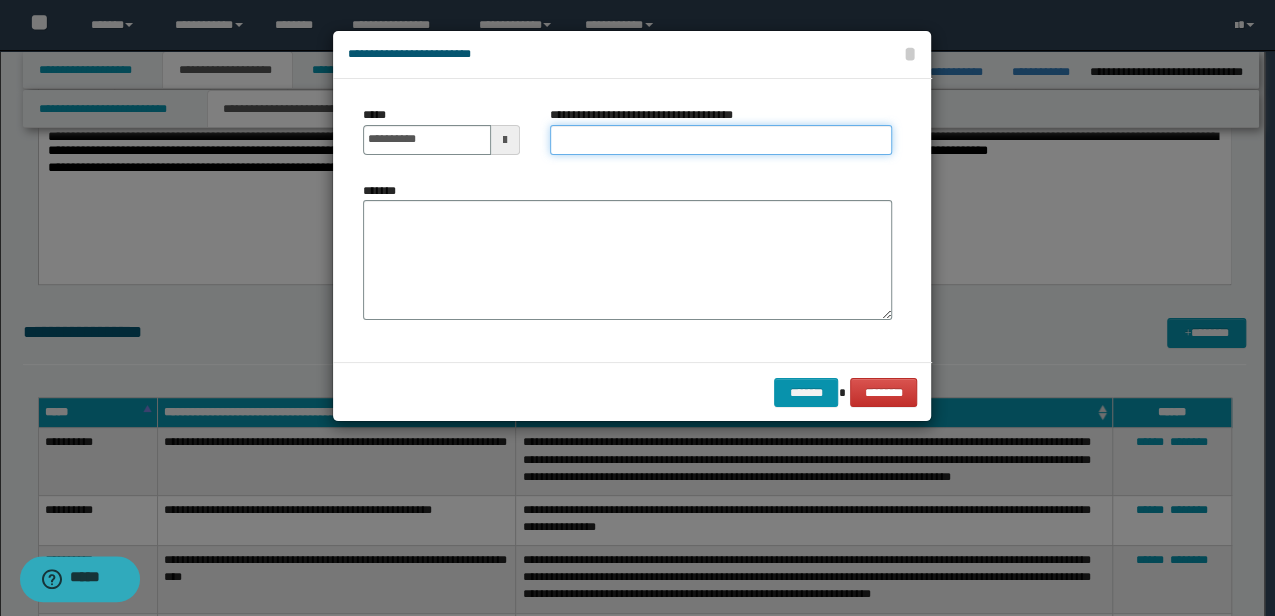 click on "**********" at bounding box center [721, 140] 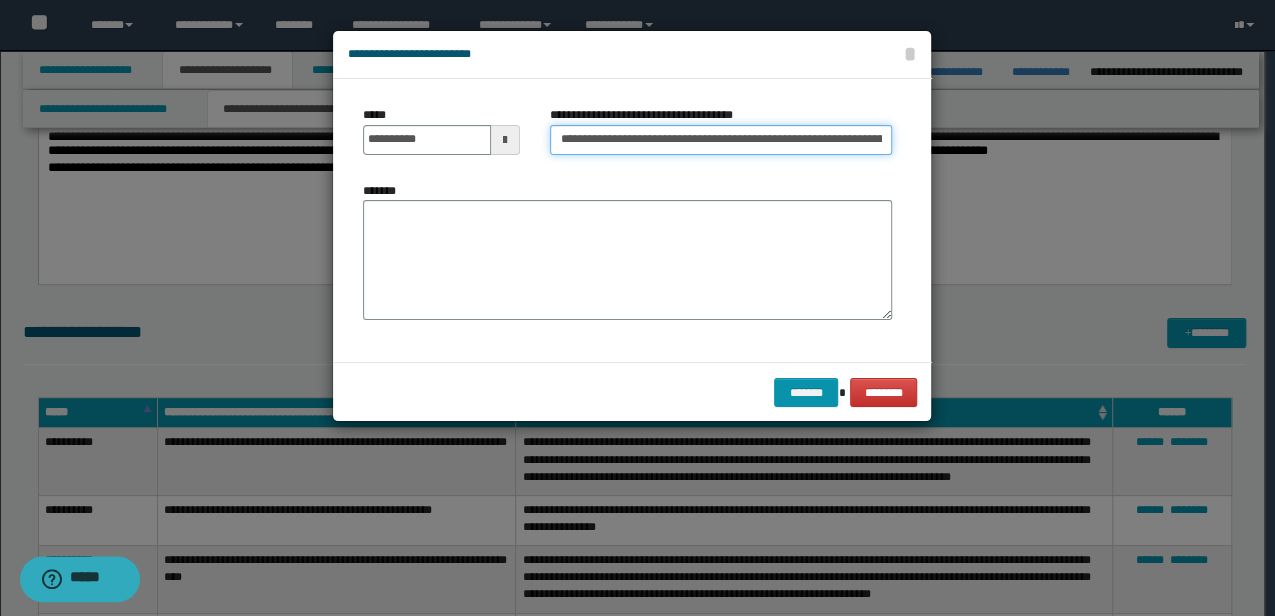 click on "**********" at bounding box center [721, 140] 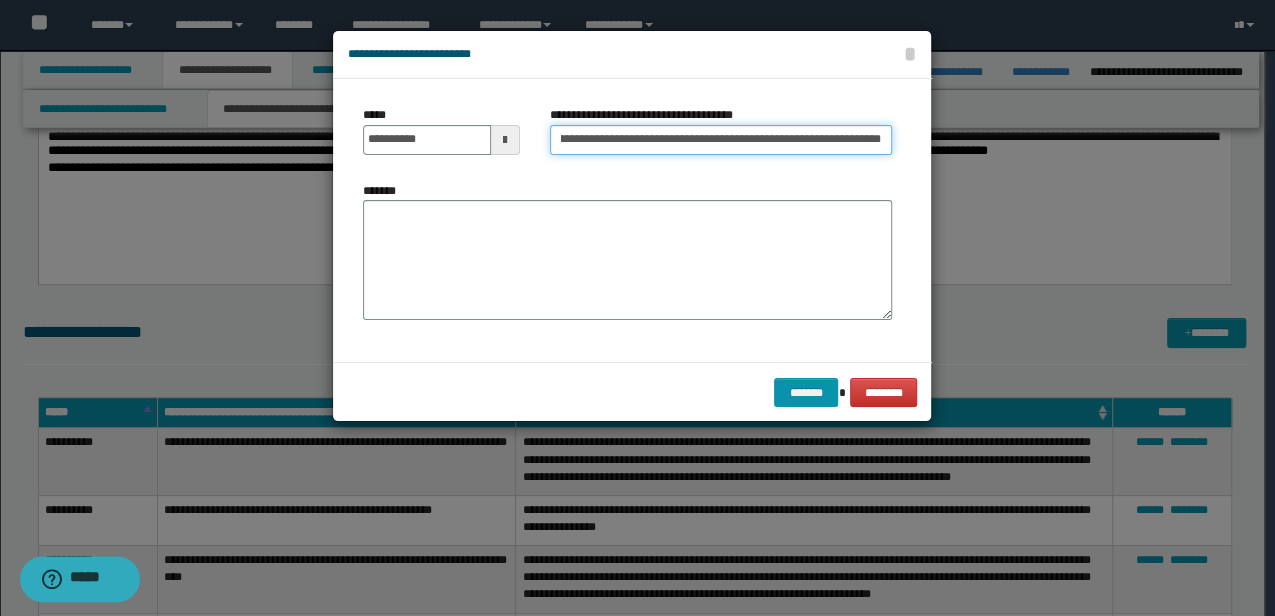 drag, startPoint x: 883, startPoint y: 138, endPoint x: 938, endPoint y: 141, distance: 55.081757 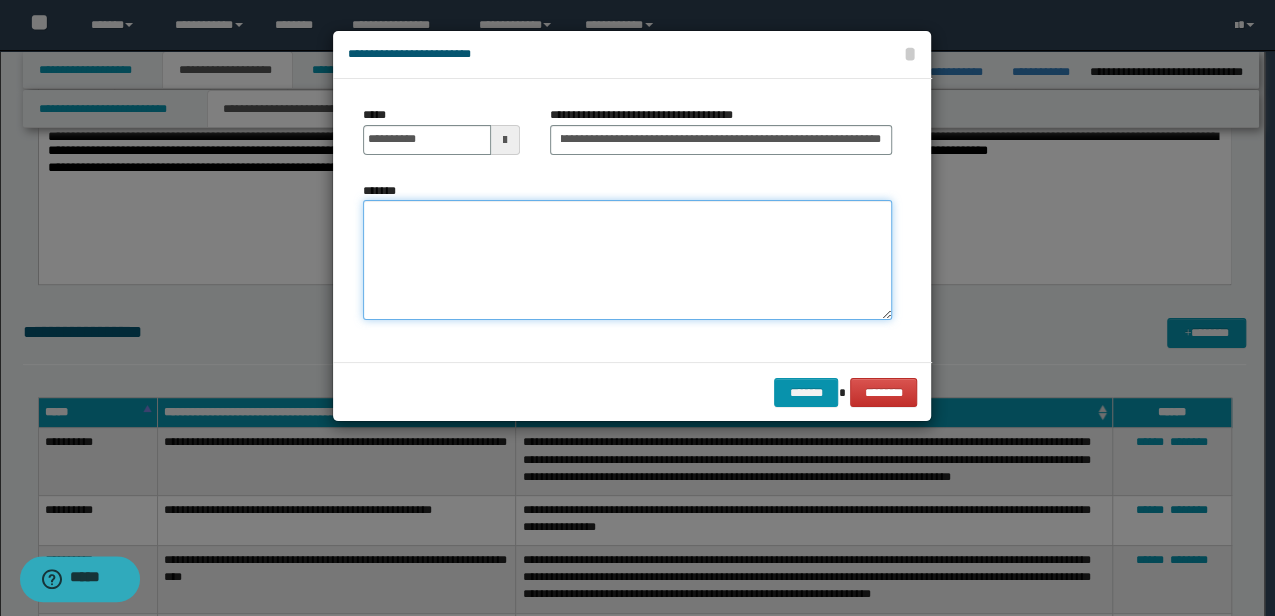 click on "*******" at bounding box center [627, 260] 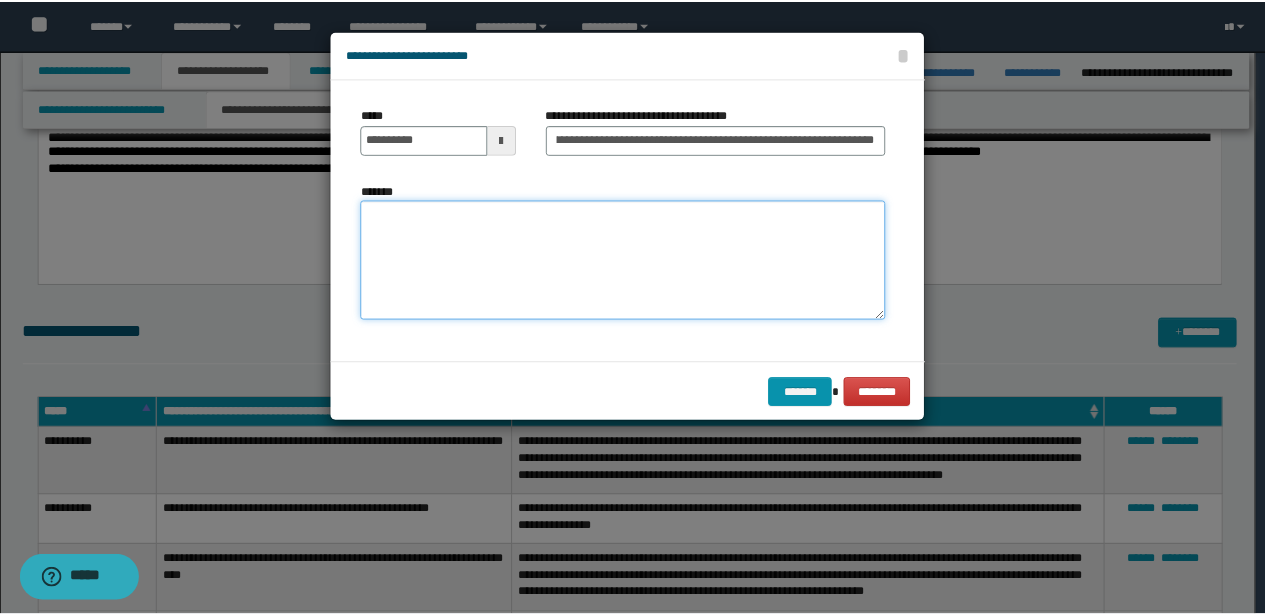 scroll, scrollTop: 0, scrollLeft: 0, axis: both 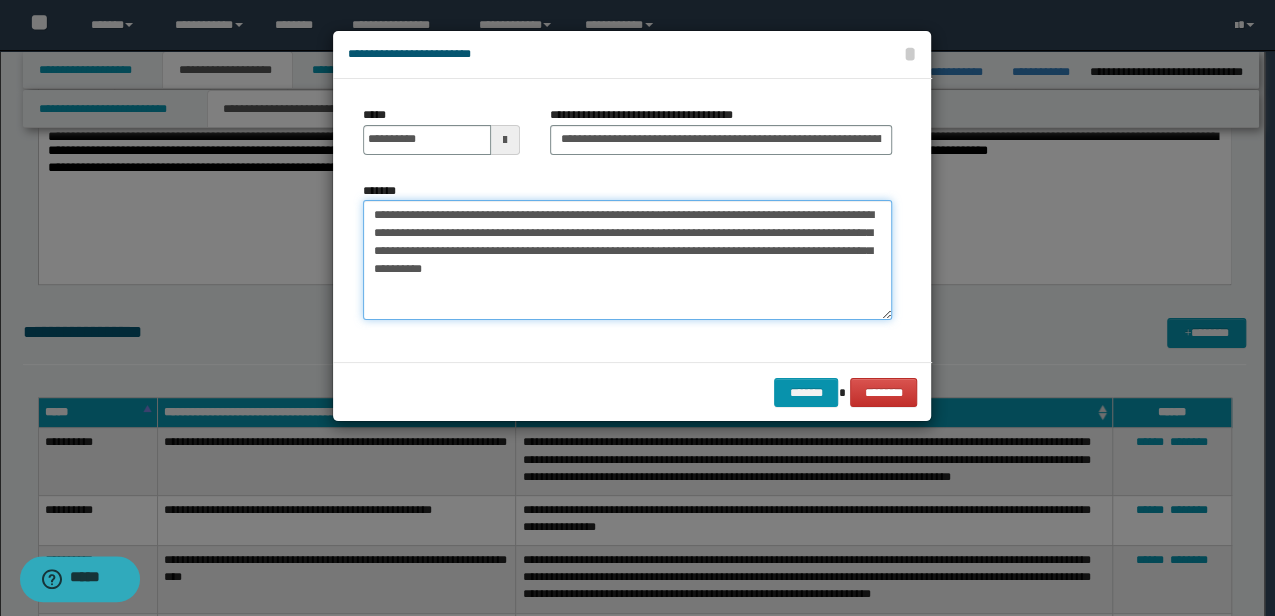 drag, startPoint x: 400, startPoint y: 221, endPoint x: 384, endPoint y: 233, distance: 20 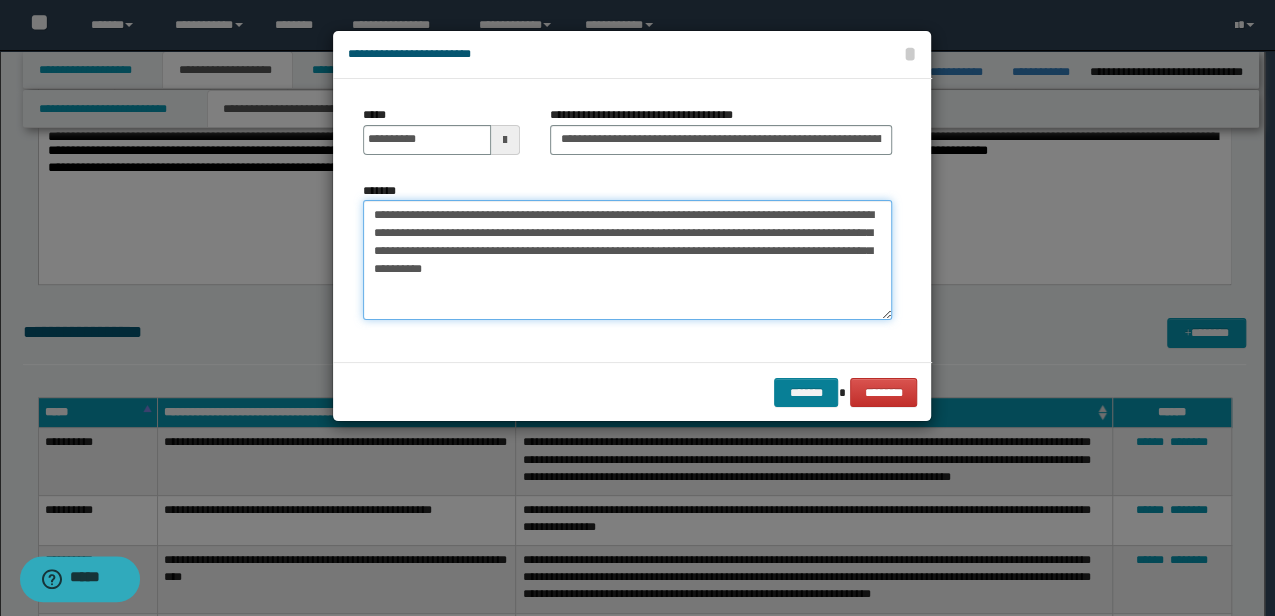 type on "**********" 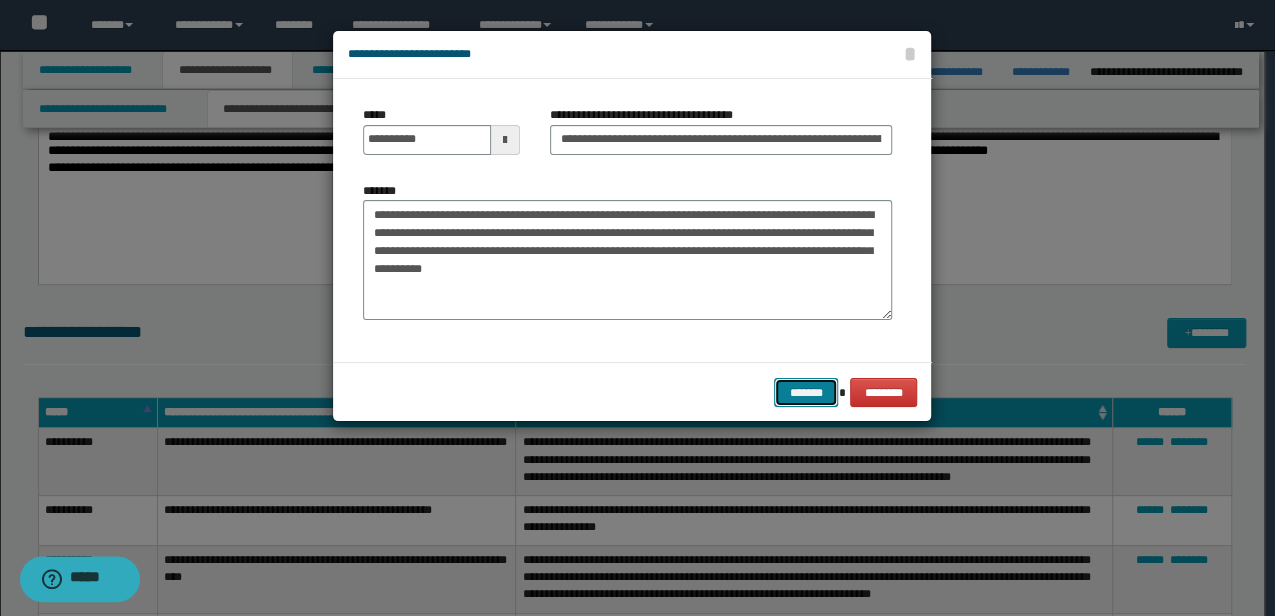 click on "*******" at bounding box center [806, 392] 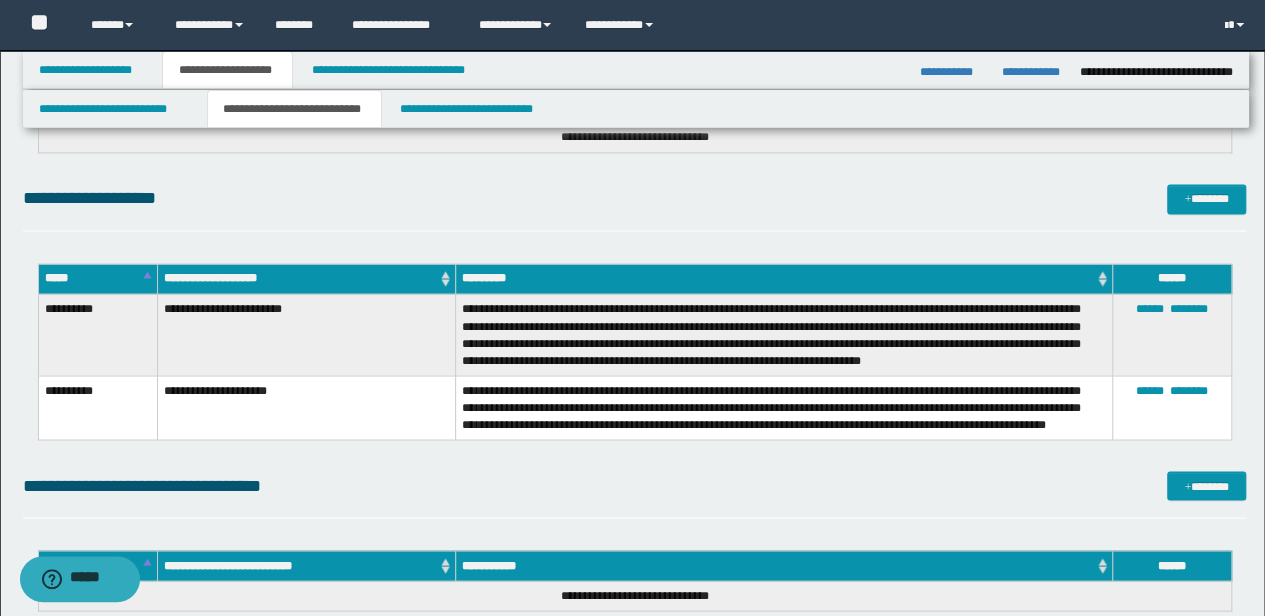 scroll, scrollTop: 1552, scrollLeft: 0, axis: vertical 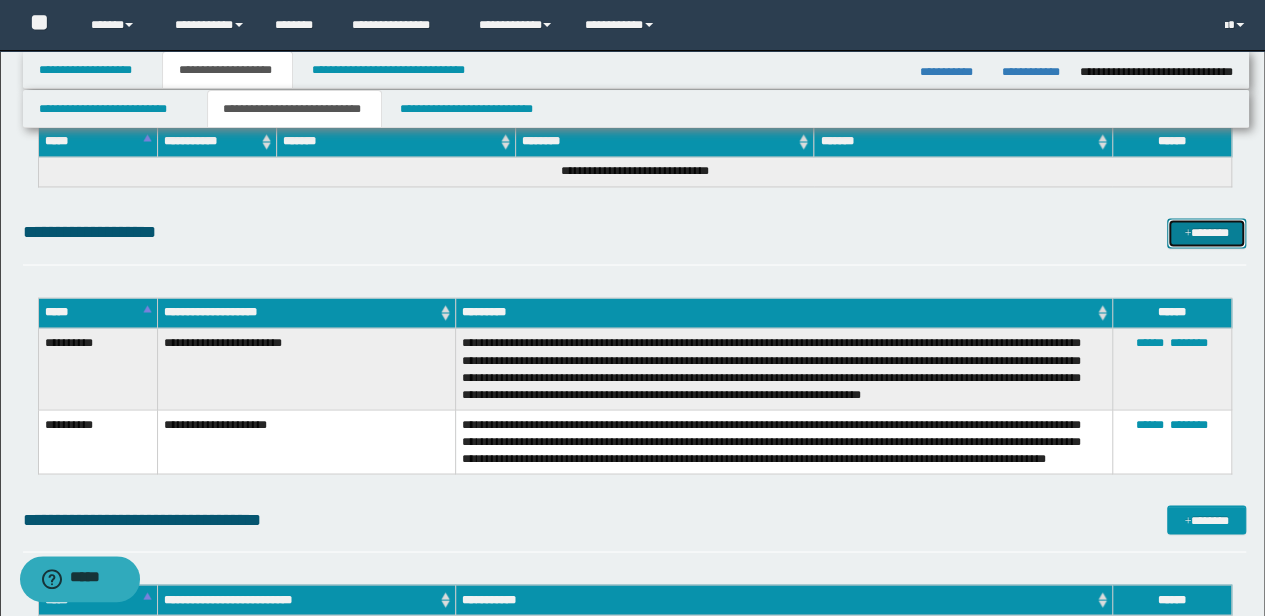 click on "*******" at bounding box center [1206, 232] 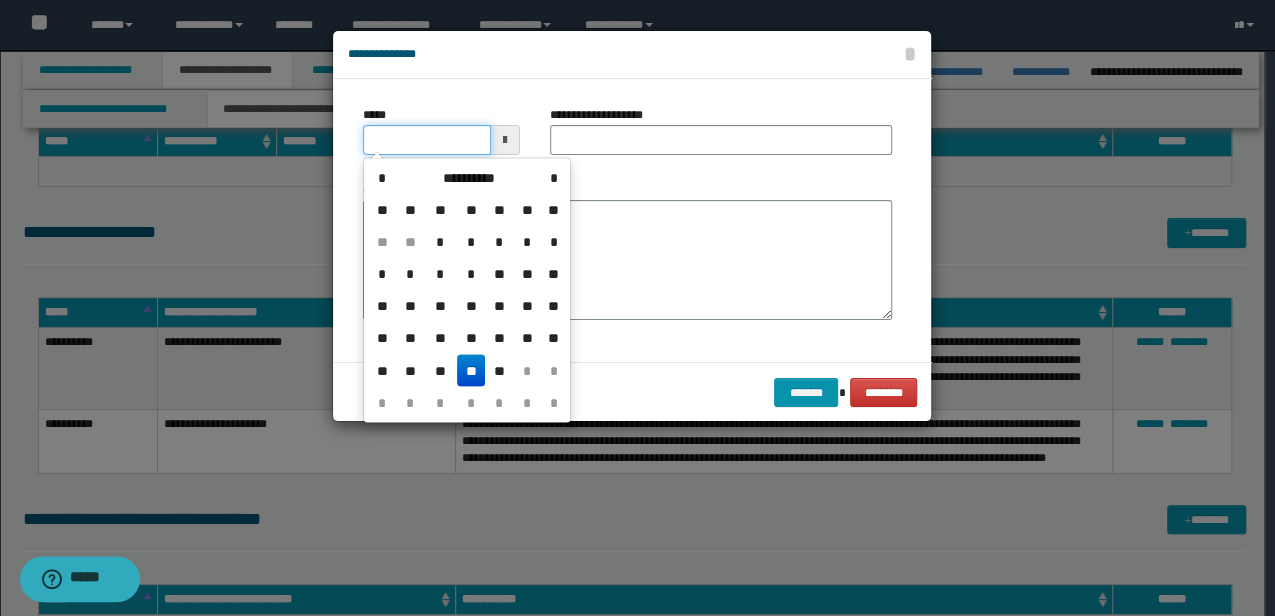 click on "*****" at bounding box center (426, 140) 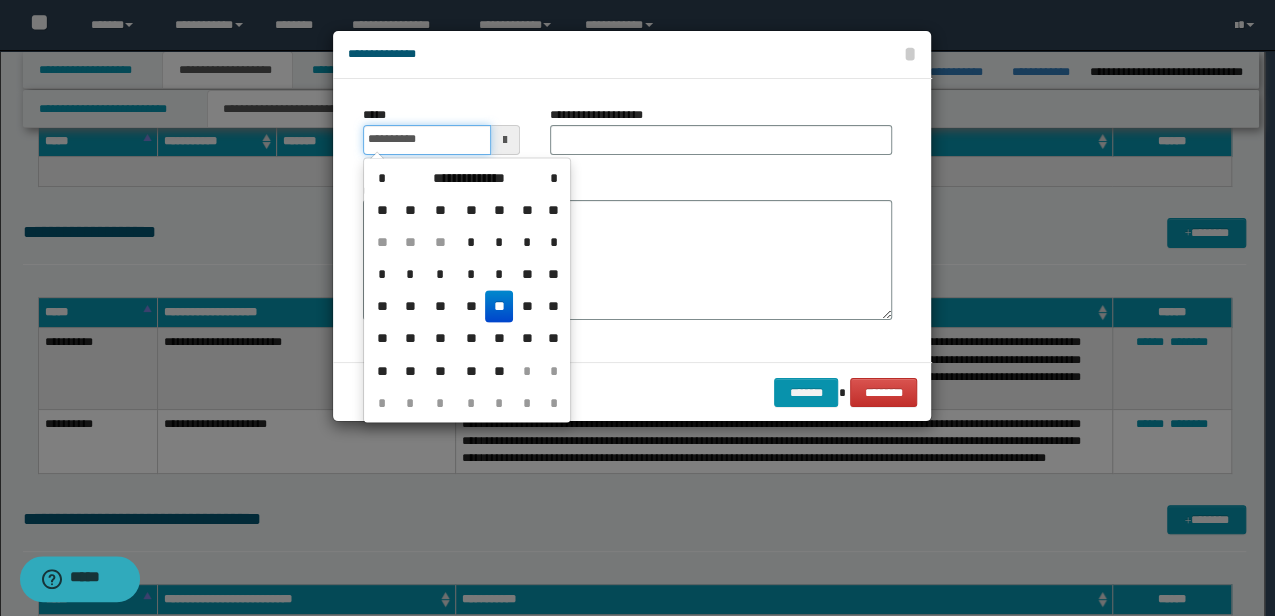 type on "**********" 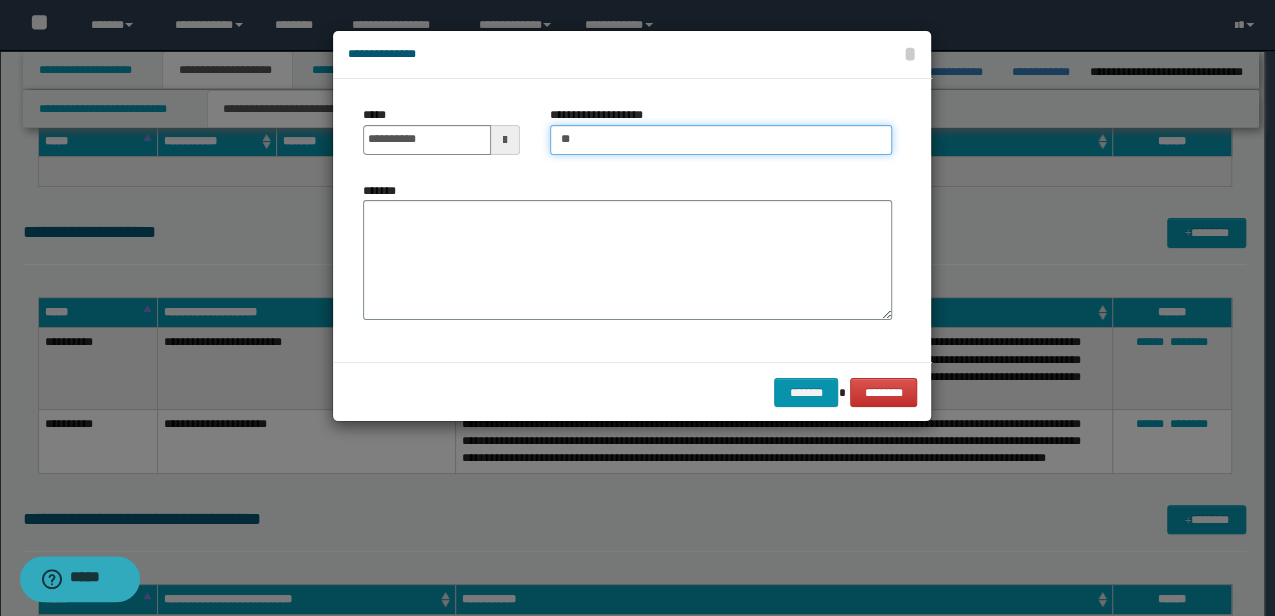 type on "**********" 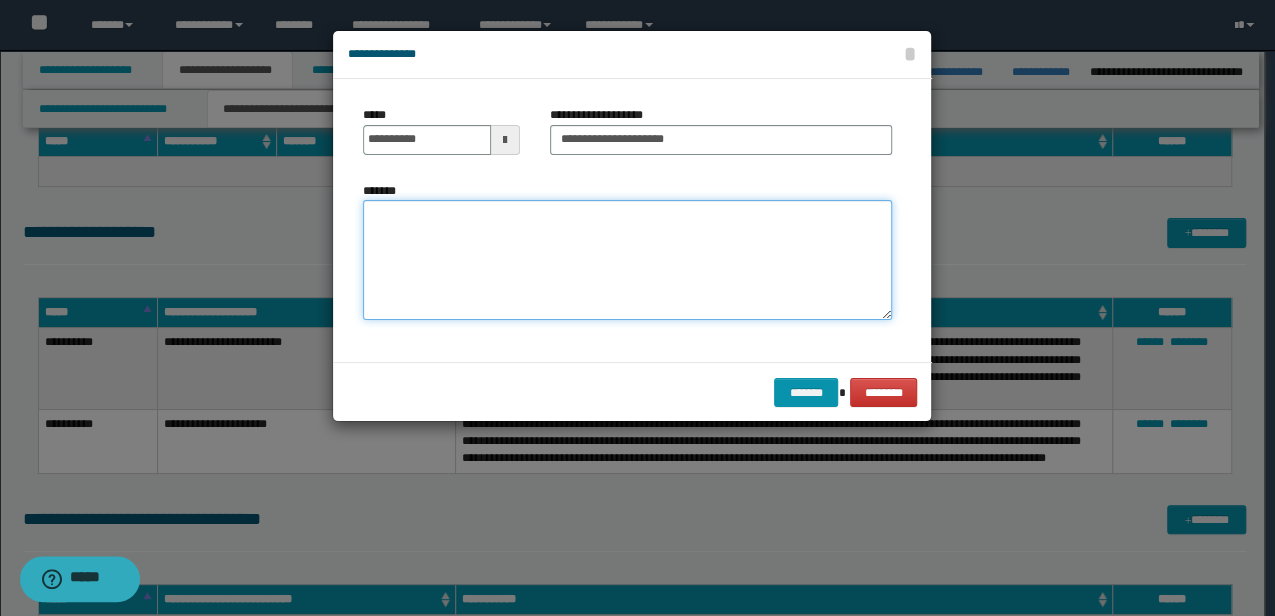 click on "*******" at bounding box center (627, 260) 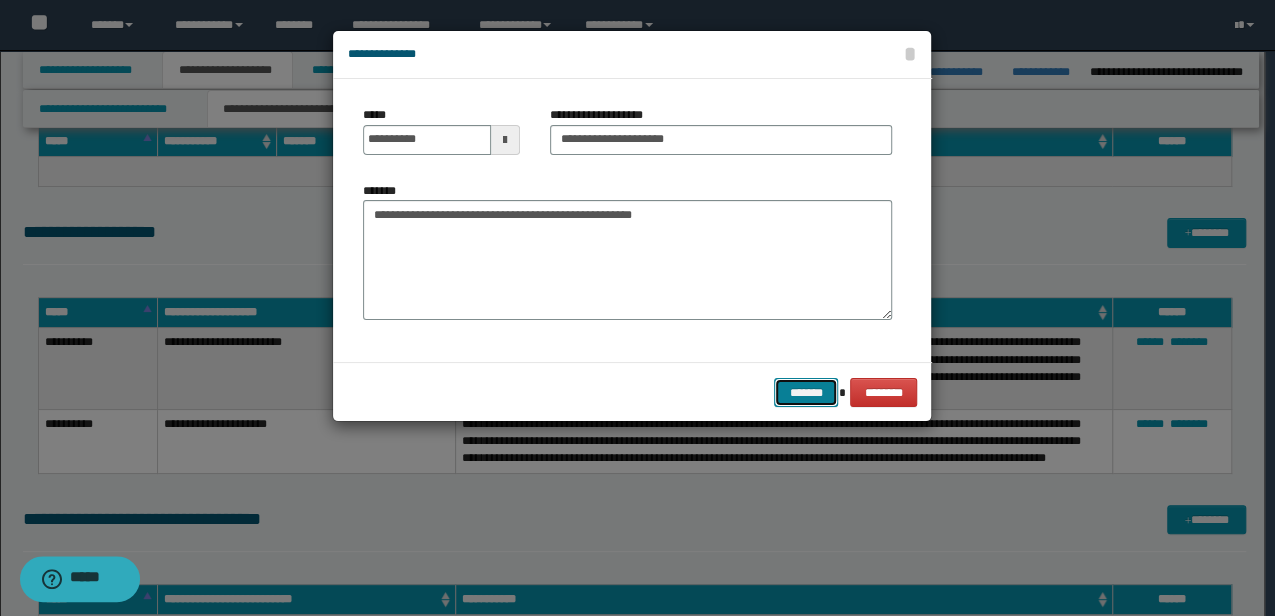 click on "*******" at bounding box center (806, 392) 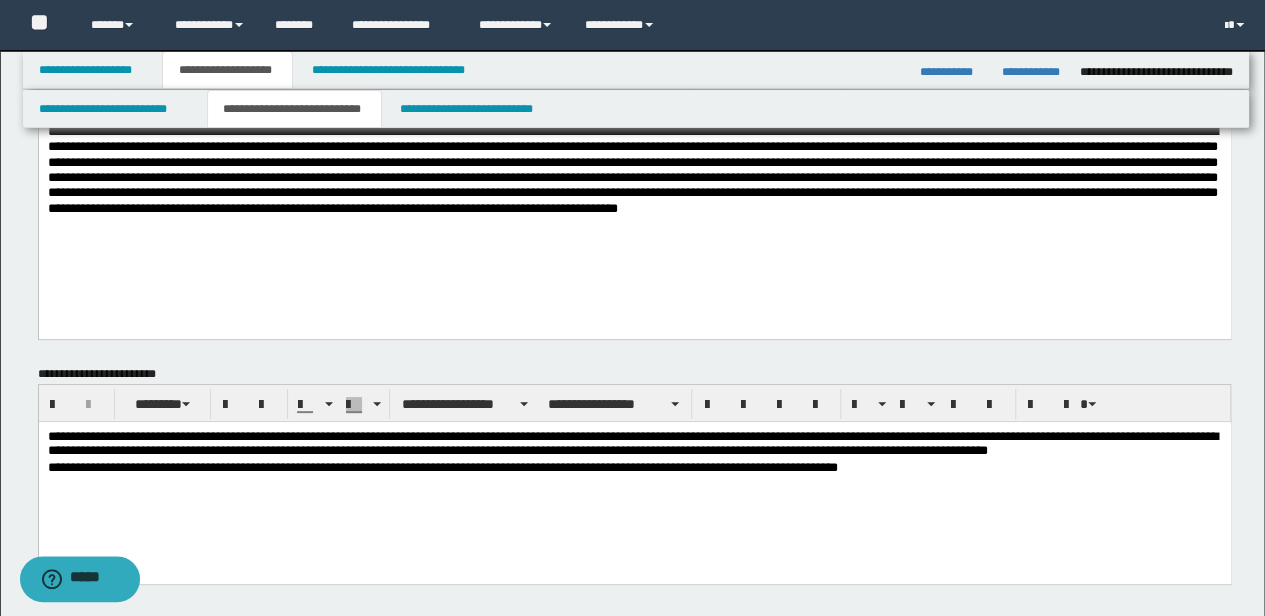 scroll, scrollTop: 28, scrollLeft: 0, axis: vertical 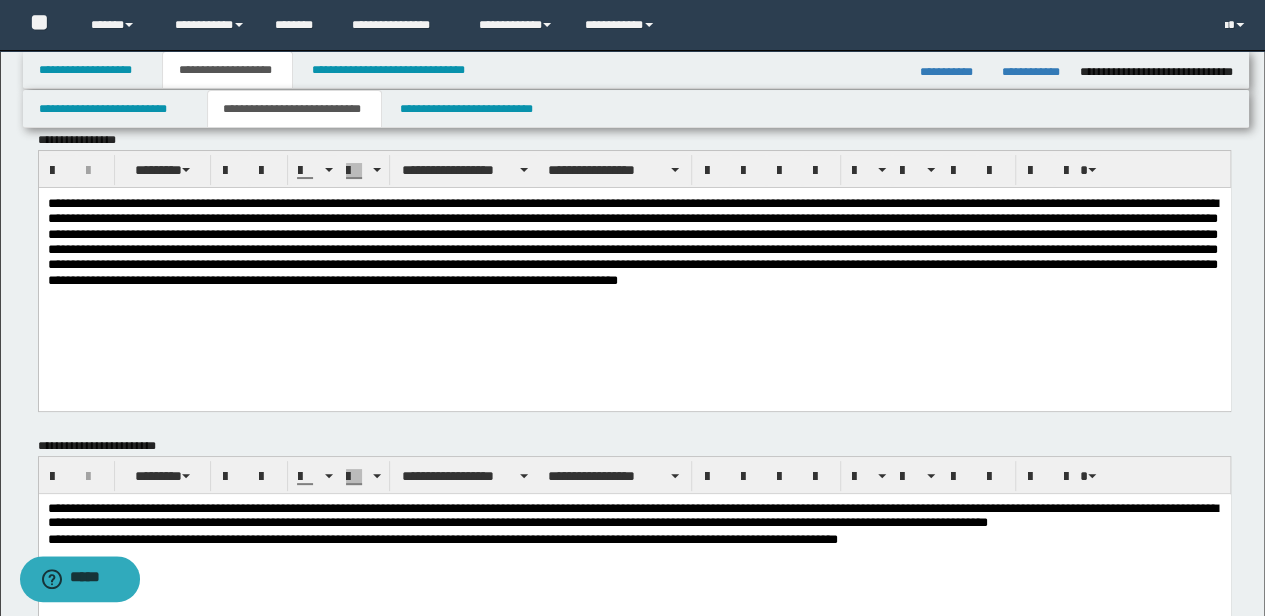 click on "**********" at bounding box center (635, 546) 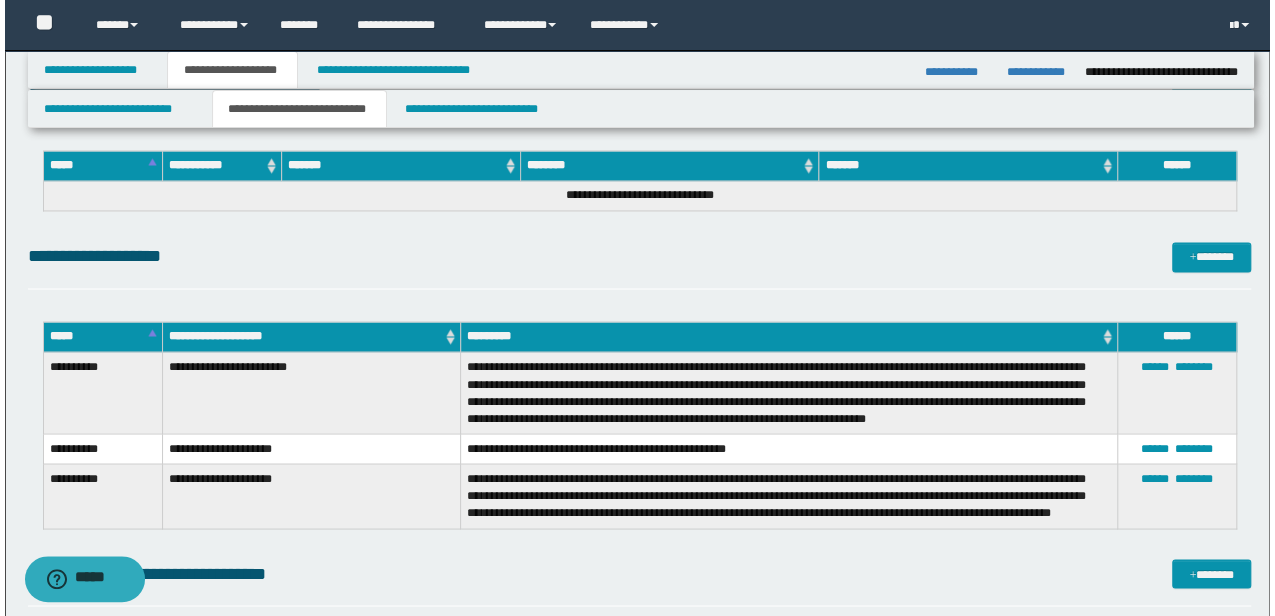 scroll, scrollTop: 1494, scrollLeft: 0, axis: vertical 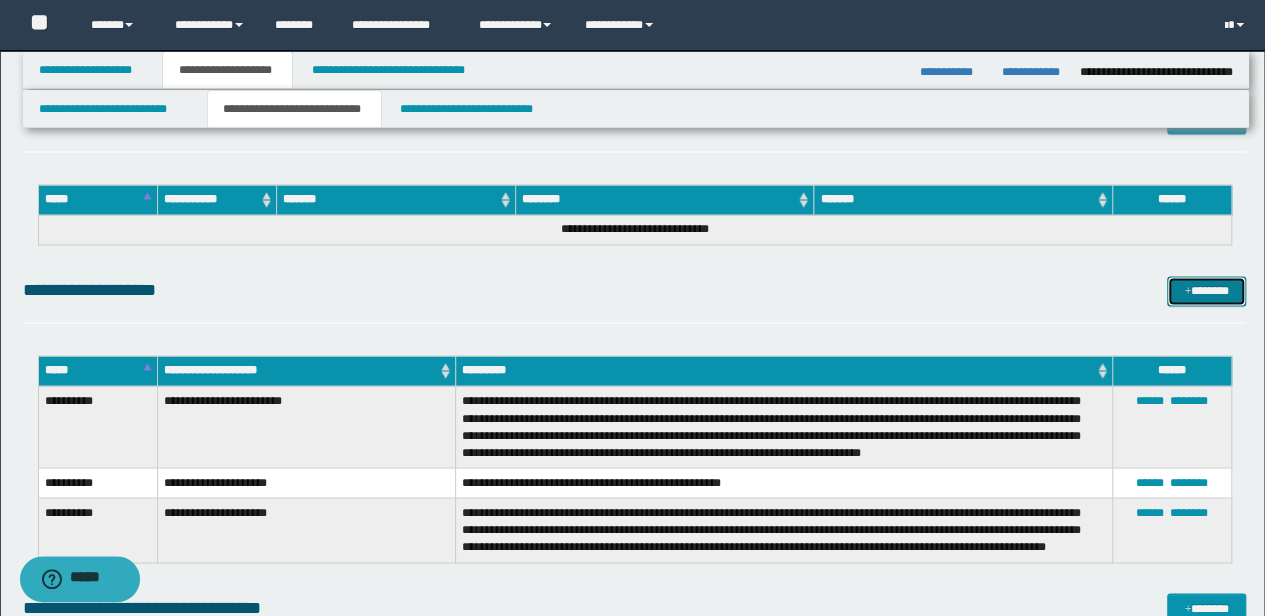 click on "*******" at bounding box center (1206, 290) 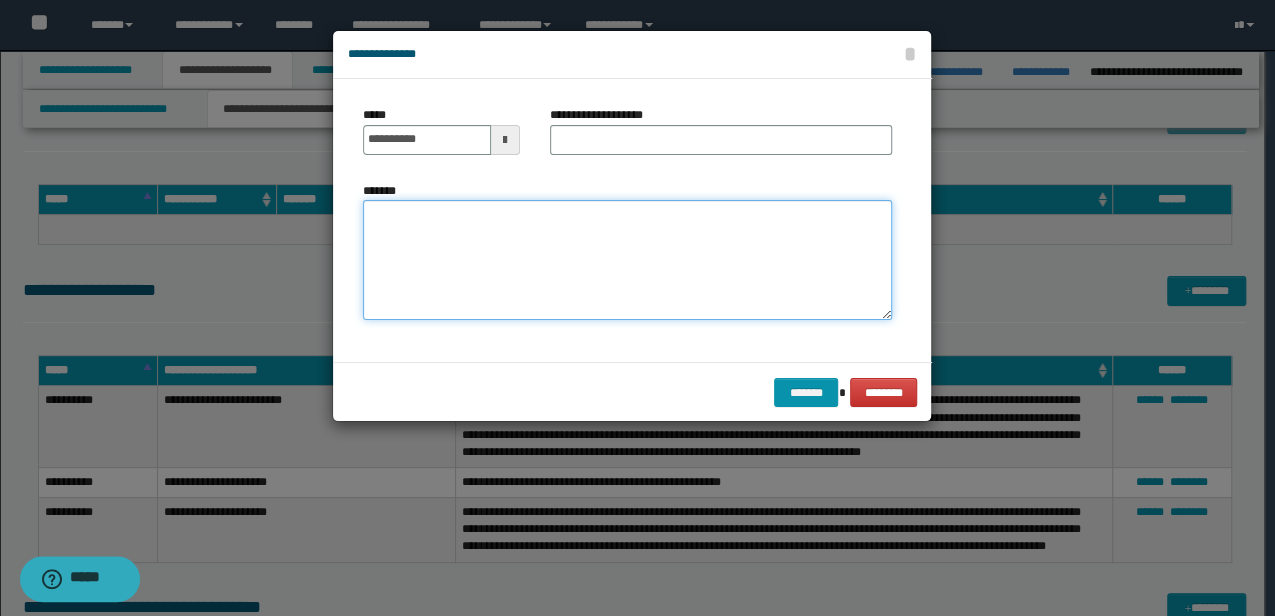 click on "*******" at bounding box center [627, 260] 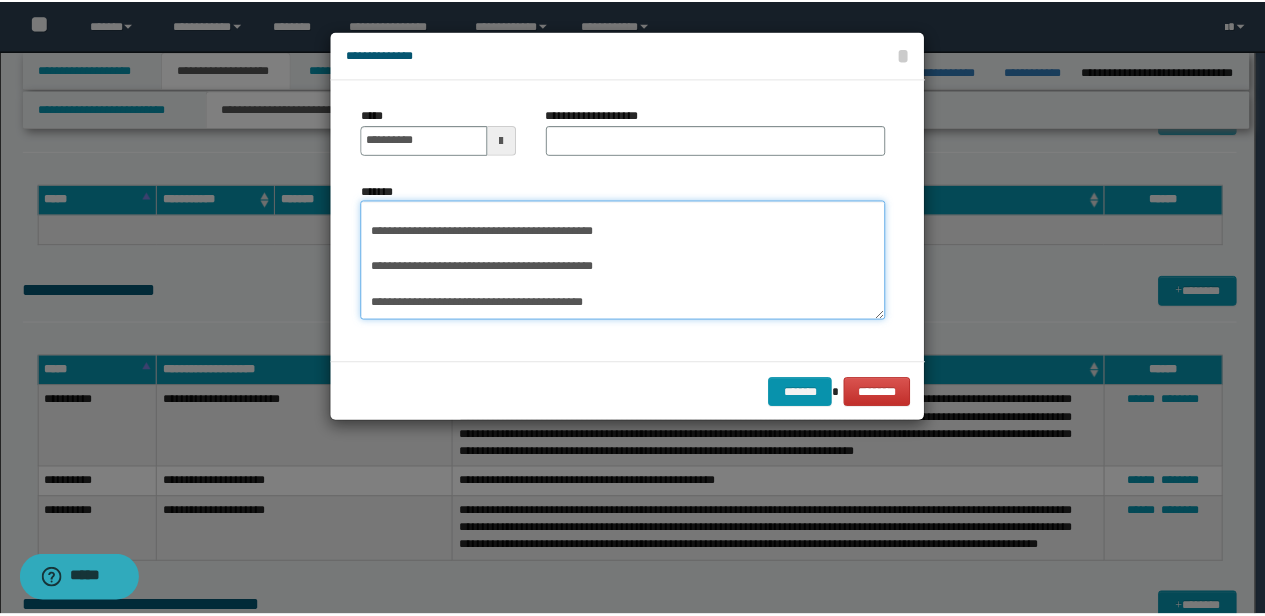 scroll, scrollTop: 0, scrollLeft: 0, axis: both 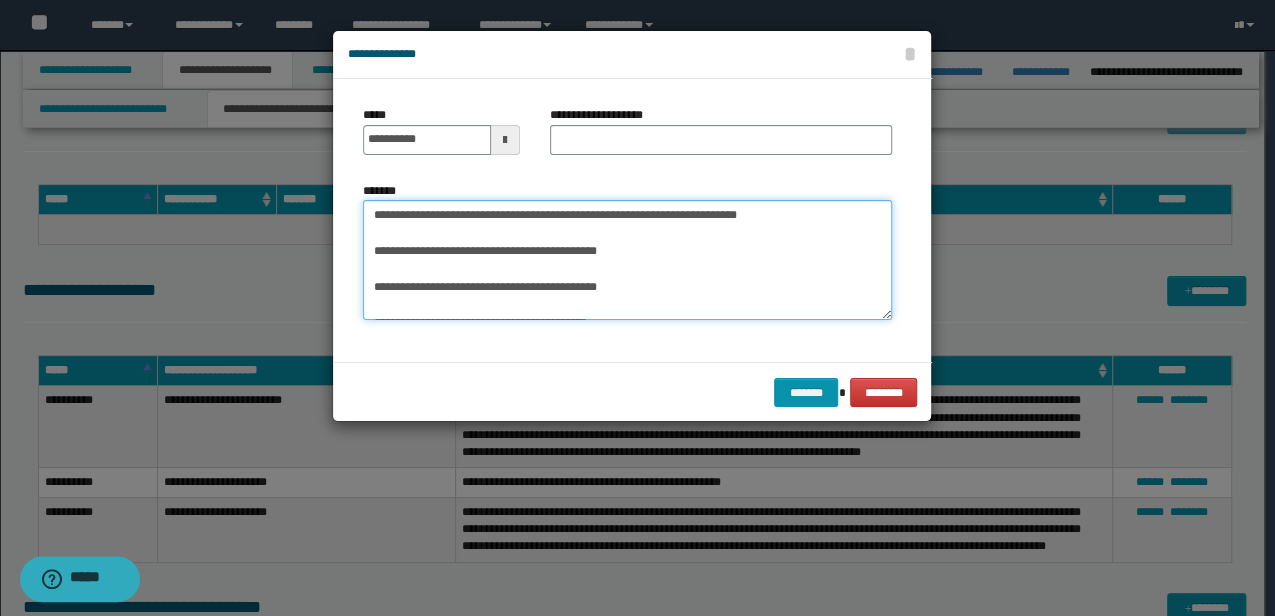 type on "**********" 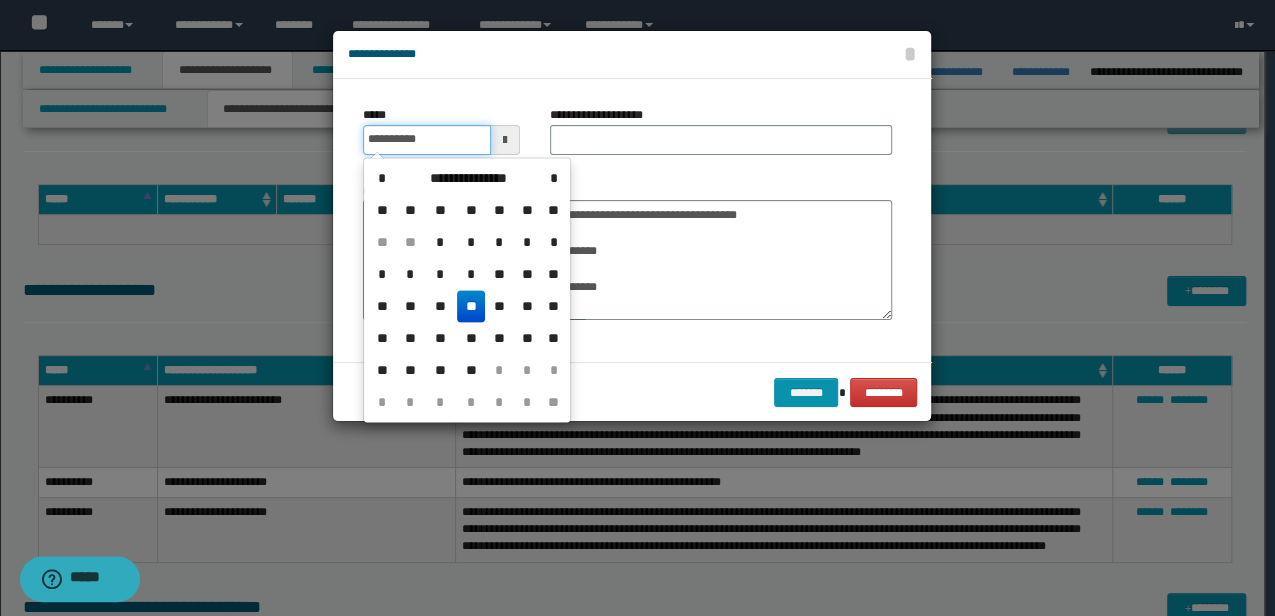 click on "**********" at bounding box center (426, 140) 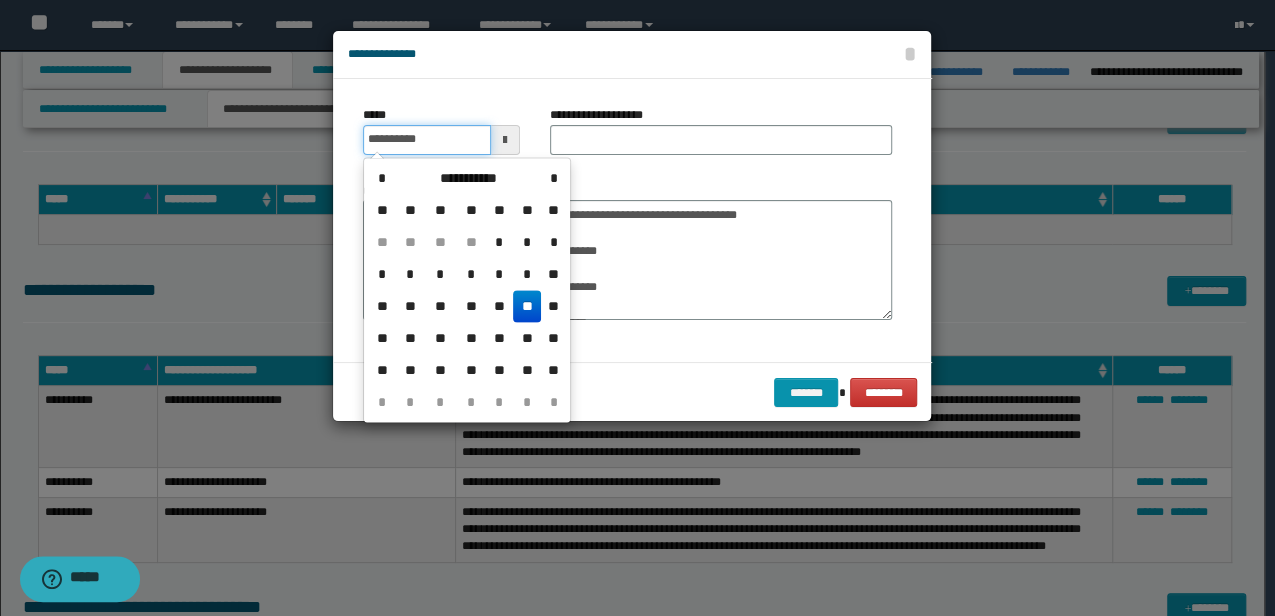 type on "**********" 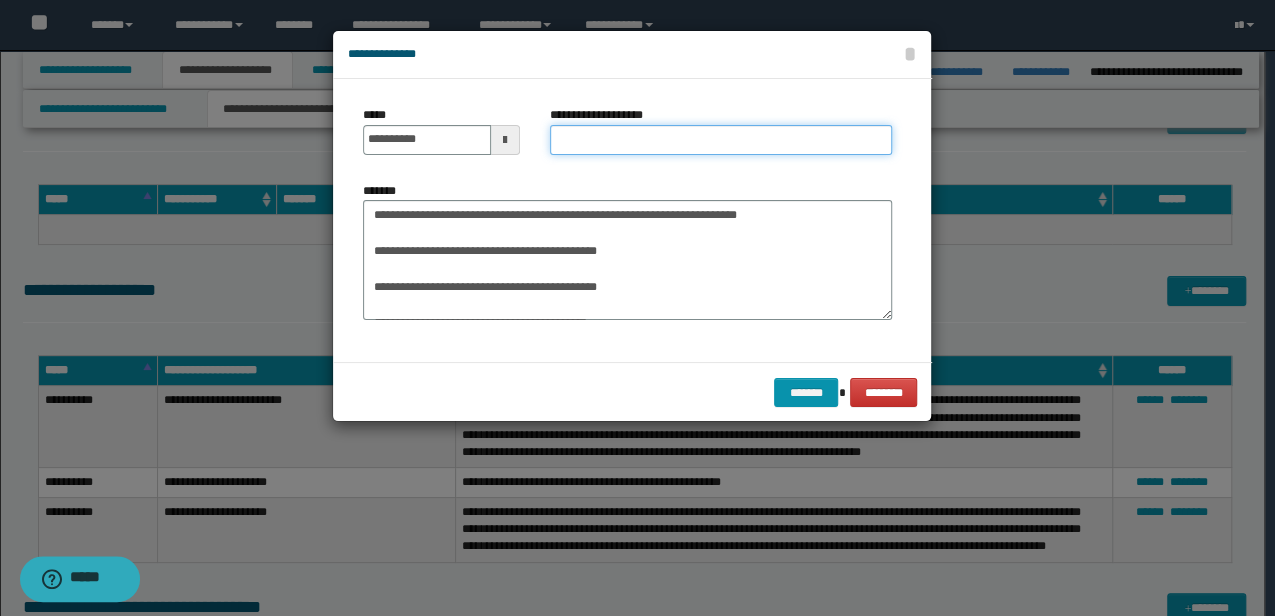 click on "**********" at bounding box center [721, 140] 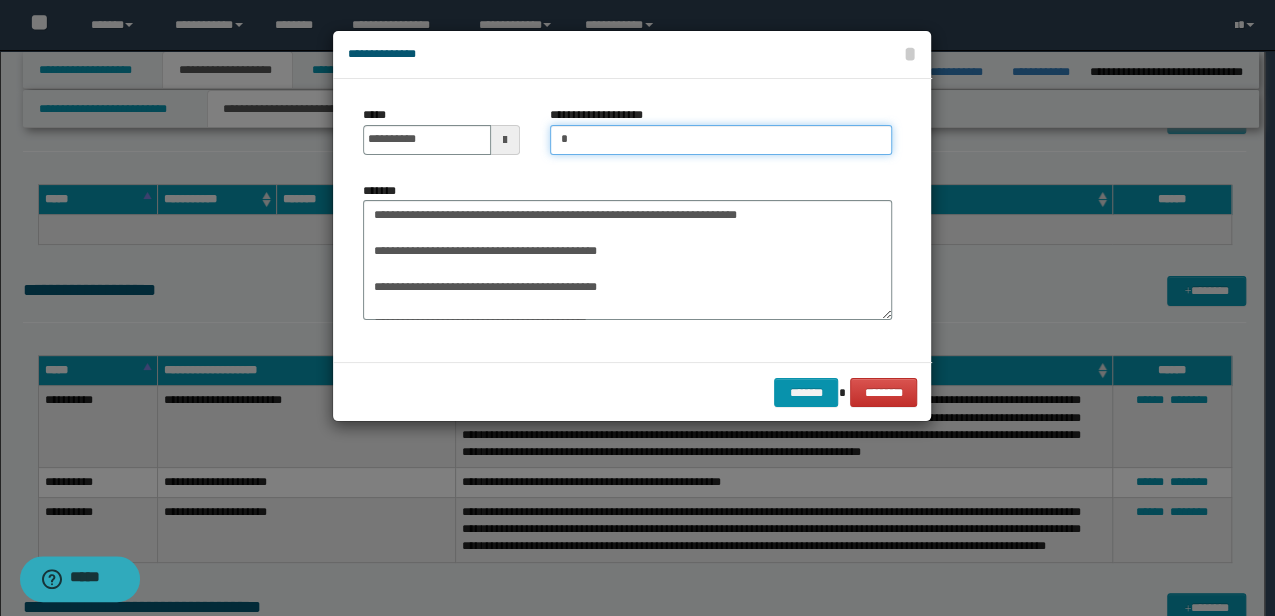 type on "*" 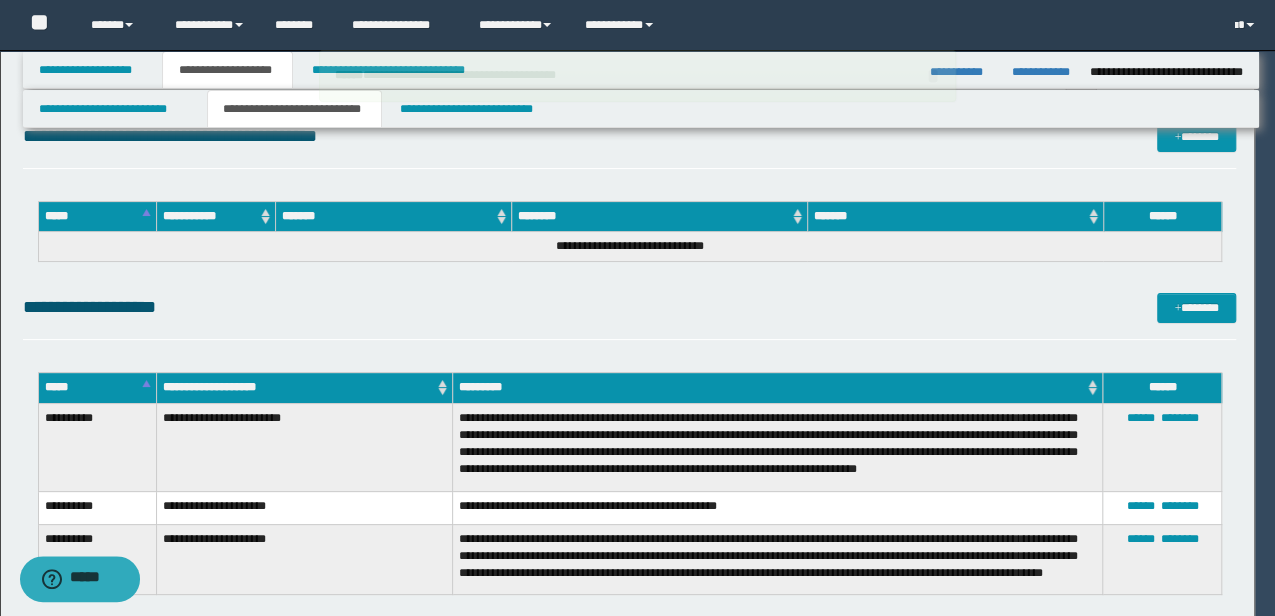 type 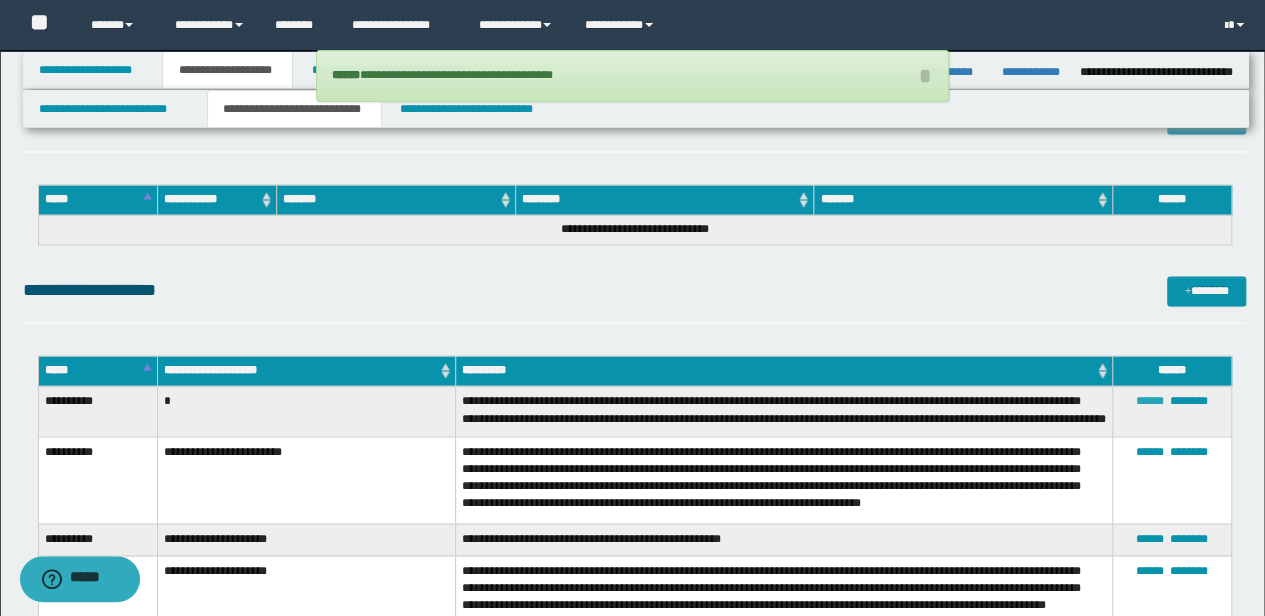 click on "******" at bounding box center [1150, 400] 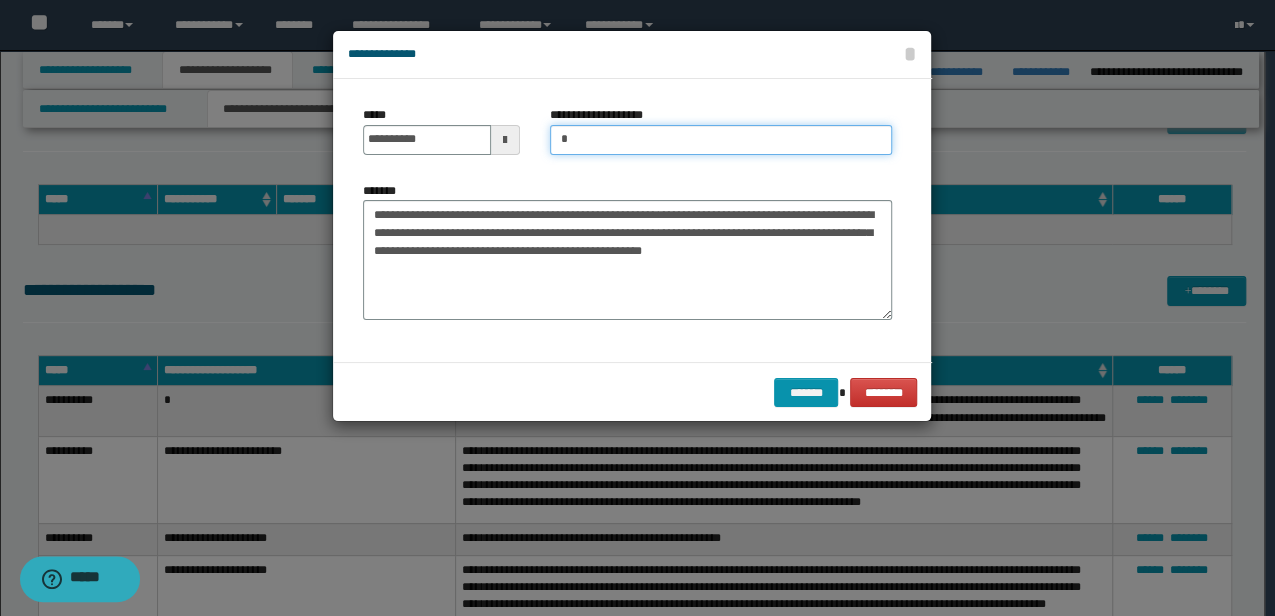 drag, startPoint x: 584, startPoint y: 144, endPoint x: 469, endPoint y: 129, distance: 115.97414 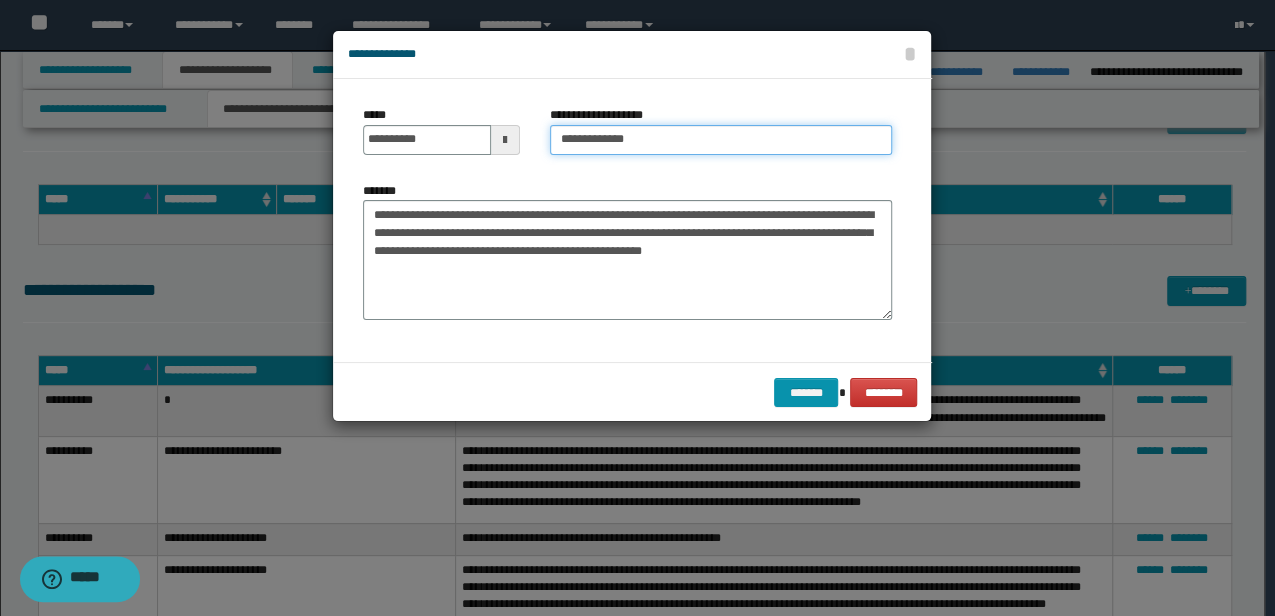 type on "**********" 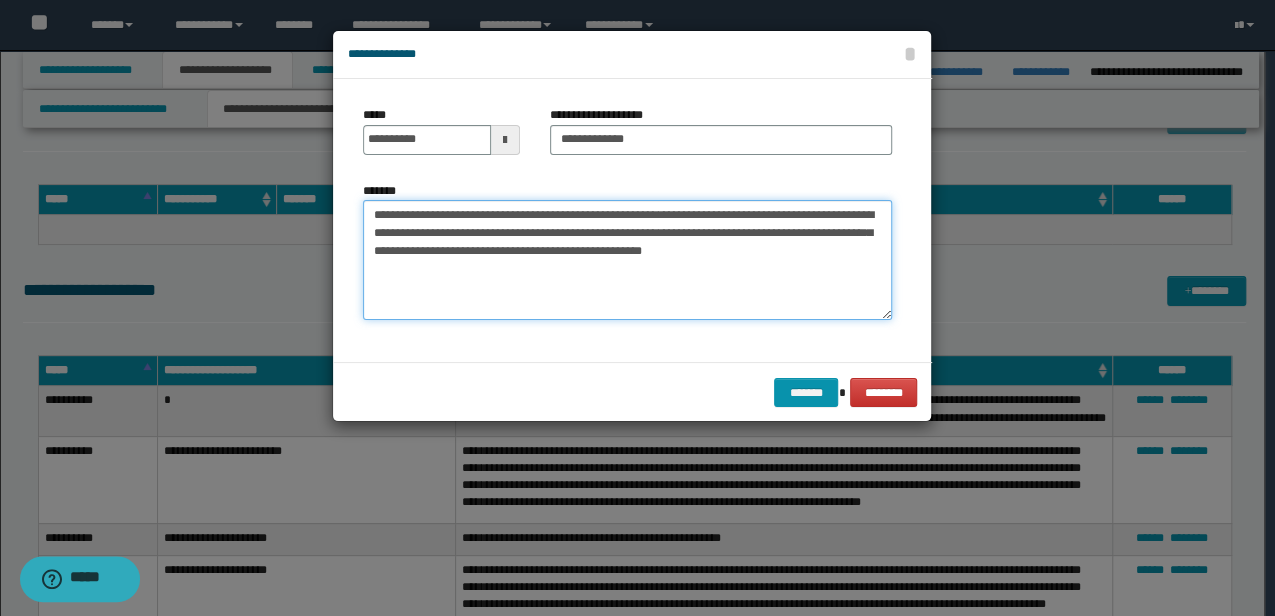 click on "**********" at bounding box center [627, 259] 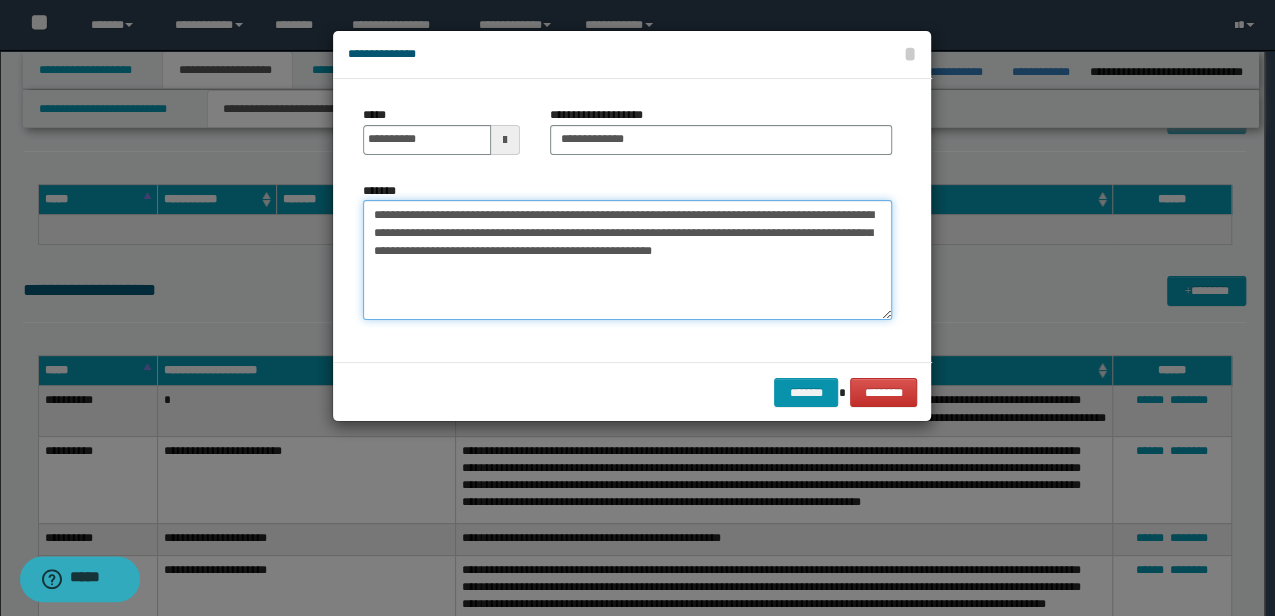 click on "**********" at bounding box center (627, 259) 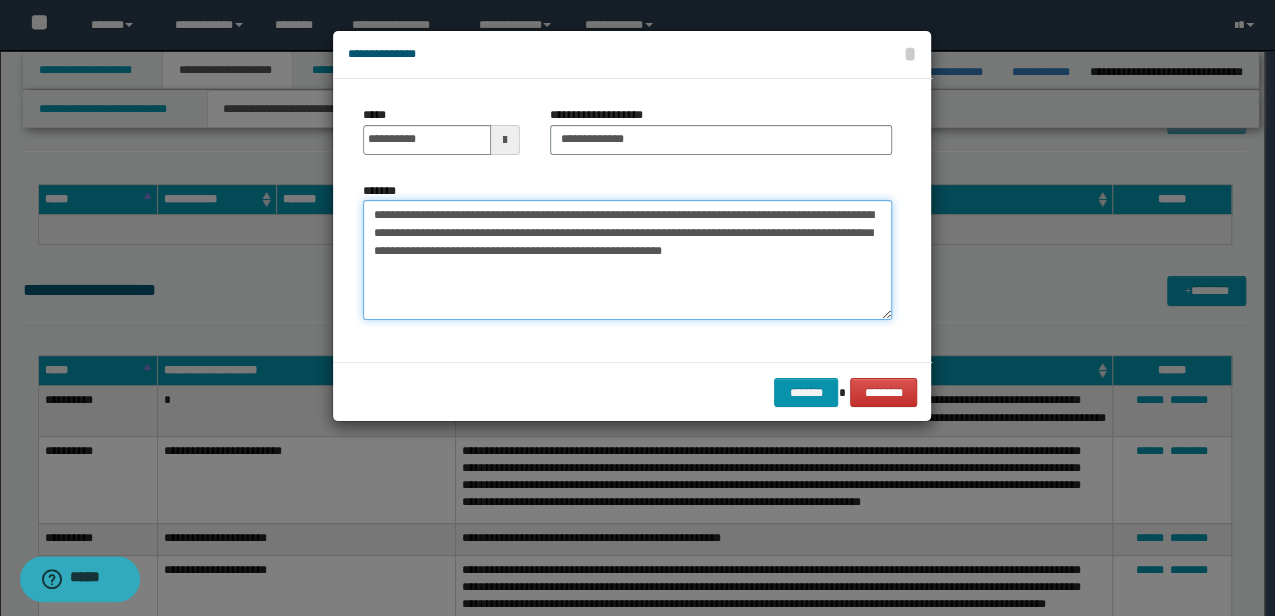 click on "**********" at bounding box center [627, 259] 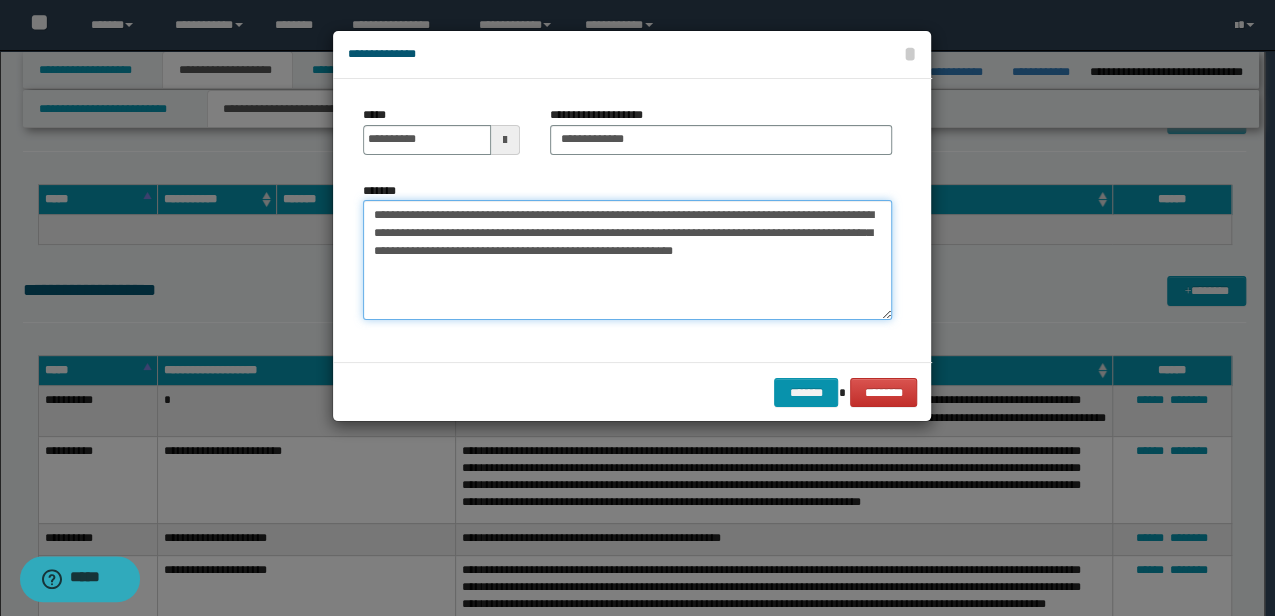 click on "**********" at bounding box center (627, 259) 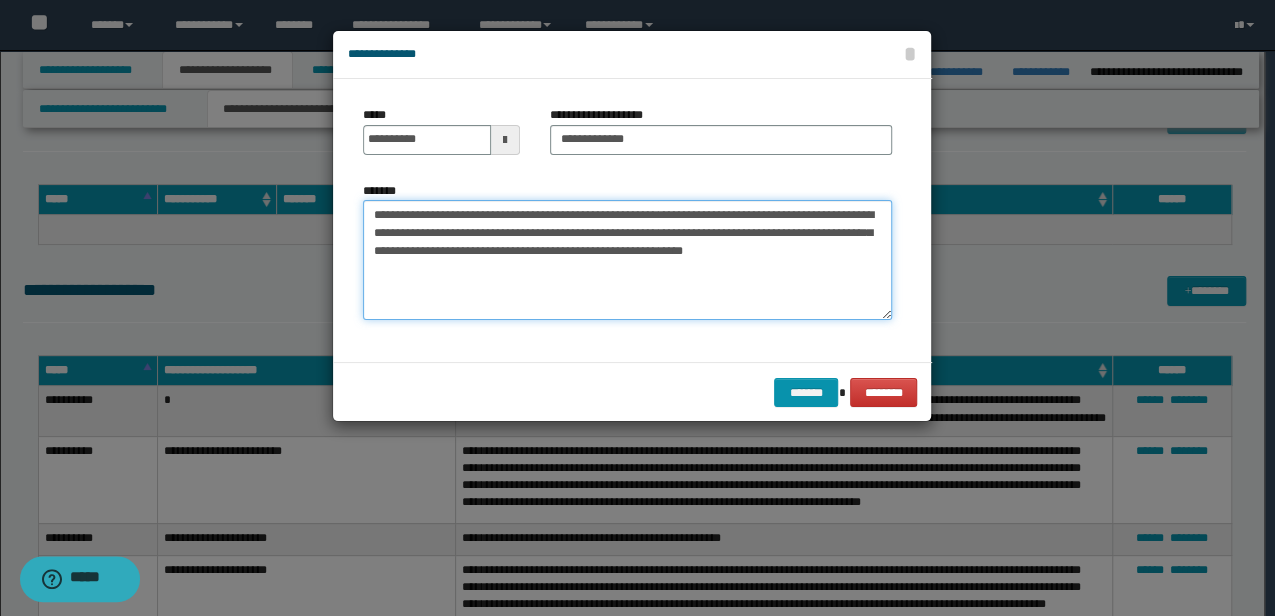 click on "**********" at bounding box center (627, 259) 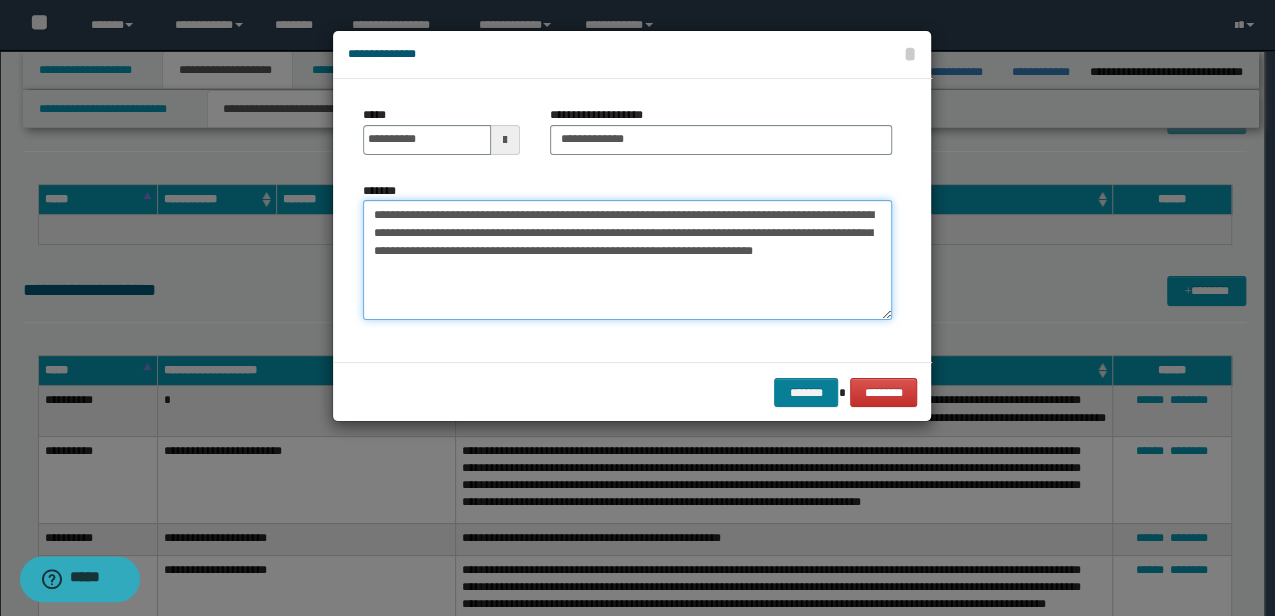 type on "**********" 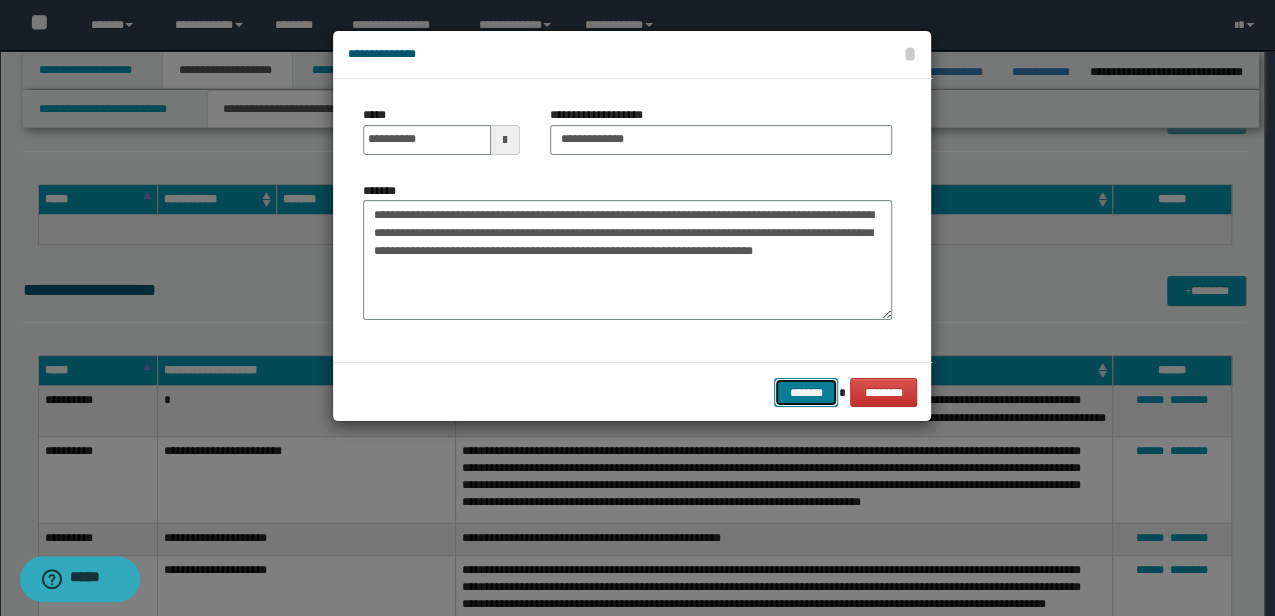 click on "*******" at bounding box center (806, 392) 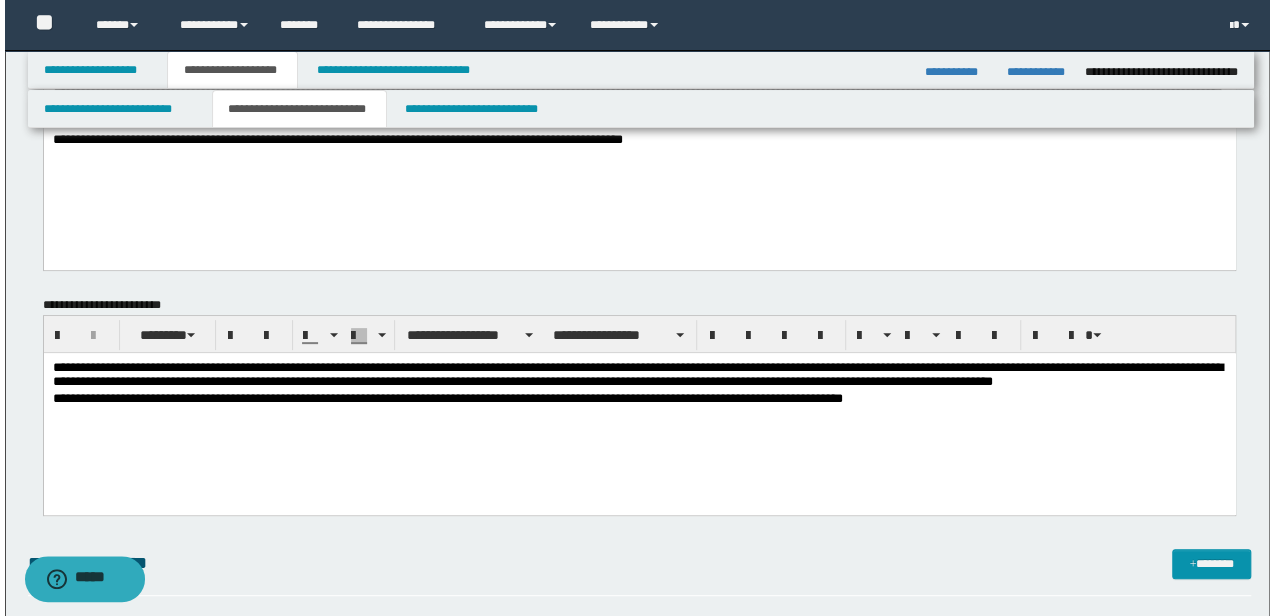 scroll, scrollTop: 428, scrollLeft: 0, axis: vertical 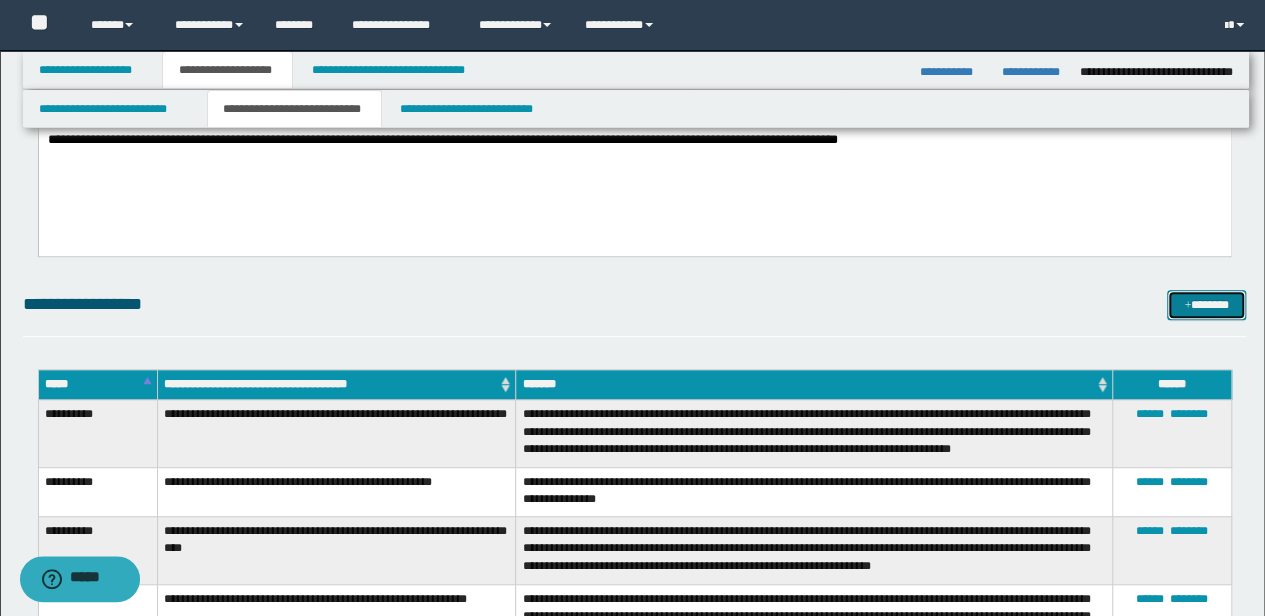click on "*******" at bounding box center [1206, 304] 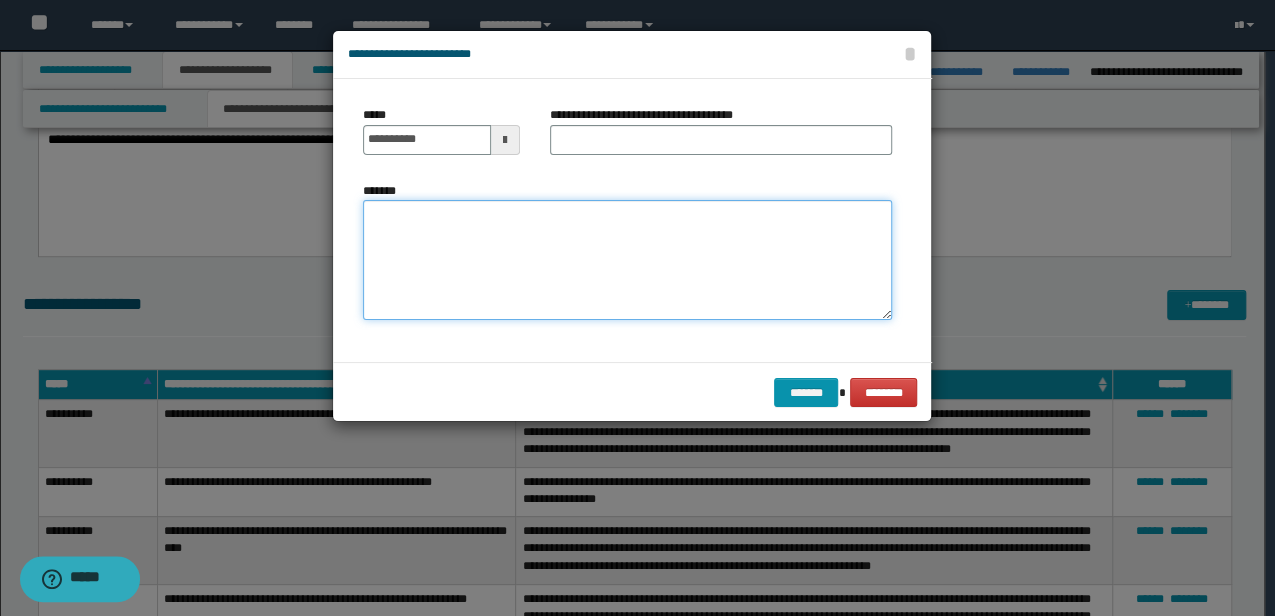 click on "*******" at bounding box center (627, 260) 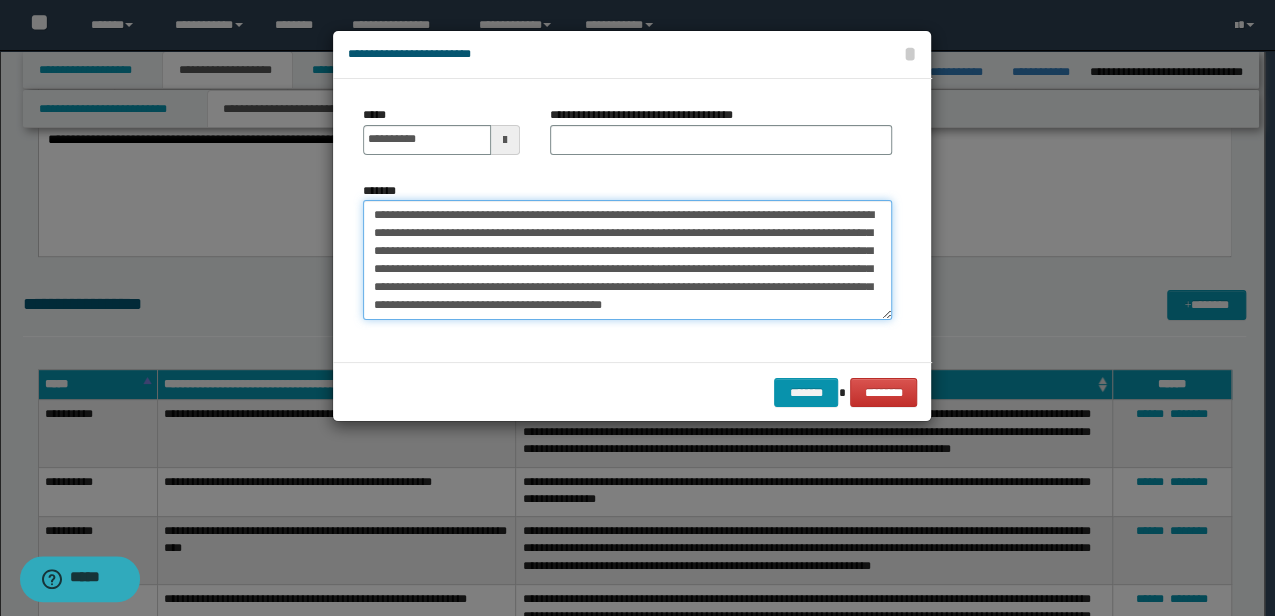 type on "**********" 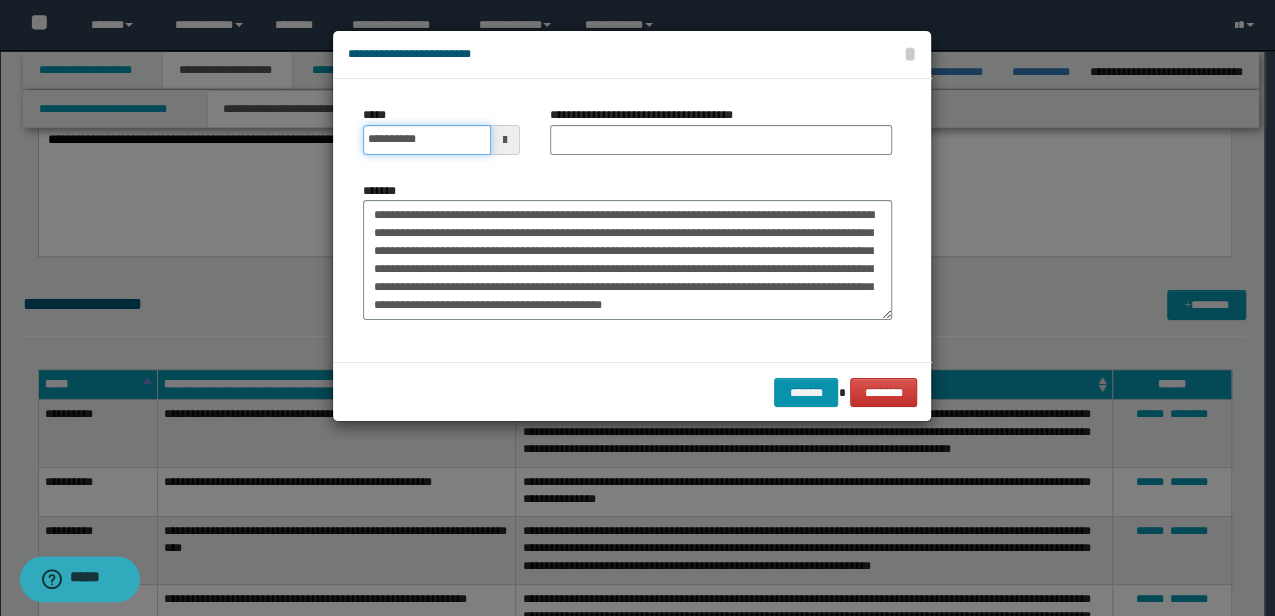 click on "**********" at bounding box center [426, 140] 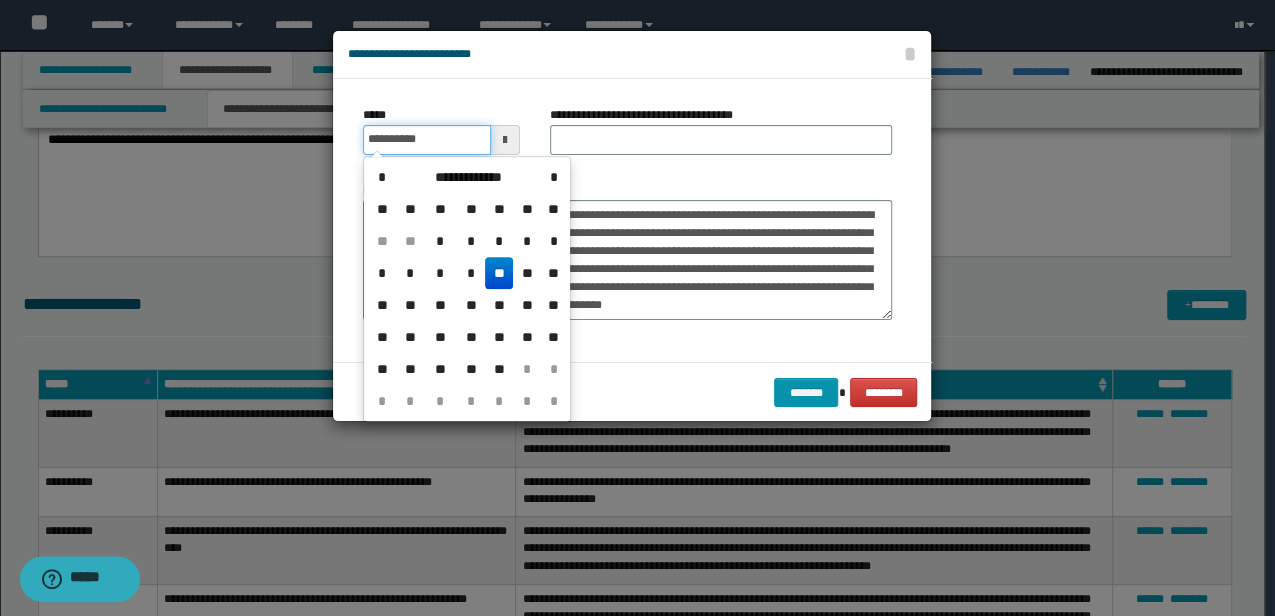 type on "**********" 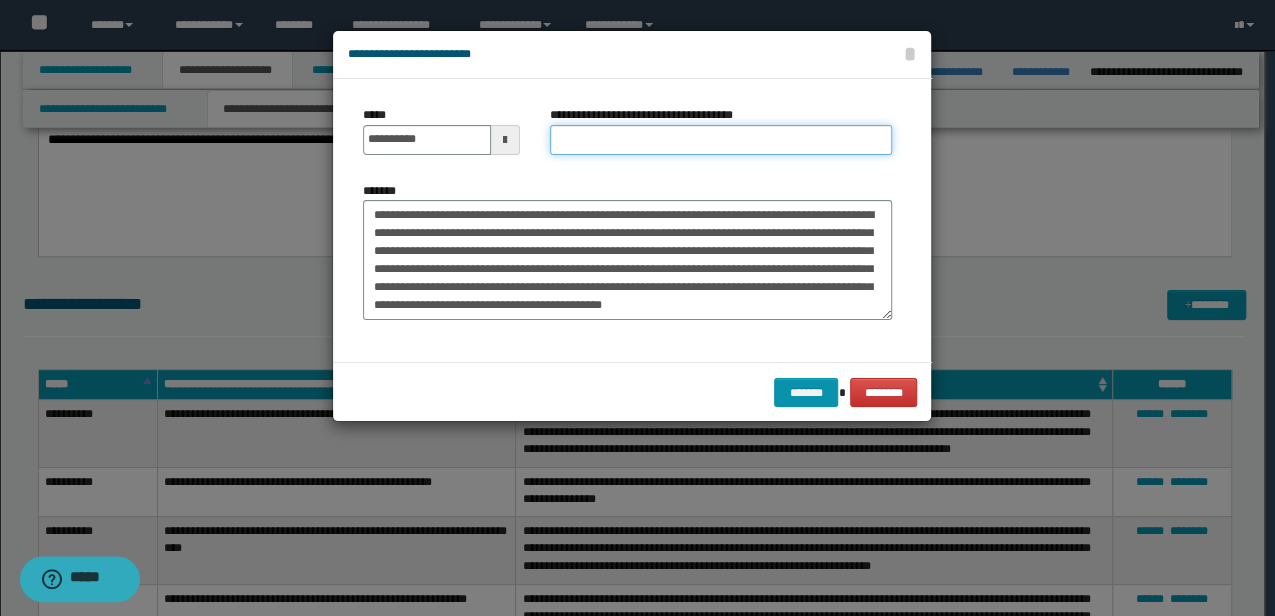 click on "**********" at bounding box center (721, 140) 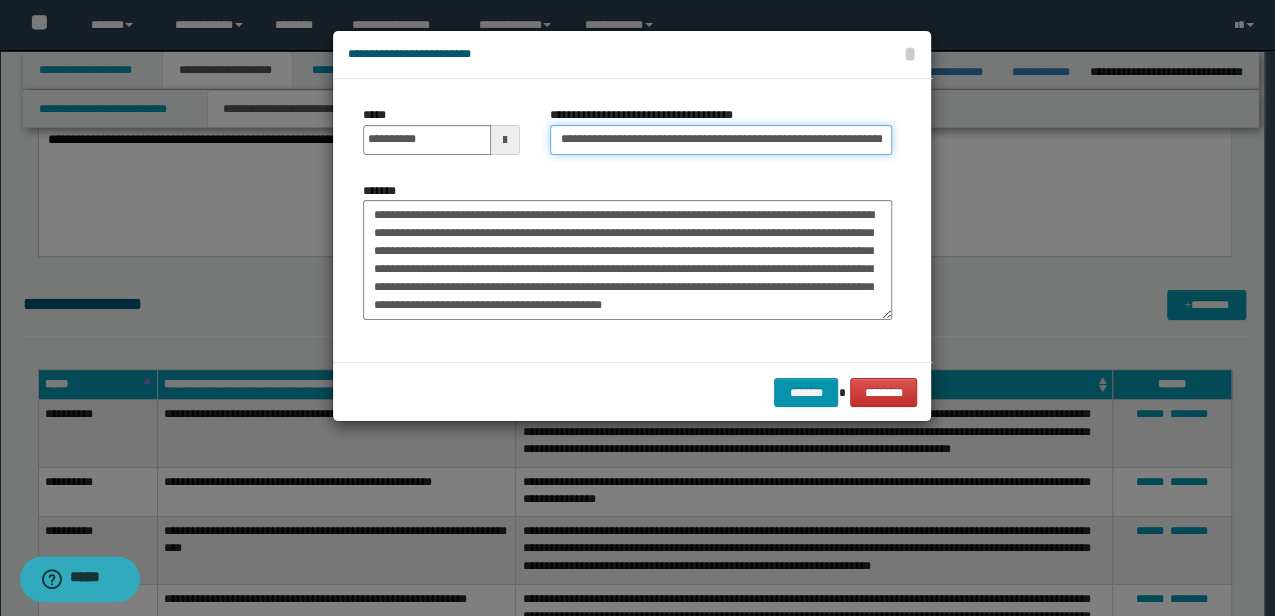 scroll, scrollTop: 0, scrollLeft: 27, axis: horizontal 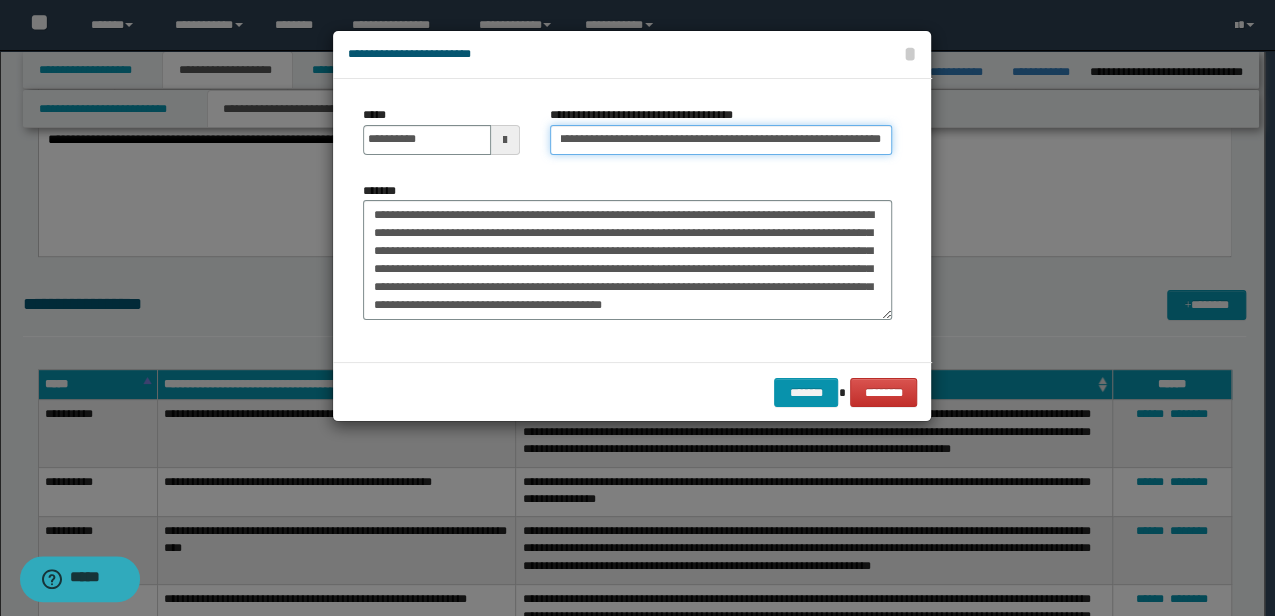 drag, startPoint x: 759, startPoint y: 135, endPoint x: 976, endPoint y: 116, distance: 217.83022 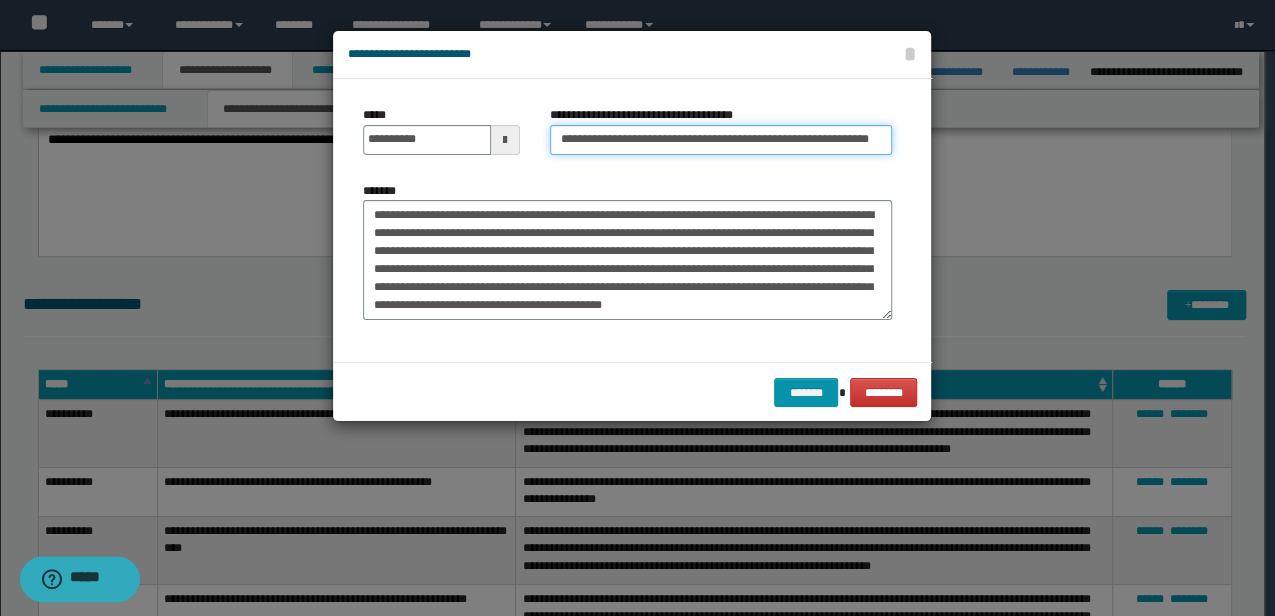 scroll, scrollTop: 0, scrollLeft: 14, axis: horizontal 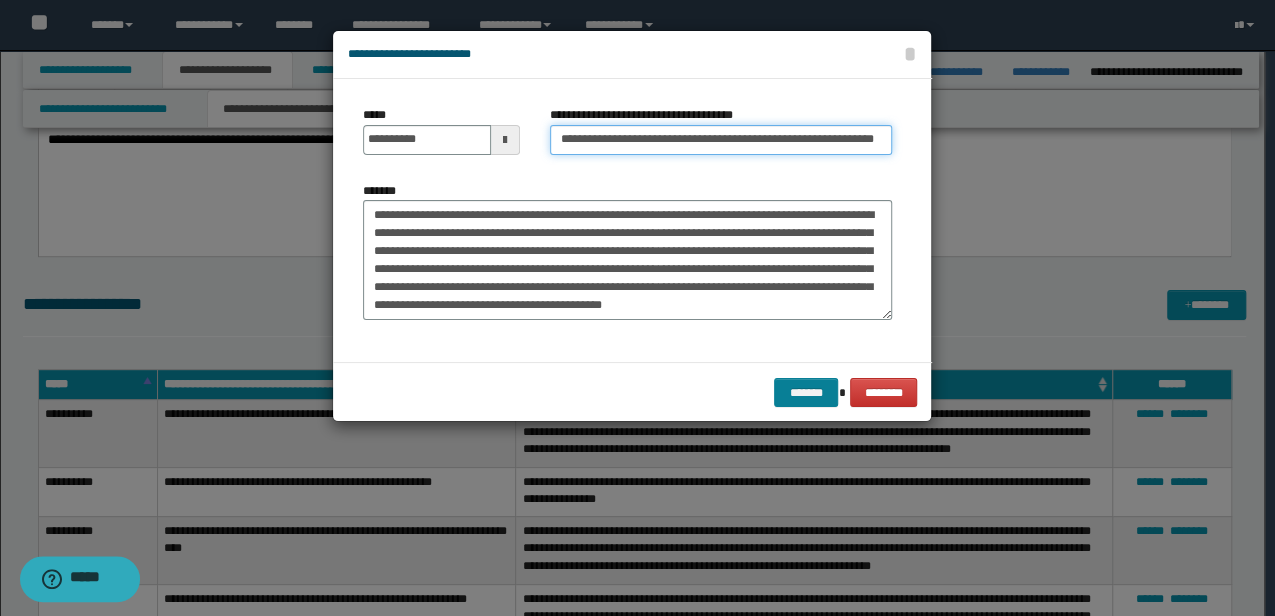 type on "**********" 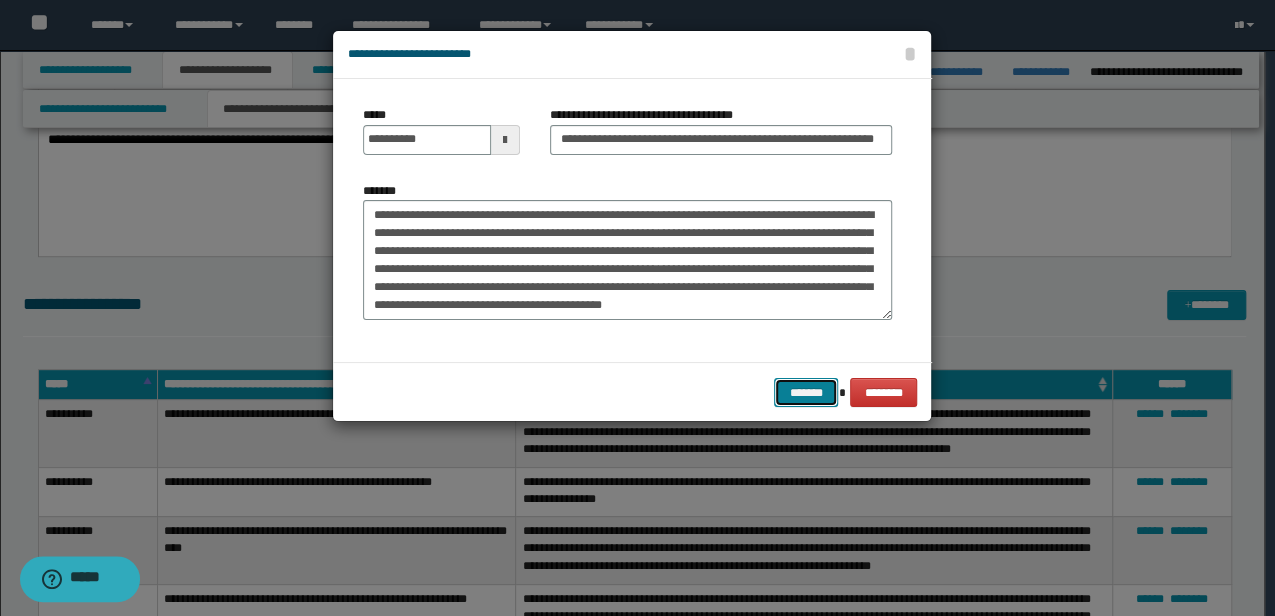 click on "*******" at bounding box center [806, 392] 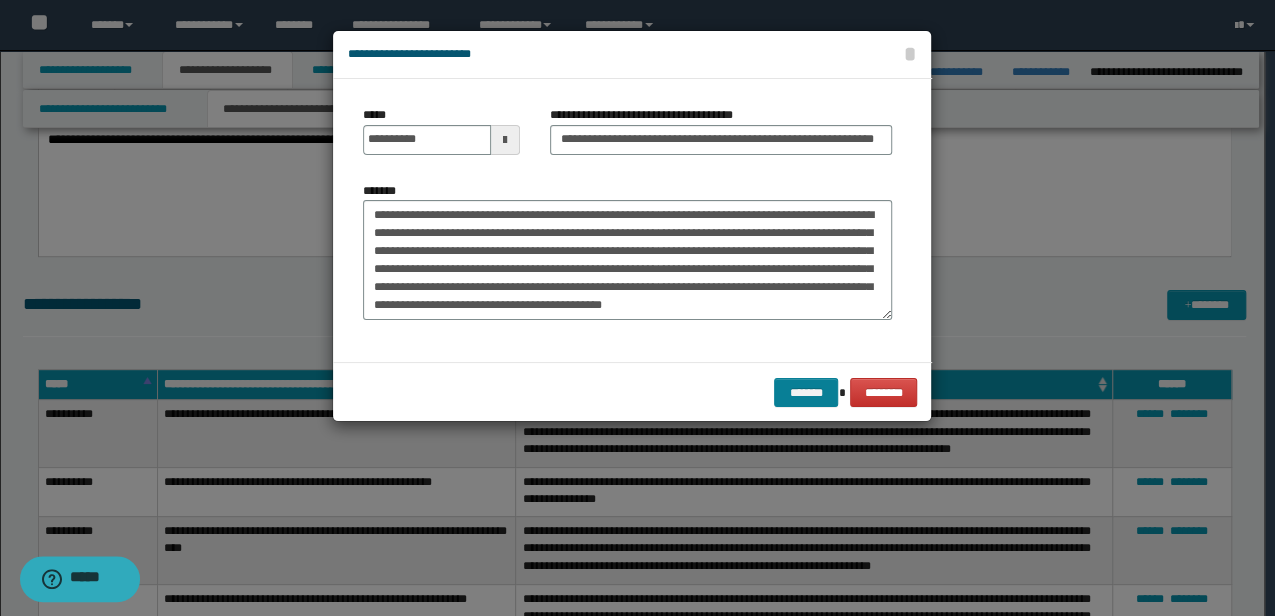 scroll, scrollTop: 0, scrollLeft: 0, axis: both 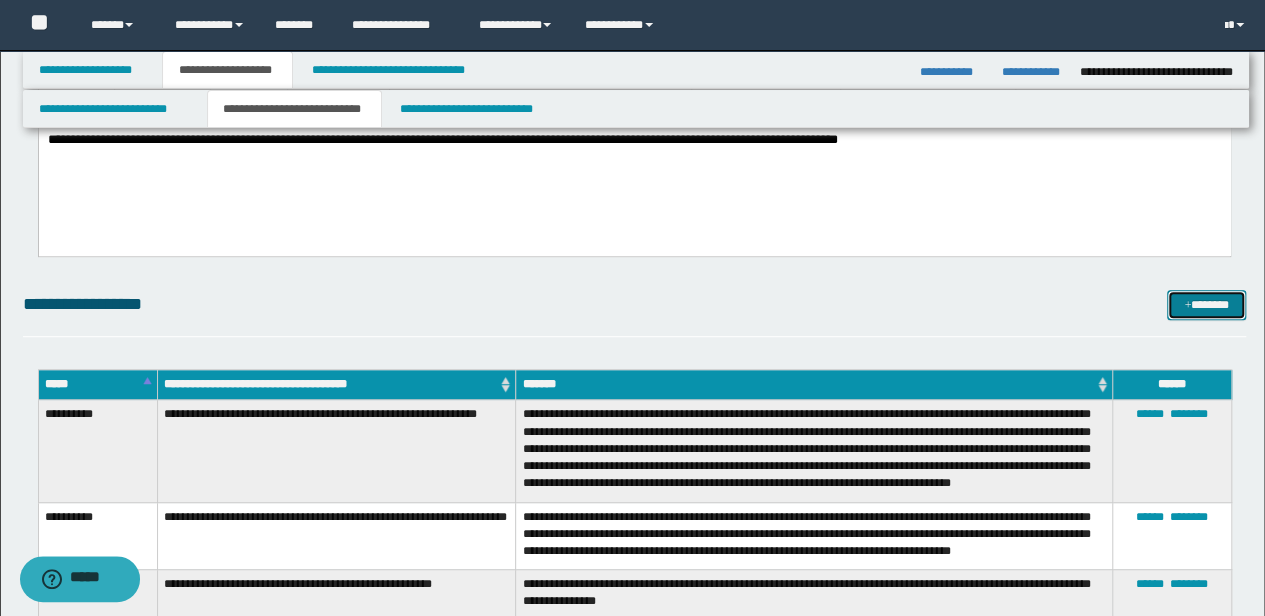 click on "*******" at bounding box center (1206, 304) 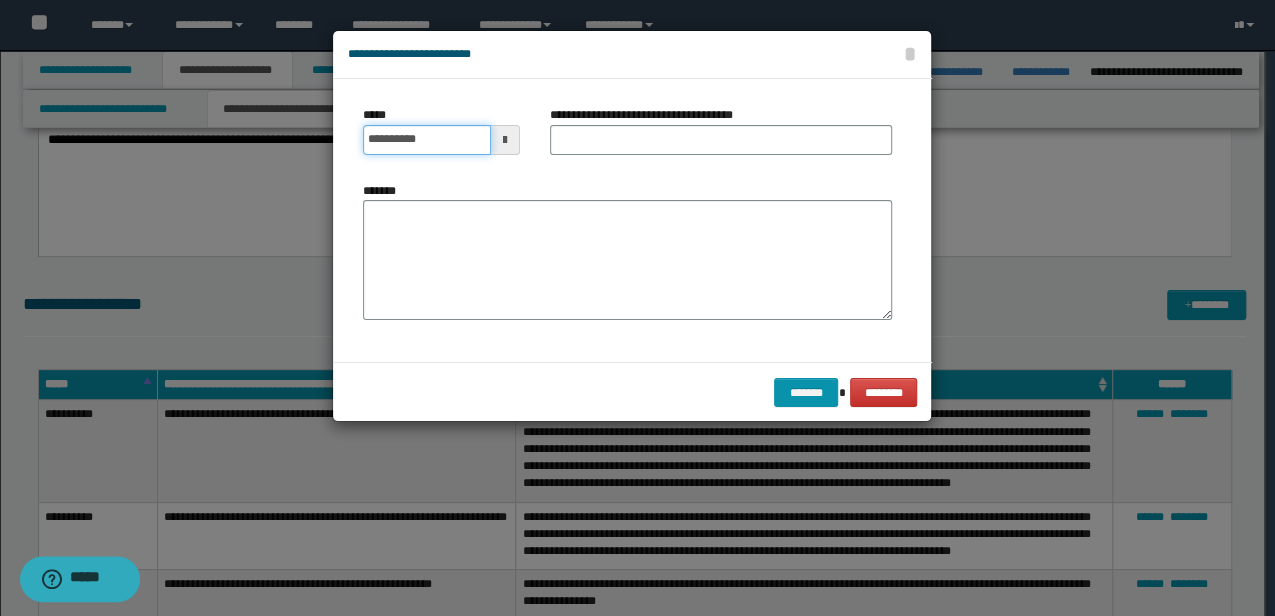click on "**********" at bounding box center [426, 140] 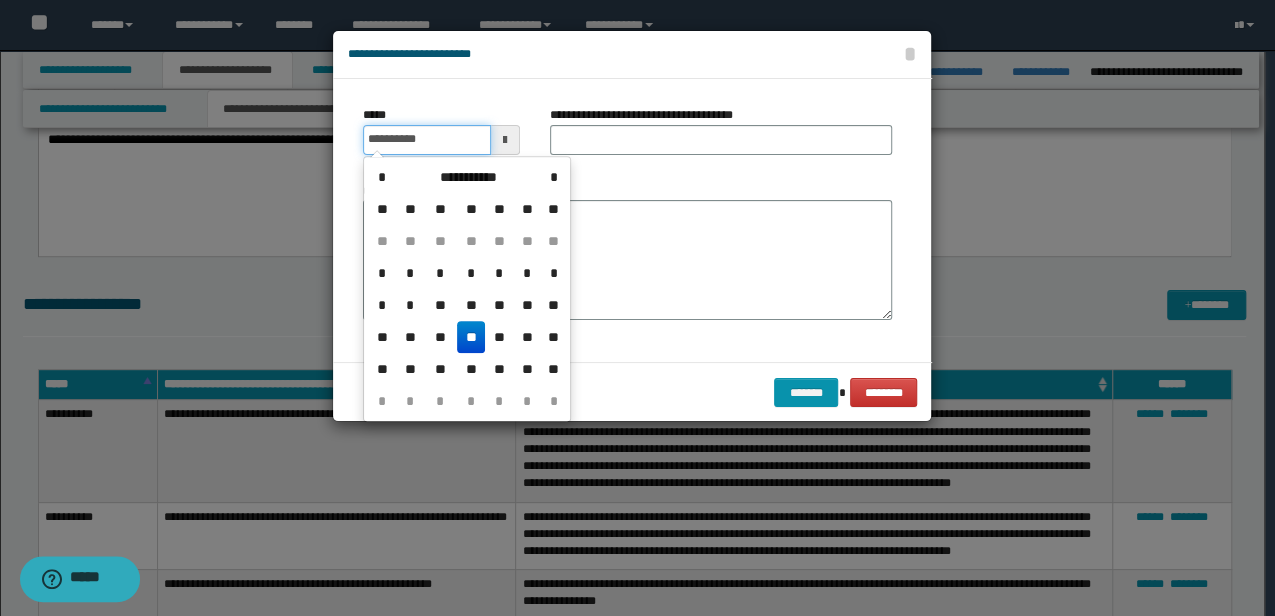 type on "**********" 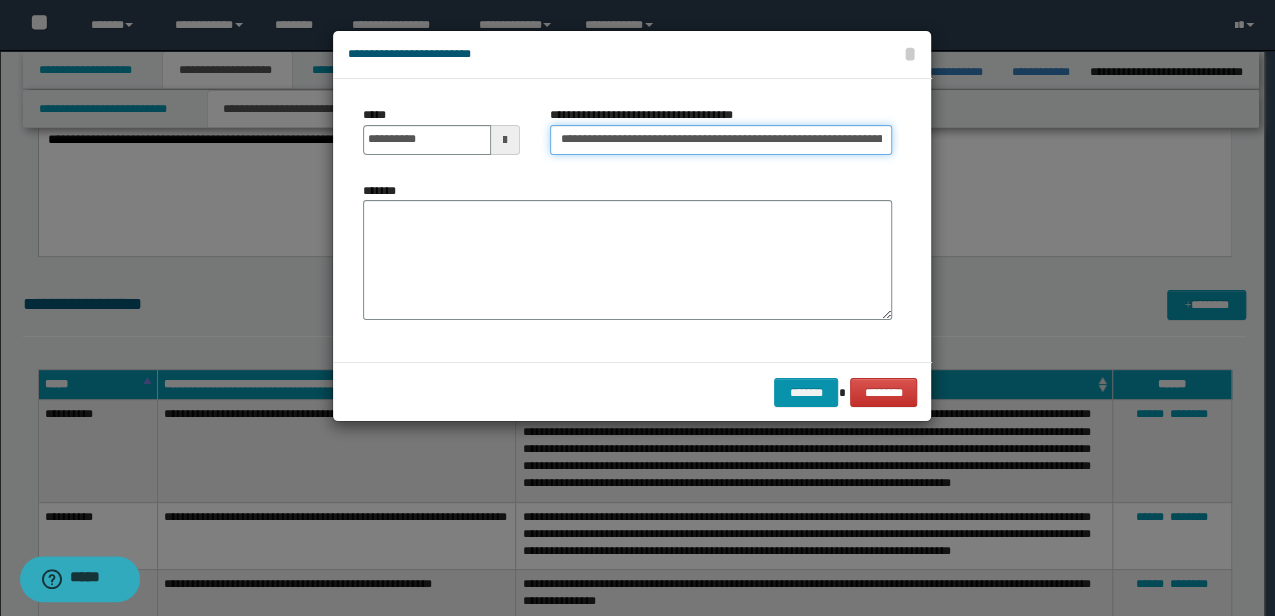 click on "**********" at bounding box center (721, 140) 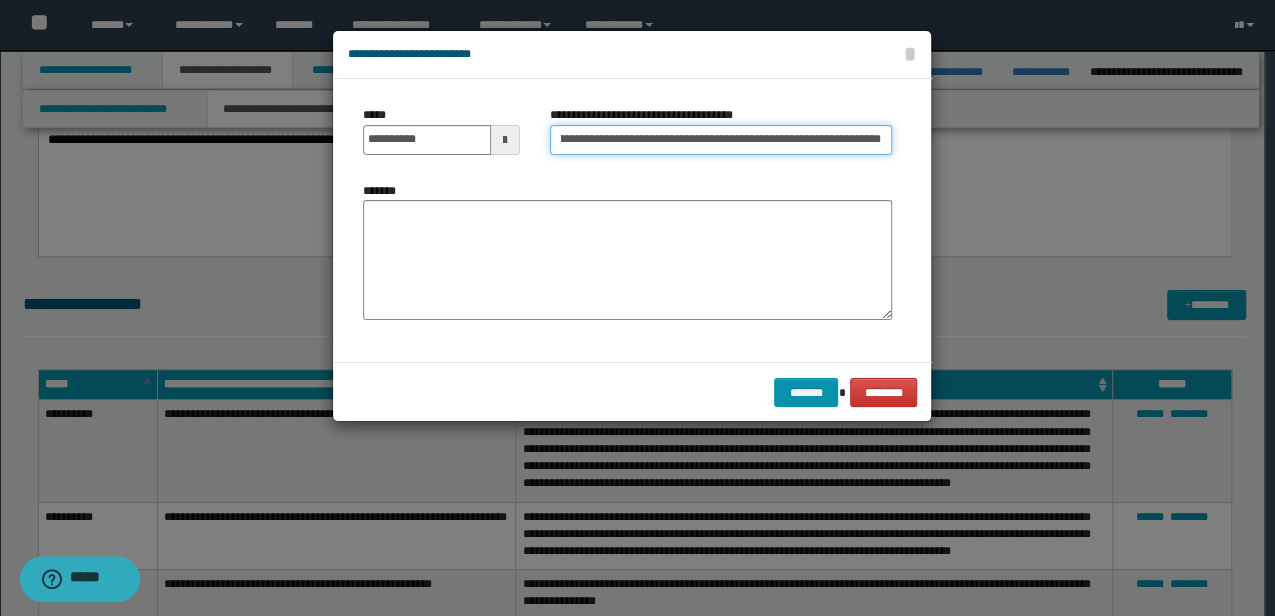 drag, startPoint x: 857, startPoint y: 138, endPoint x: 961, endPoint y: 138, distance: 104 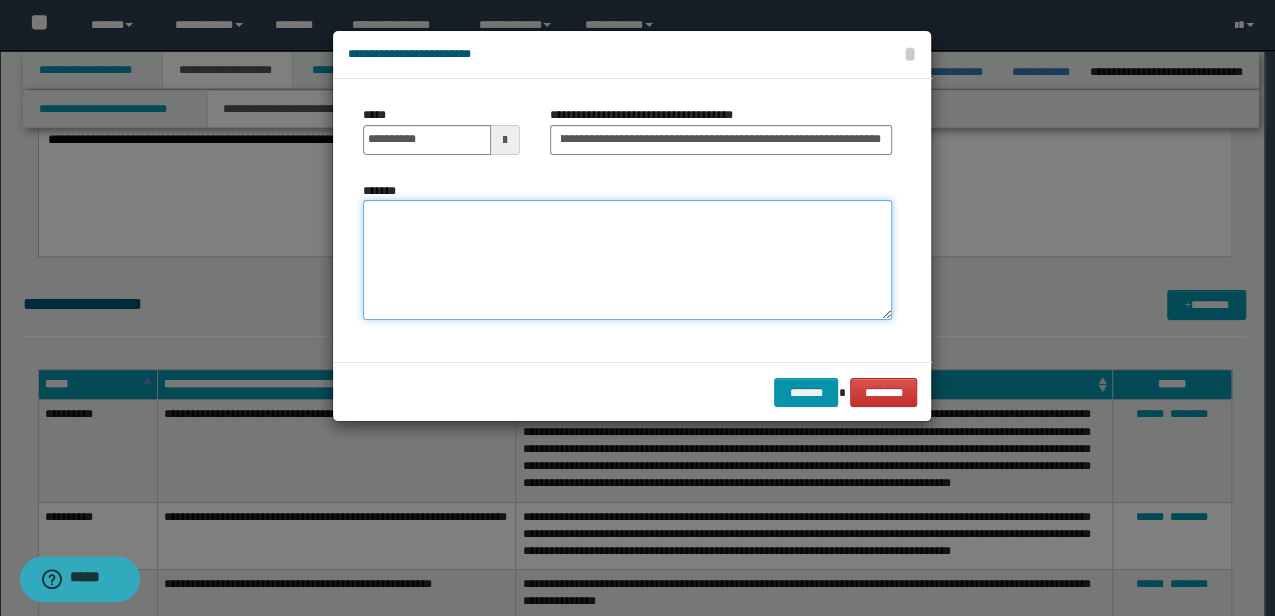 click on "*******" at bounding box center [627, 260] 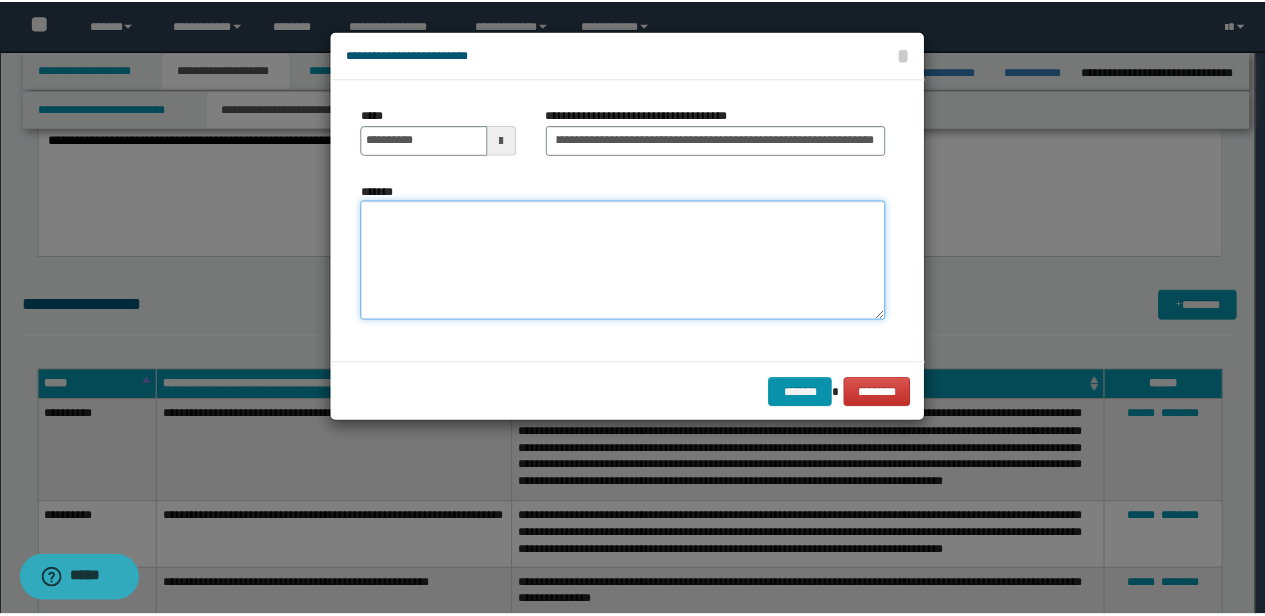 scroll, scrollTop: 0, scrollLeft: 0, axis: both 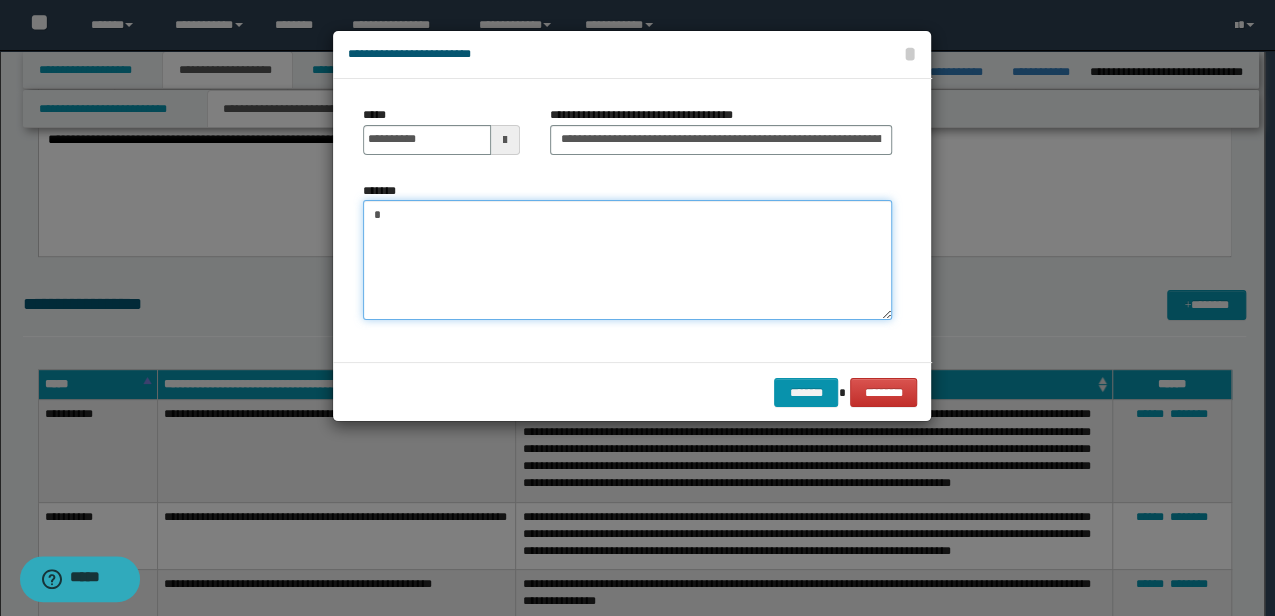 paste on "**********" 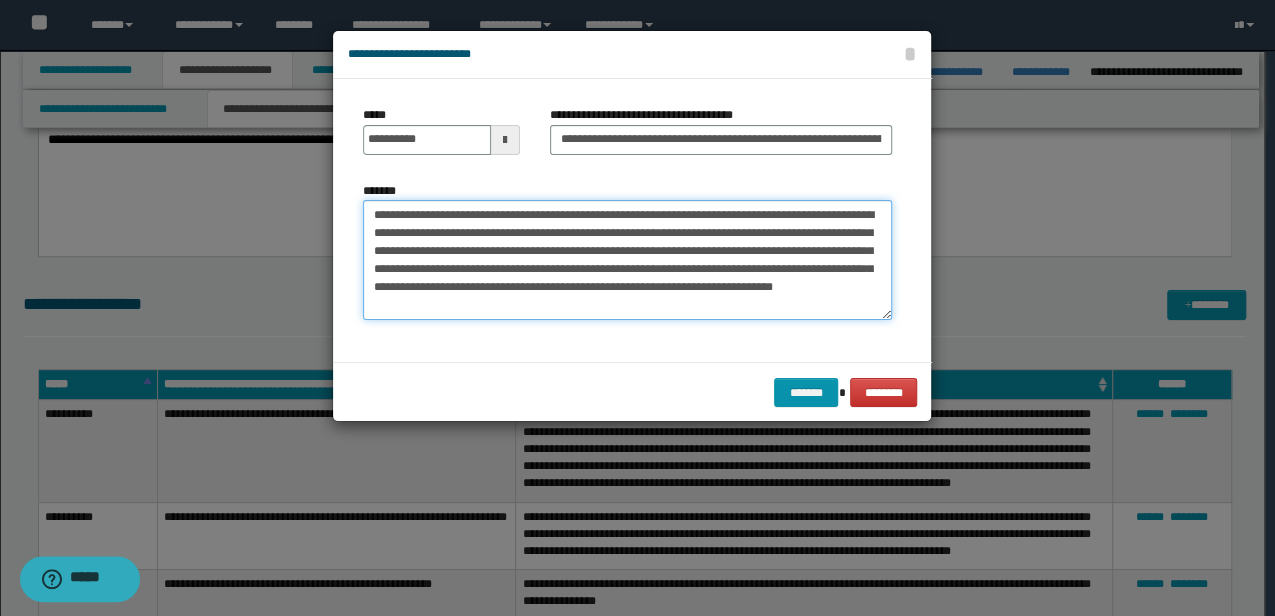 click on "**********" at bounding box center (627, 260) 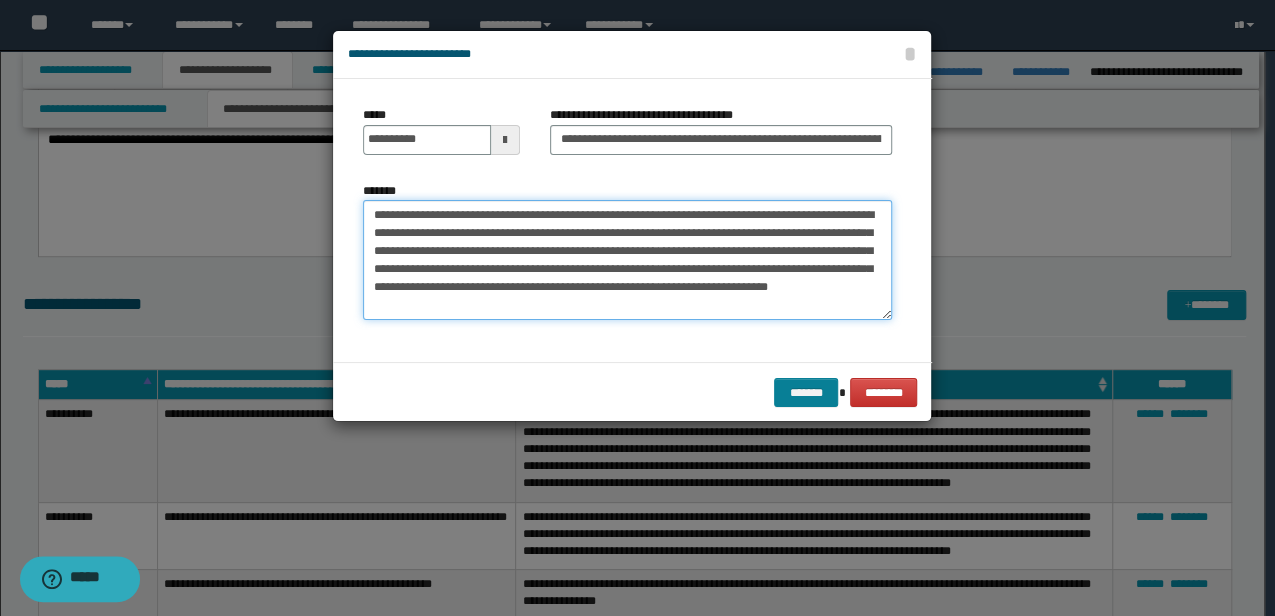 type on "**********" 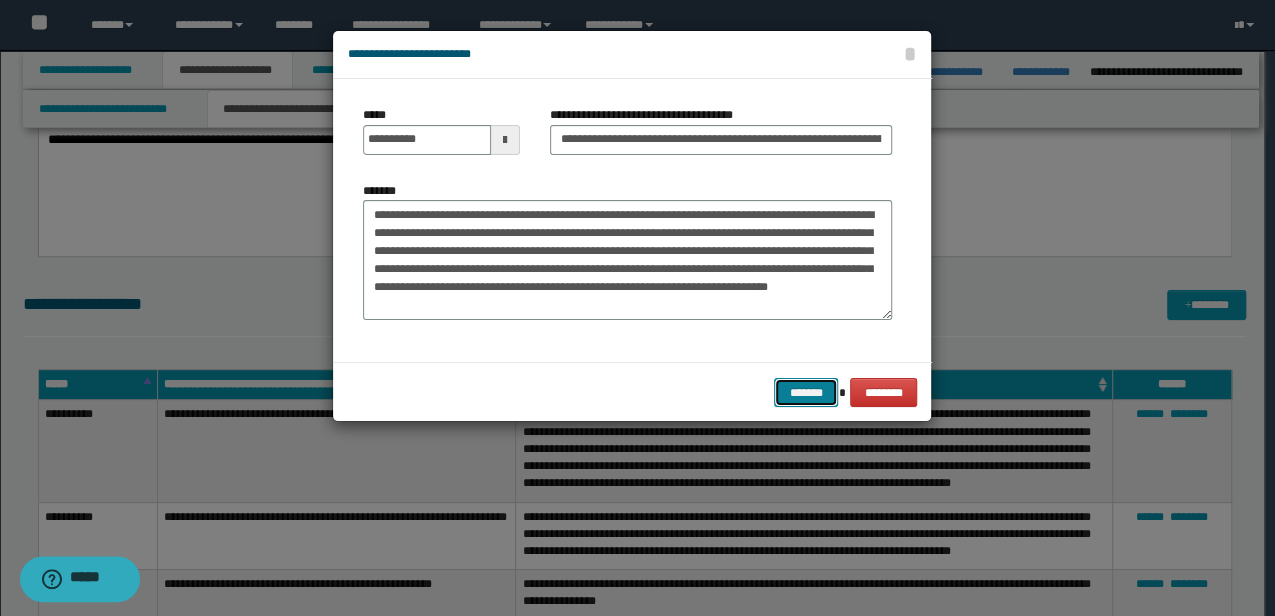click on "*******" at bounding box center [806, 392] 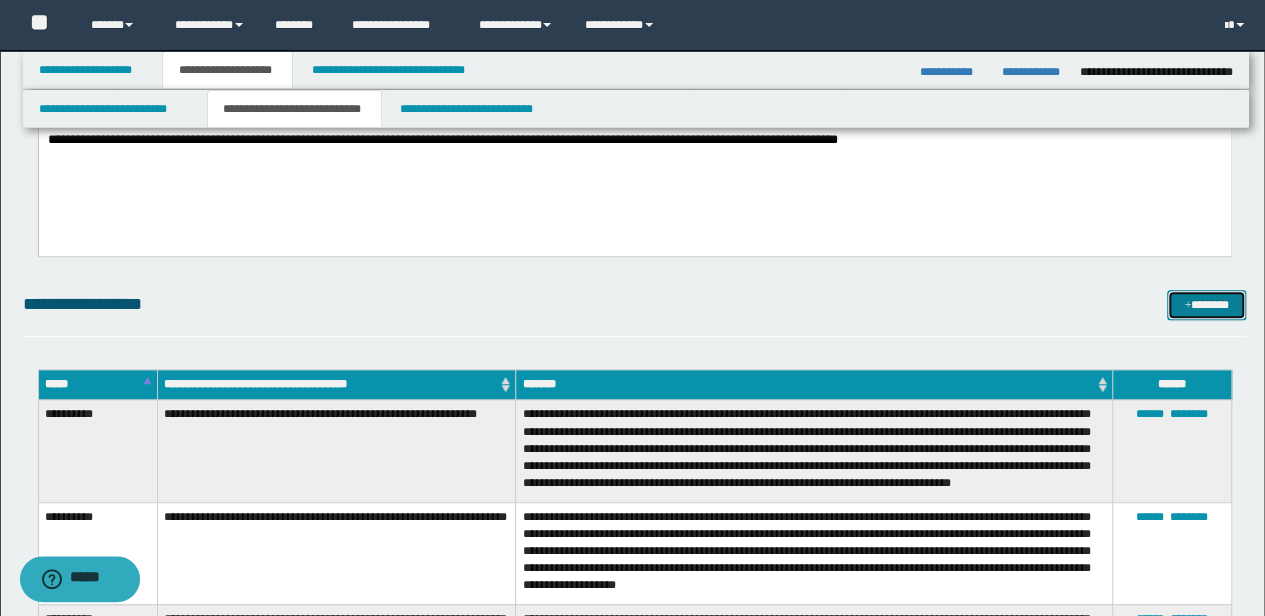 click on "*******" at bounding box center [1206, 304] 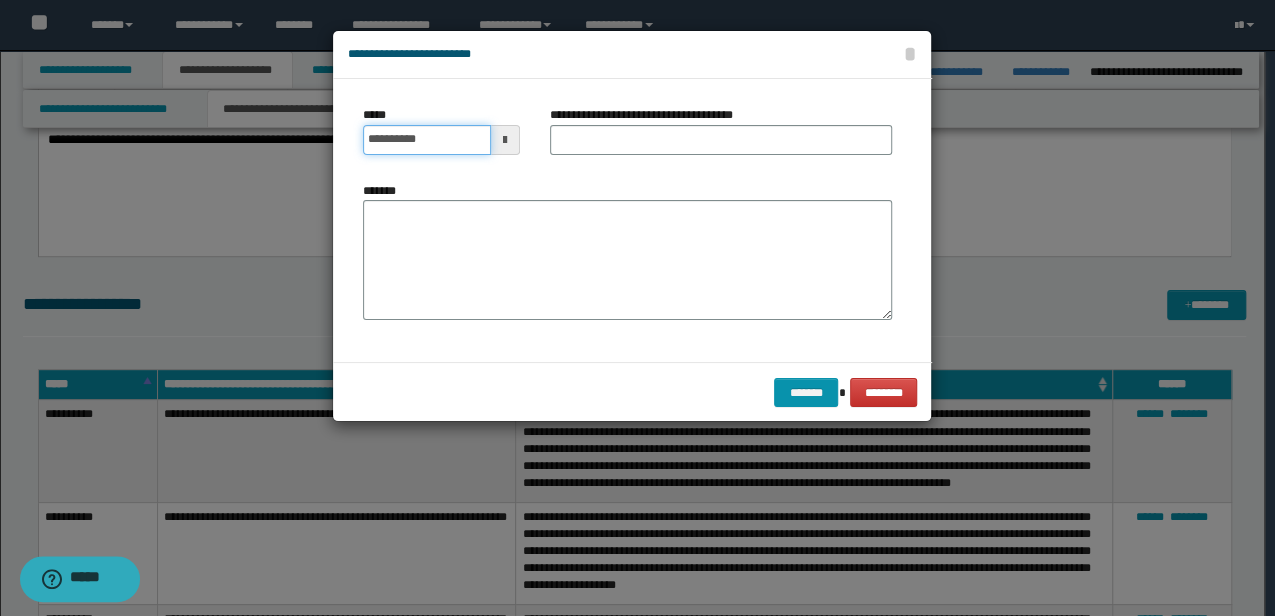 click on "**********" at bounding box center (426, 140) 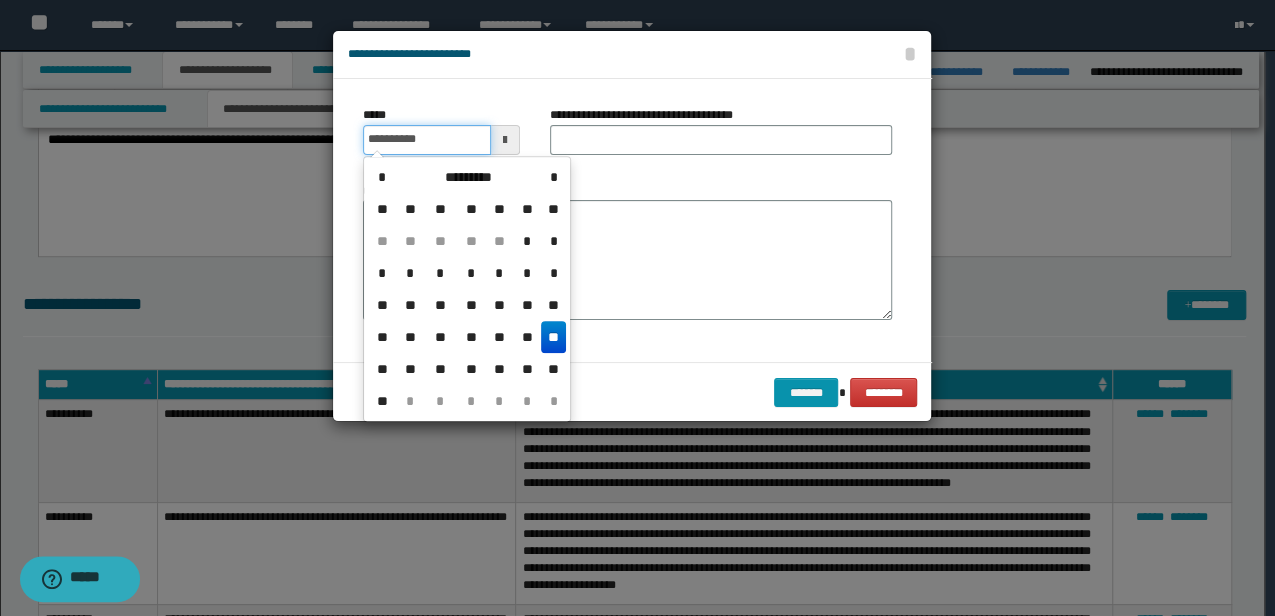 type on "**********" 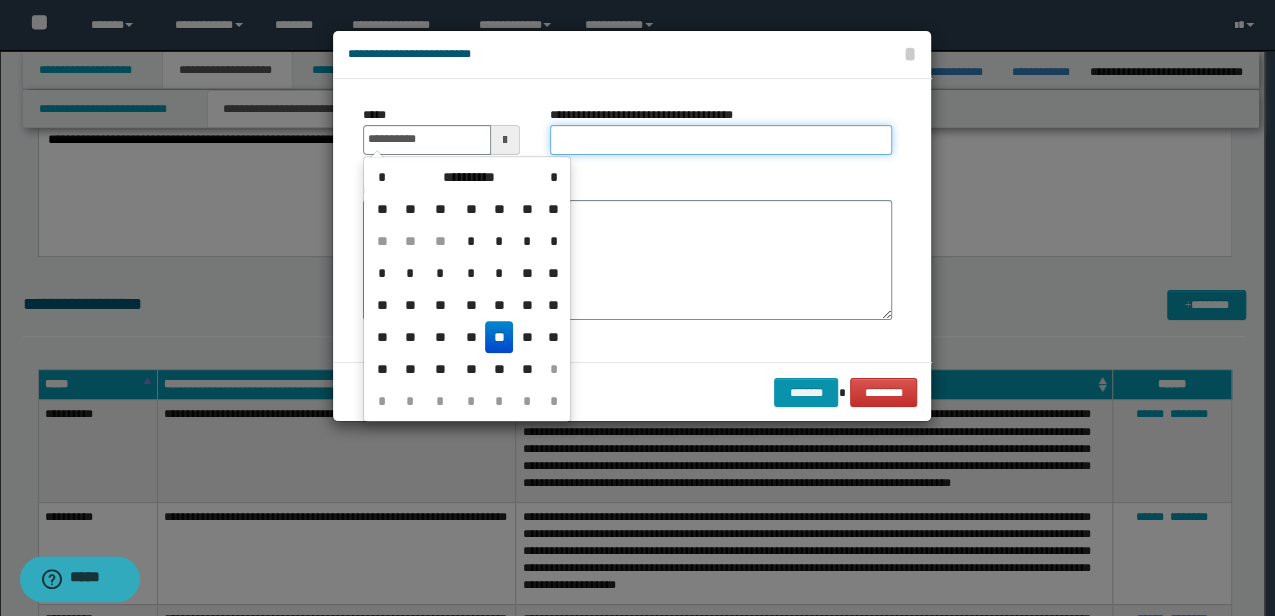 click on "**********" at bounding box center (721, 140) 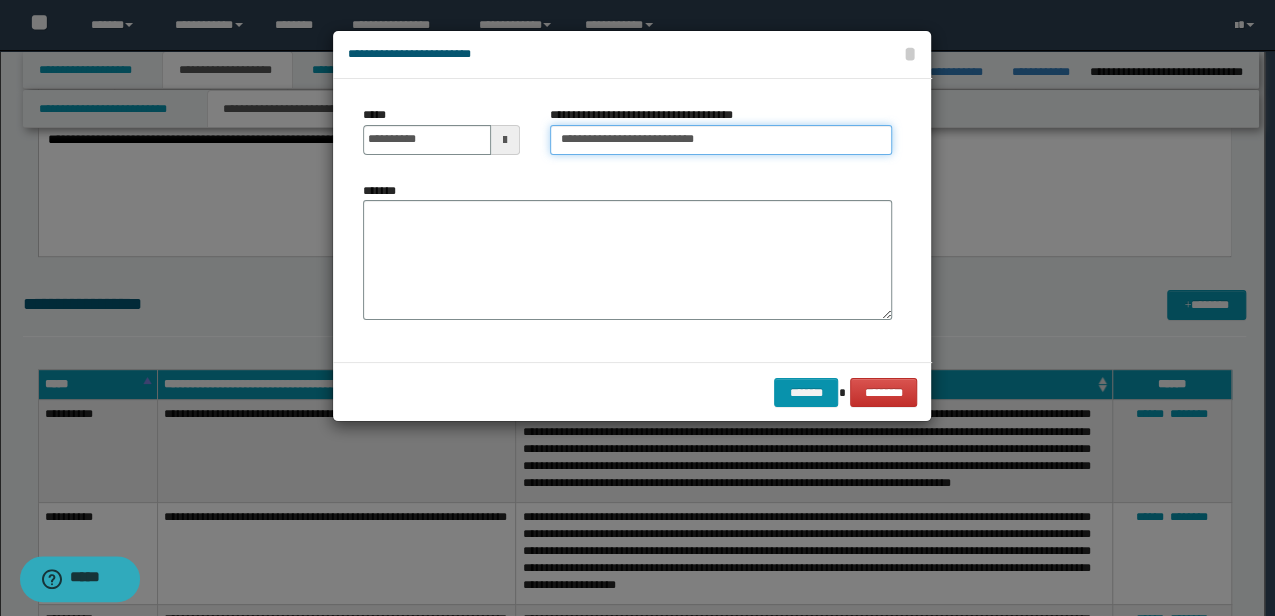 type on "**********" 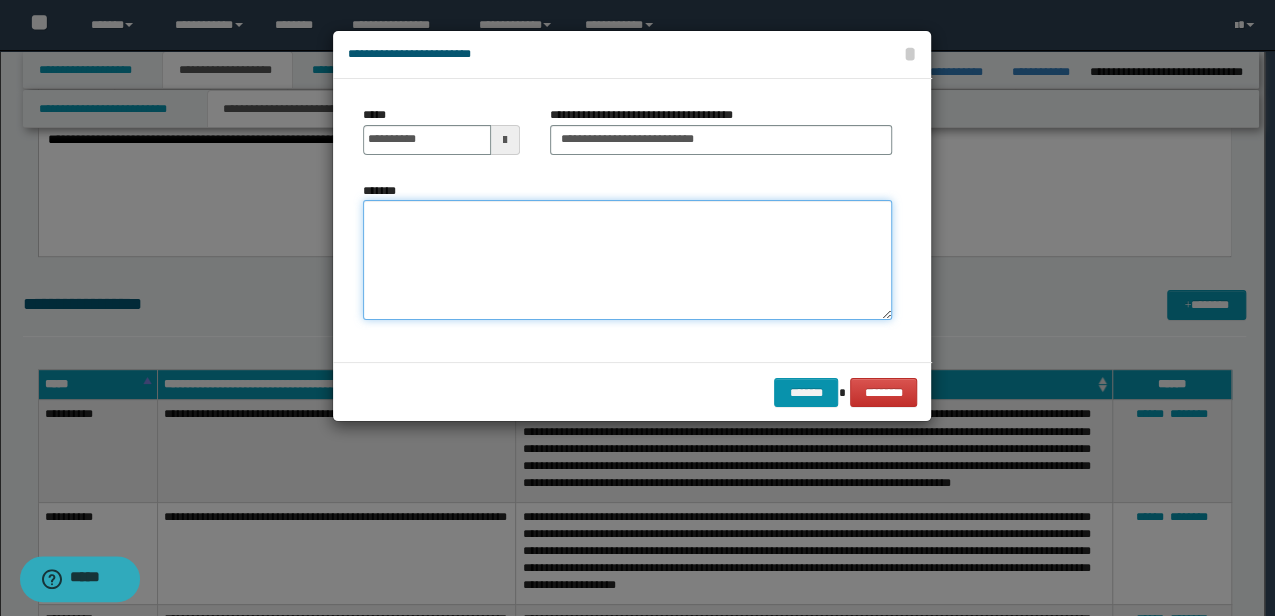 click on "*******" at bounding box center (627, 260) 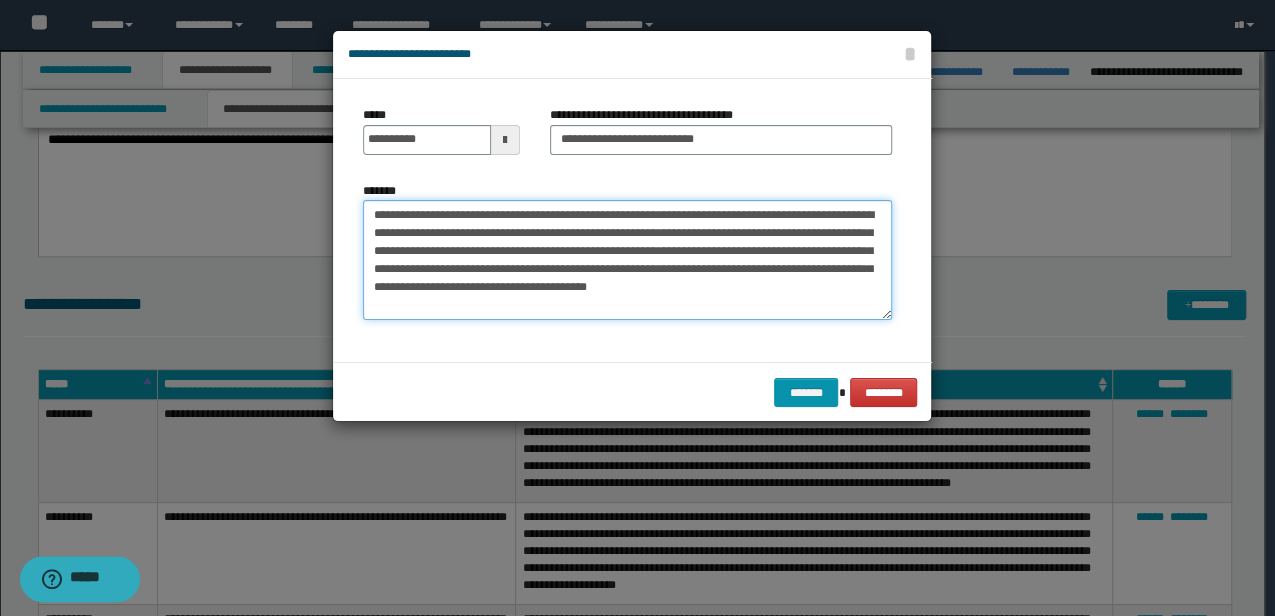 click on "**********" at bounding box center (627, 260) 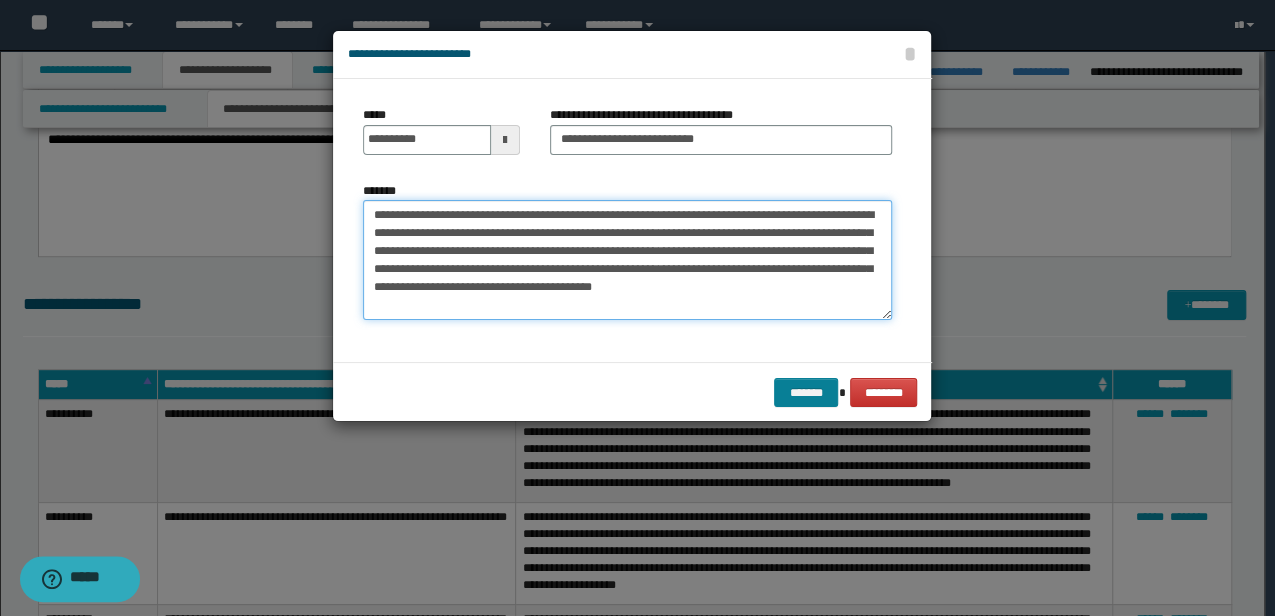 type on "**********" 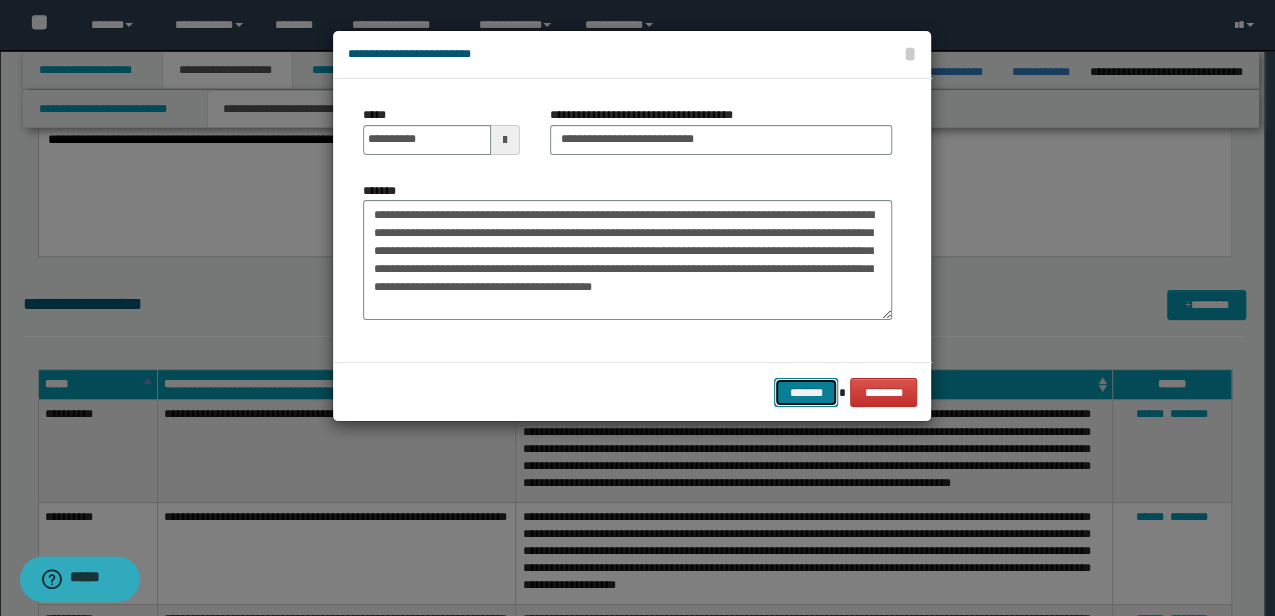 click on "*******" at bounding box center (806, 392) 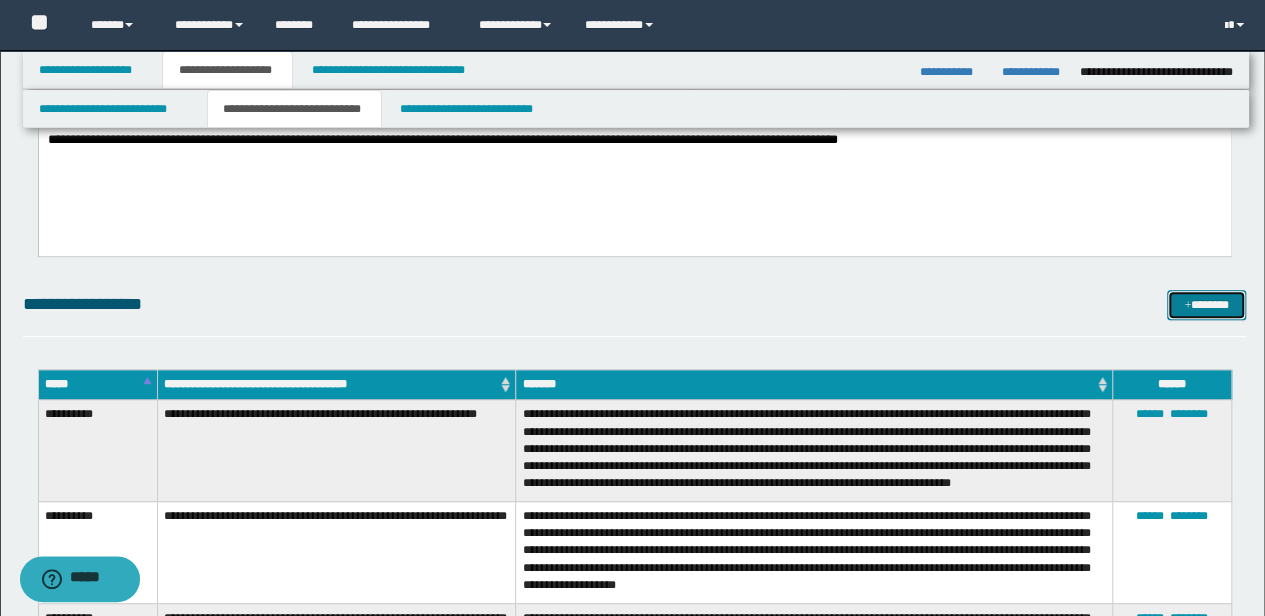 click on "*******" at bounding box center (1206, 304) 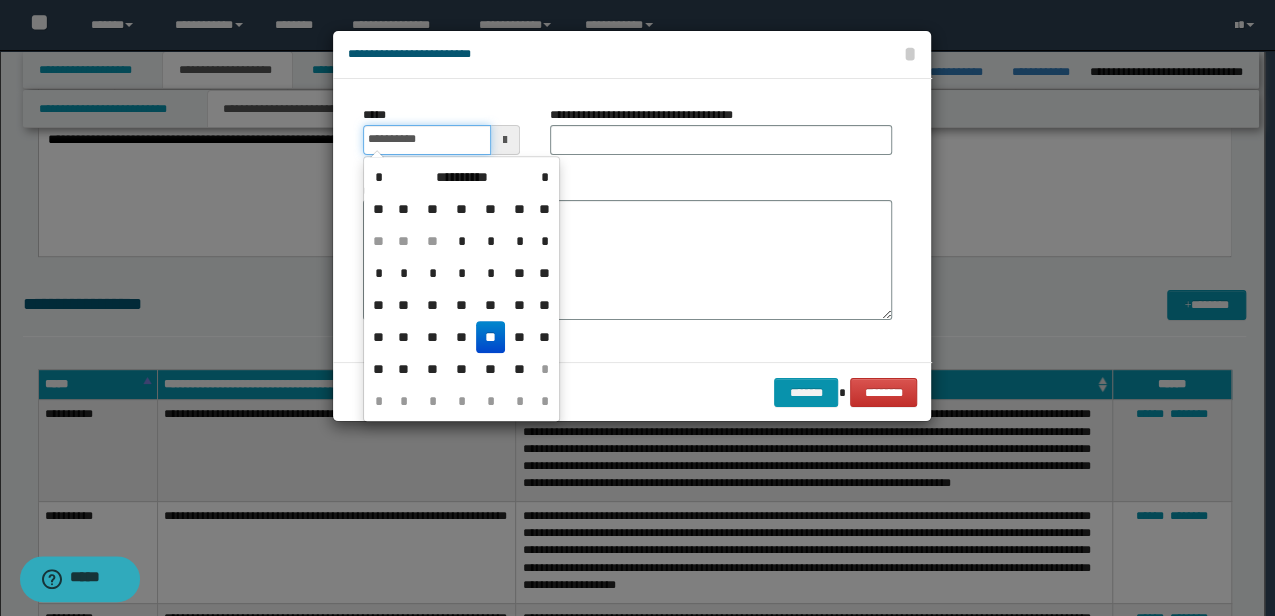 click on "**********" at bounding box center (426, 140) 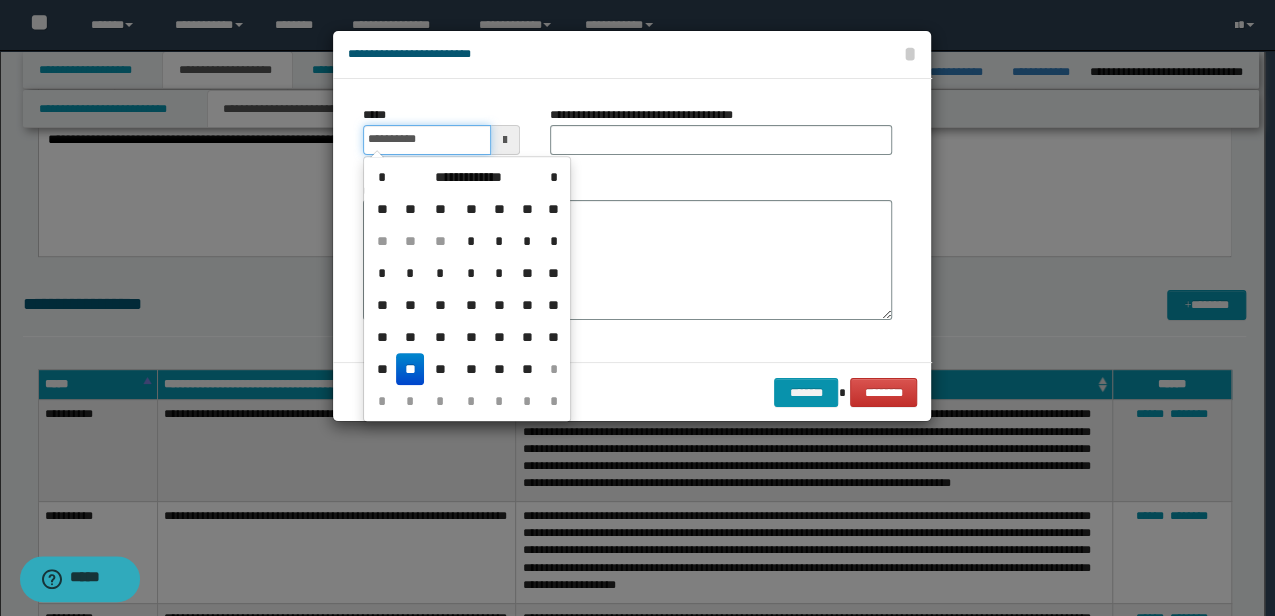 type on "**********" 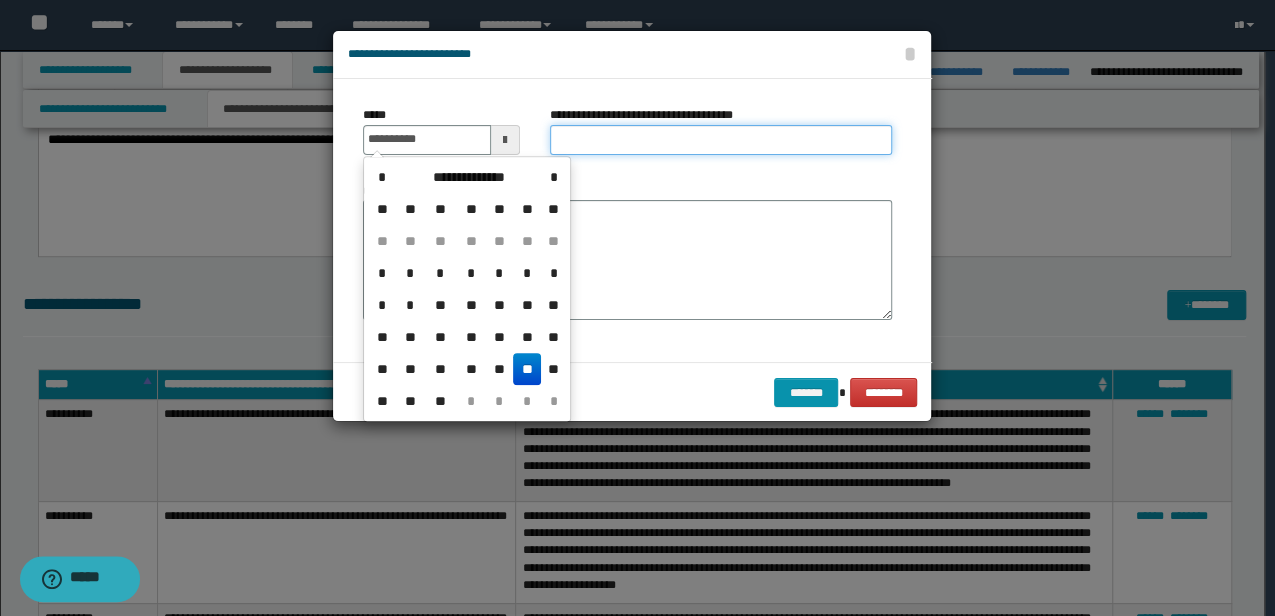 click on "**********" at bounding box center [721, 140] 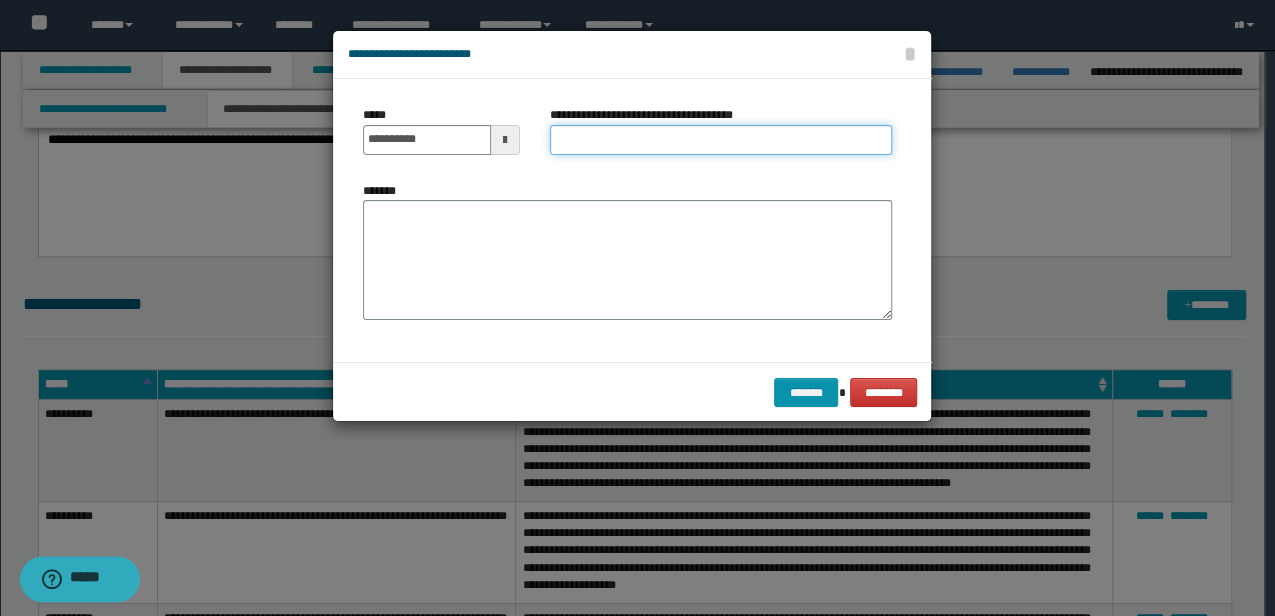 click on "**********" at bounding box center [721, 140] 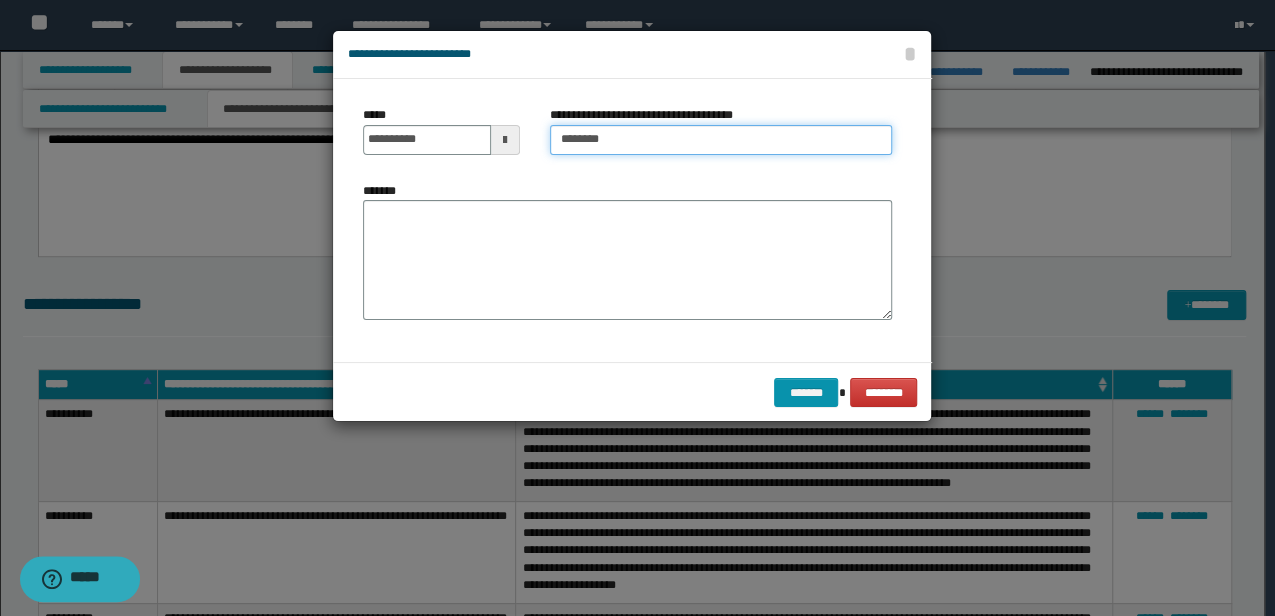 drag, startPoint x: 584, startPoint y: 131, endPoint x: 459, endPoint y: 126, distance: 125.09996 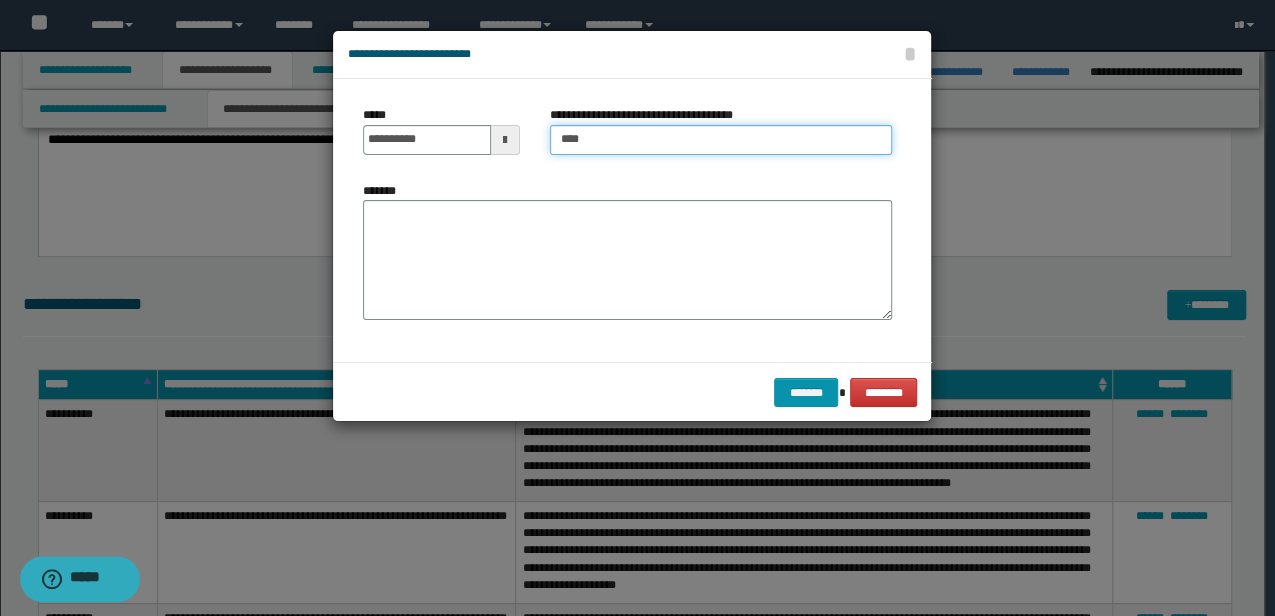 type on "**********" 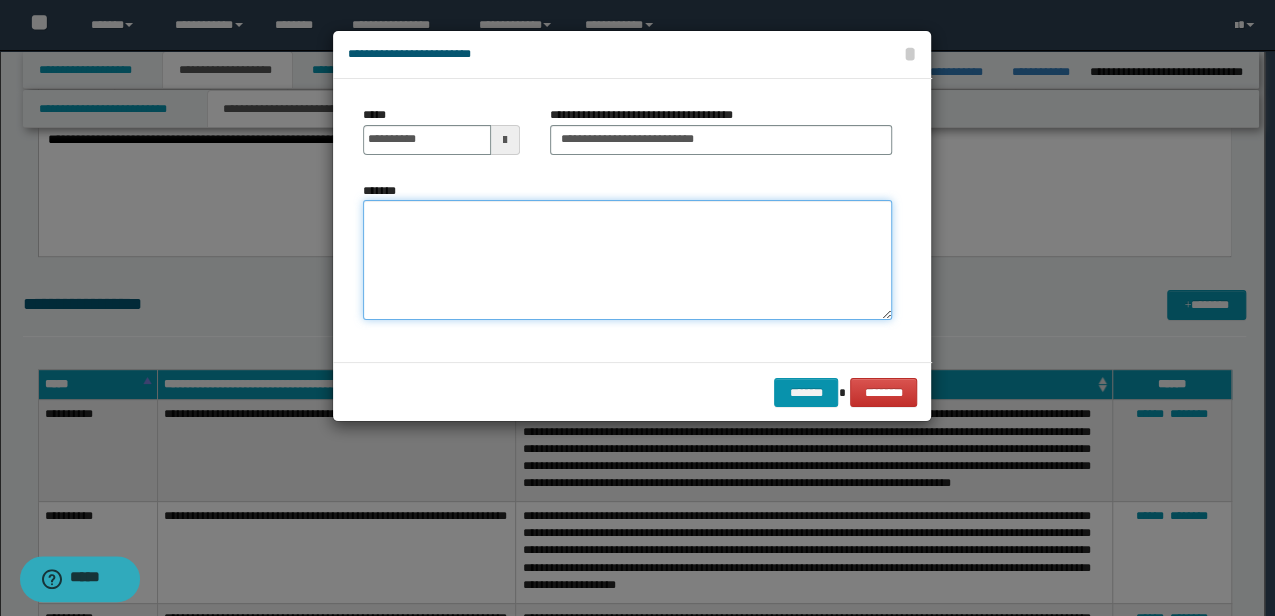 click on "*******" at bounding box center (627, 260) 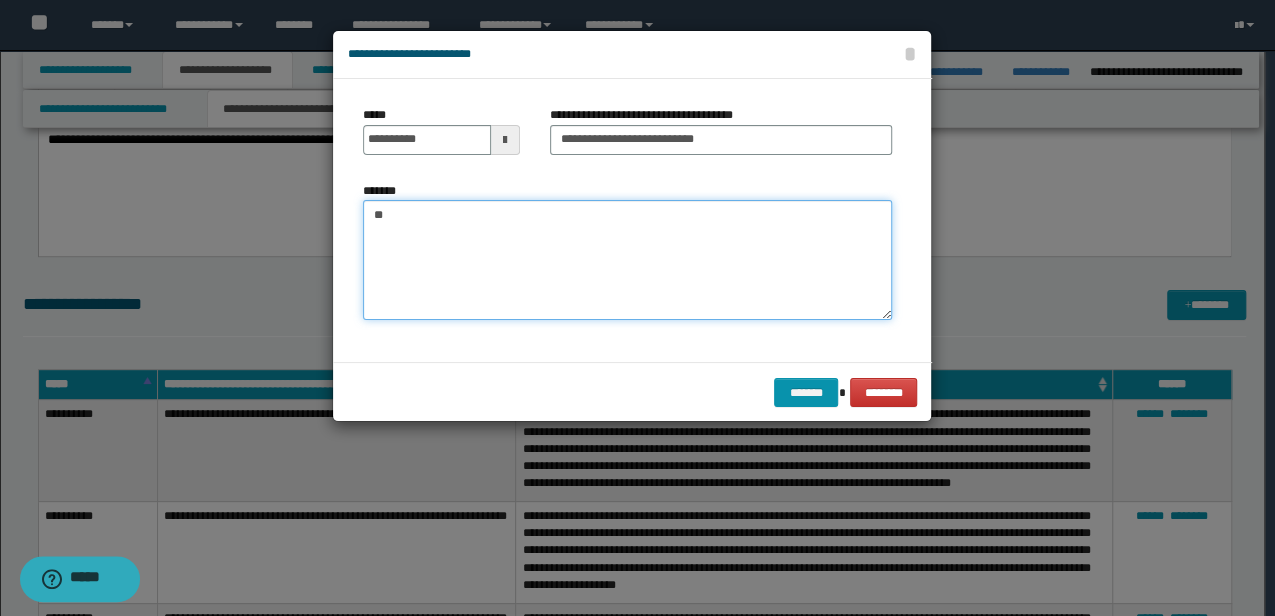 type on "*" 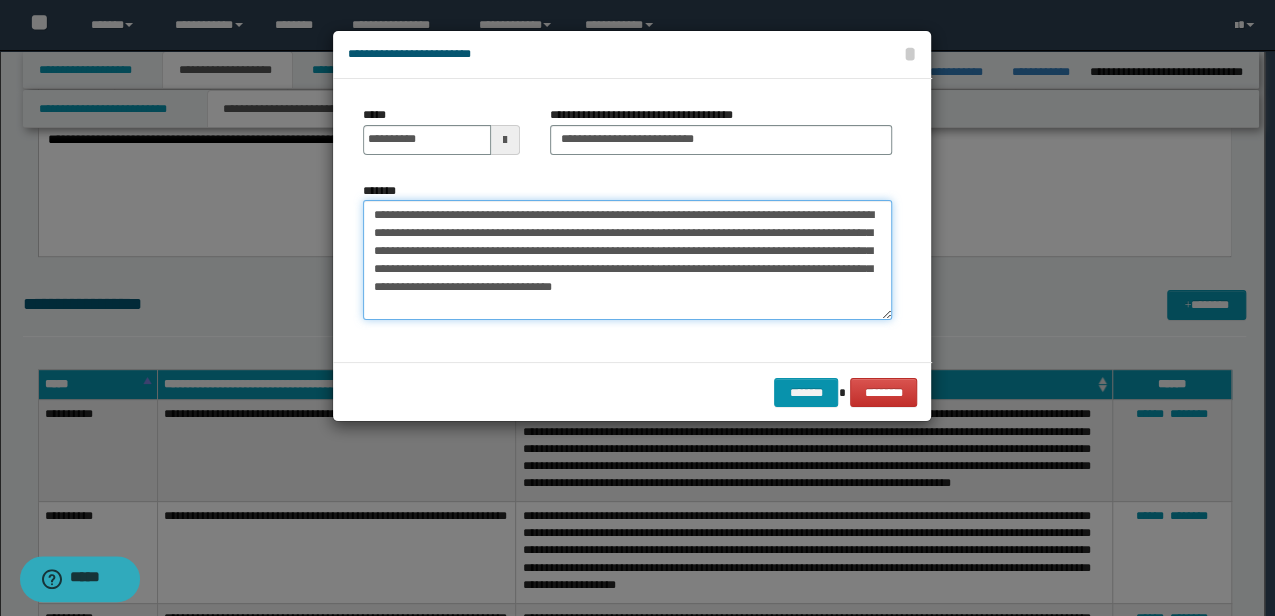 click on "**********" at bounding box center (627, 260) 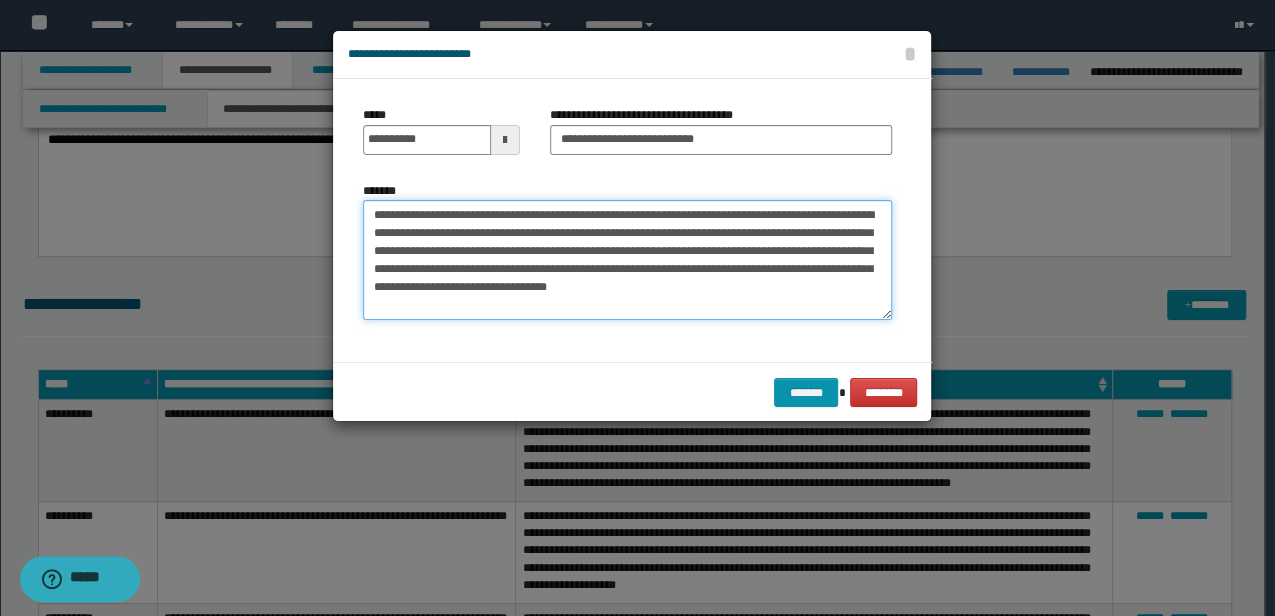 drag, startPoint x: 511, startPoint y: 254, endPoint x: 426, endPoint y: 253, distance: 85.00588 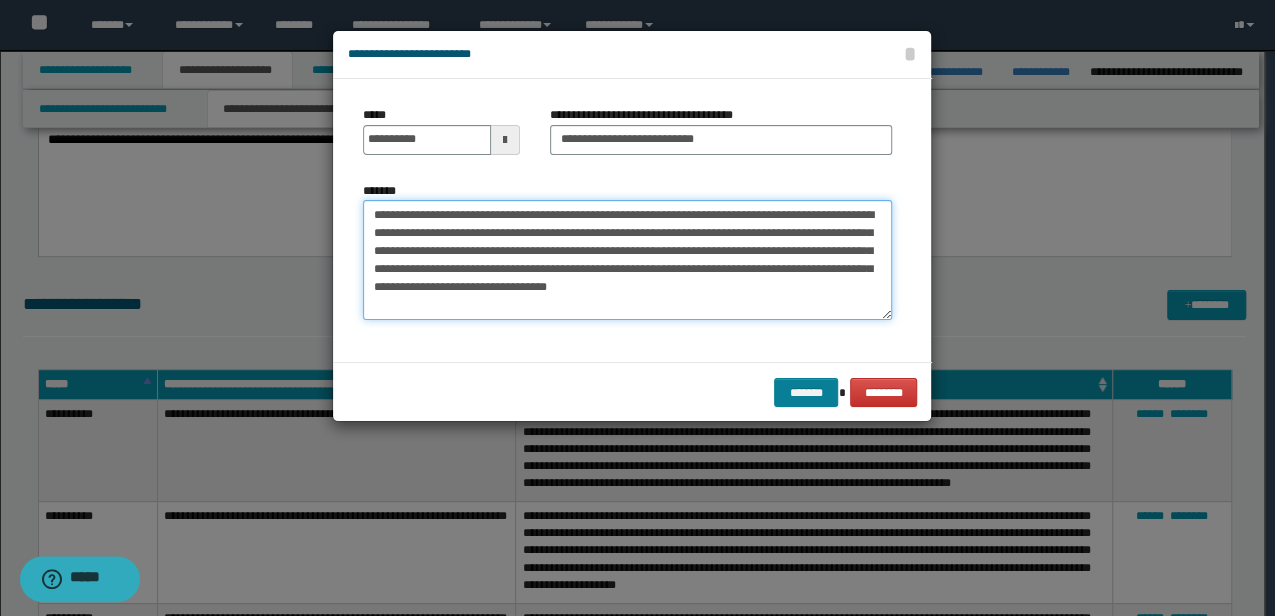 type on "**********" 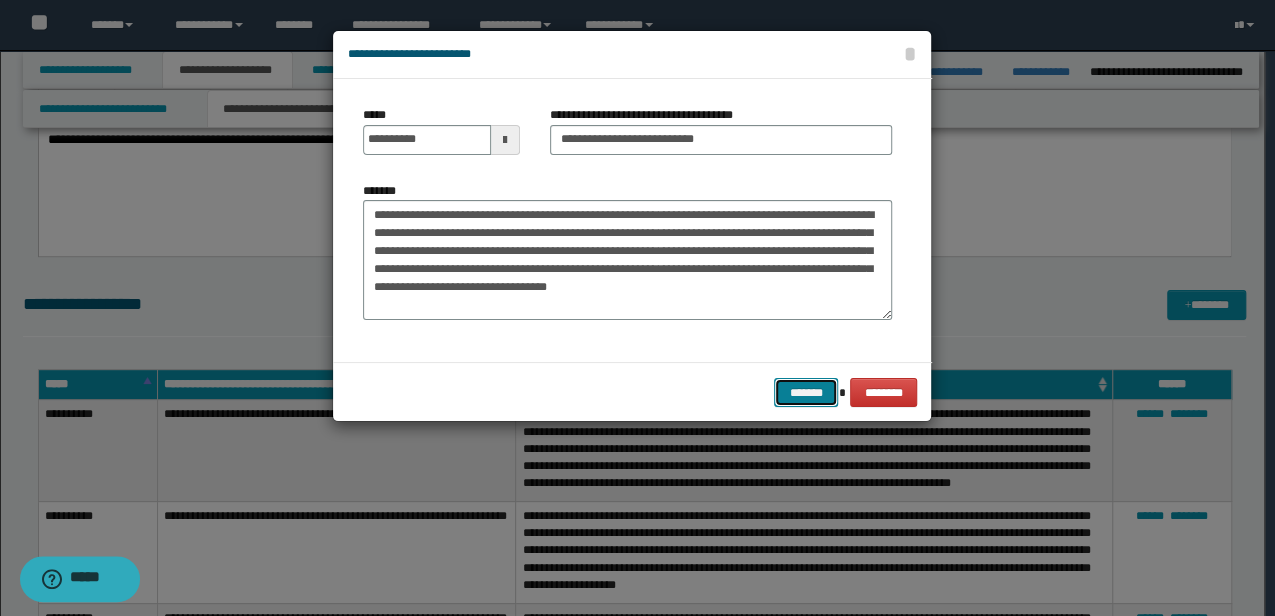 click on "*******" at bounding box center (806, 392) 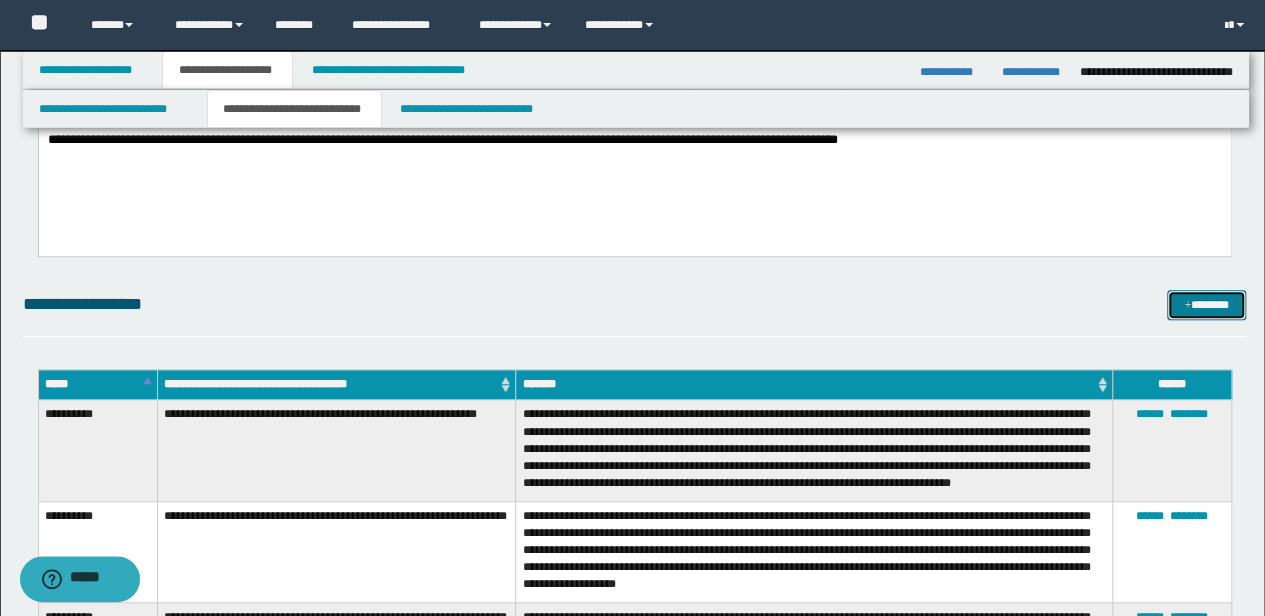 click on "*******" at bounding box center (1206, 304) 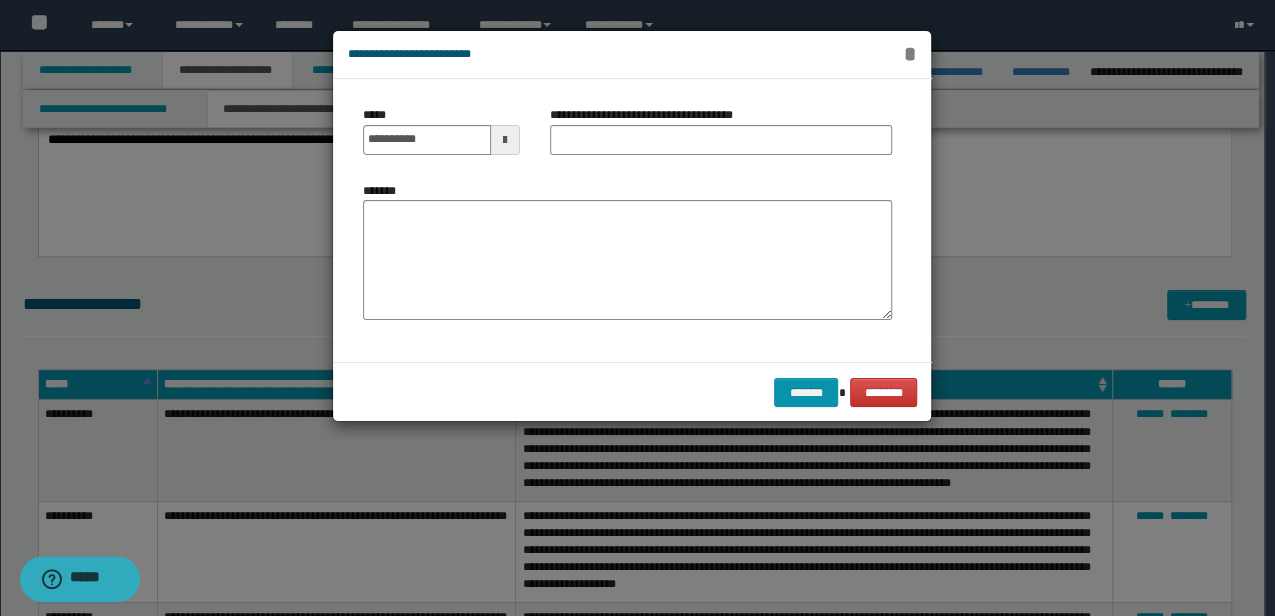 click on "*" at bounding box center (909, 54) 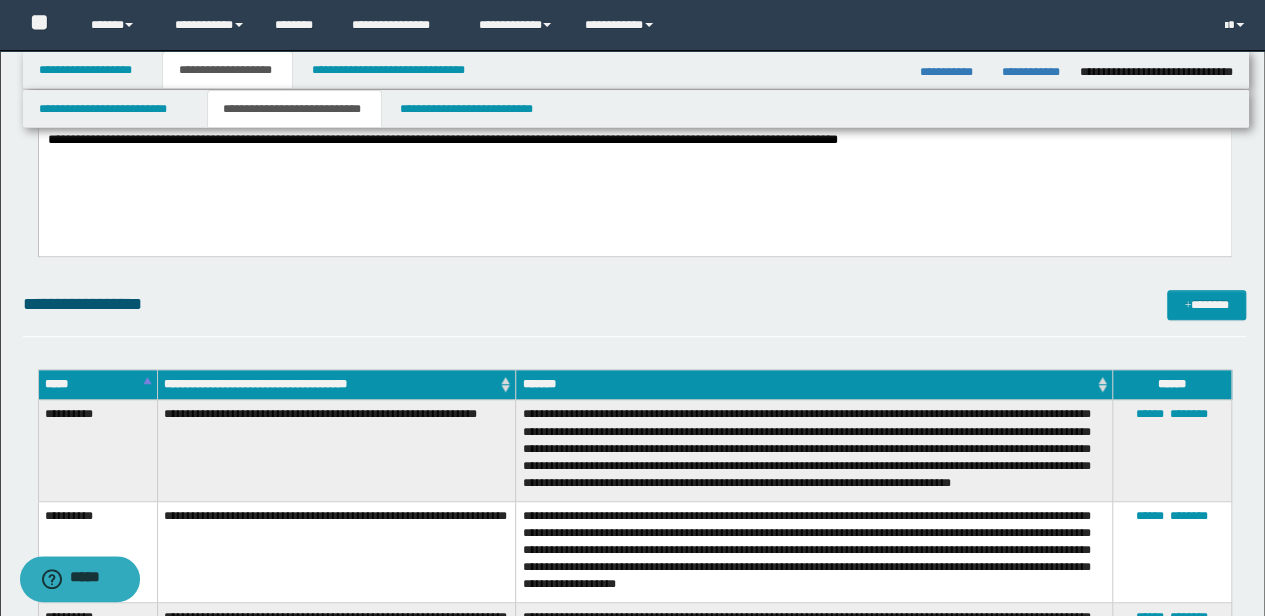 scroll, scrollTop: 1422, scrollLeft: 0, axis: vertical 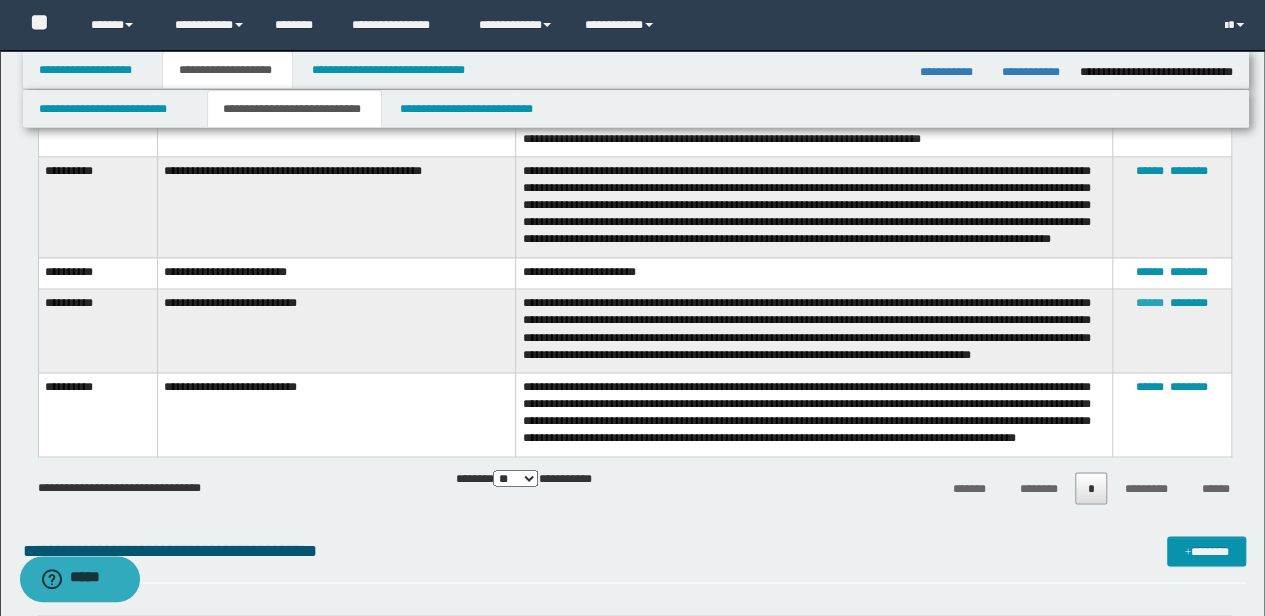 click on "******" at bounding box center [1150, 303] 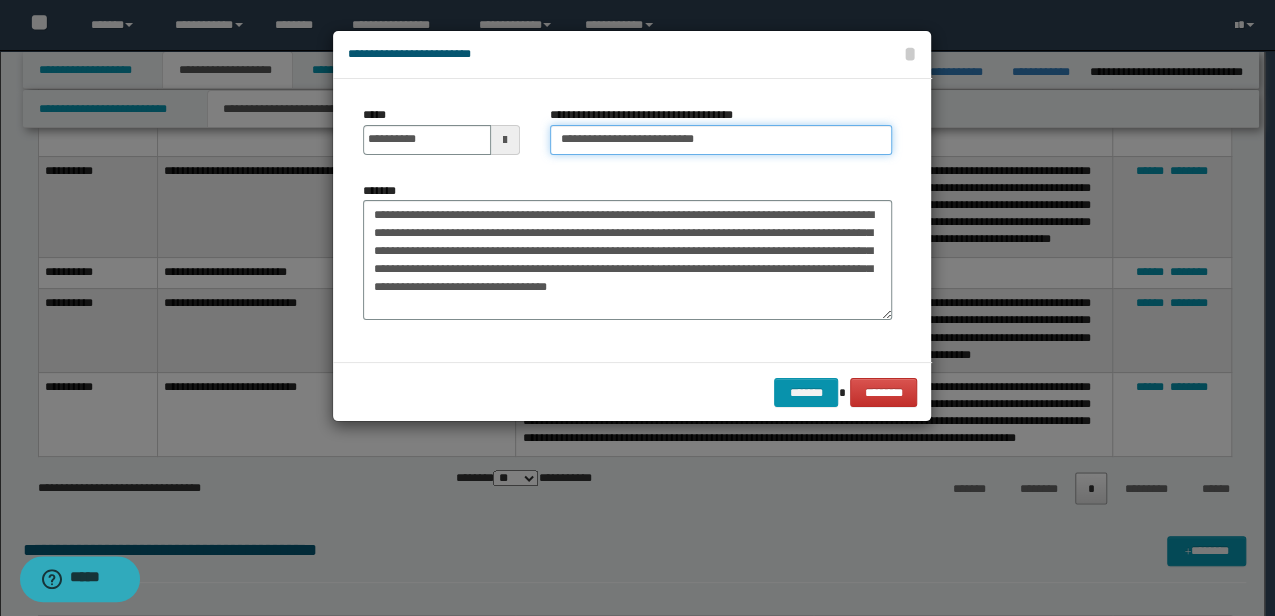 click on "**********" at bounding box center [721, 140] 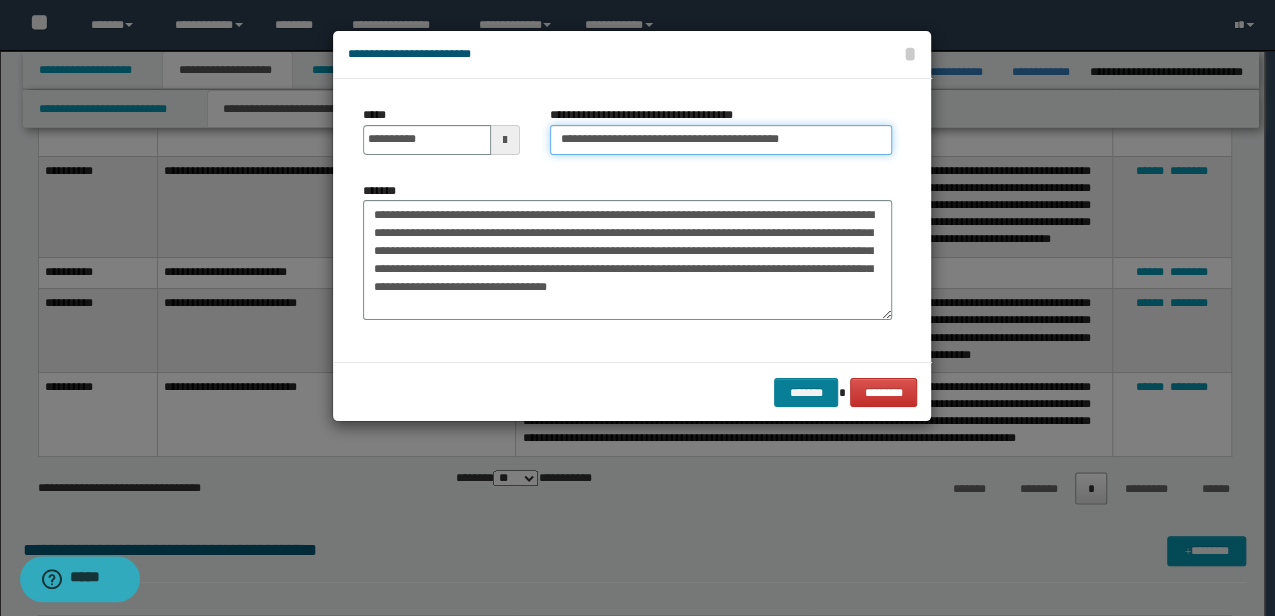 type on "**********" 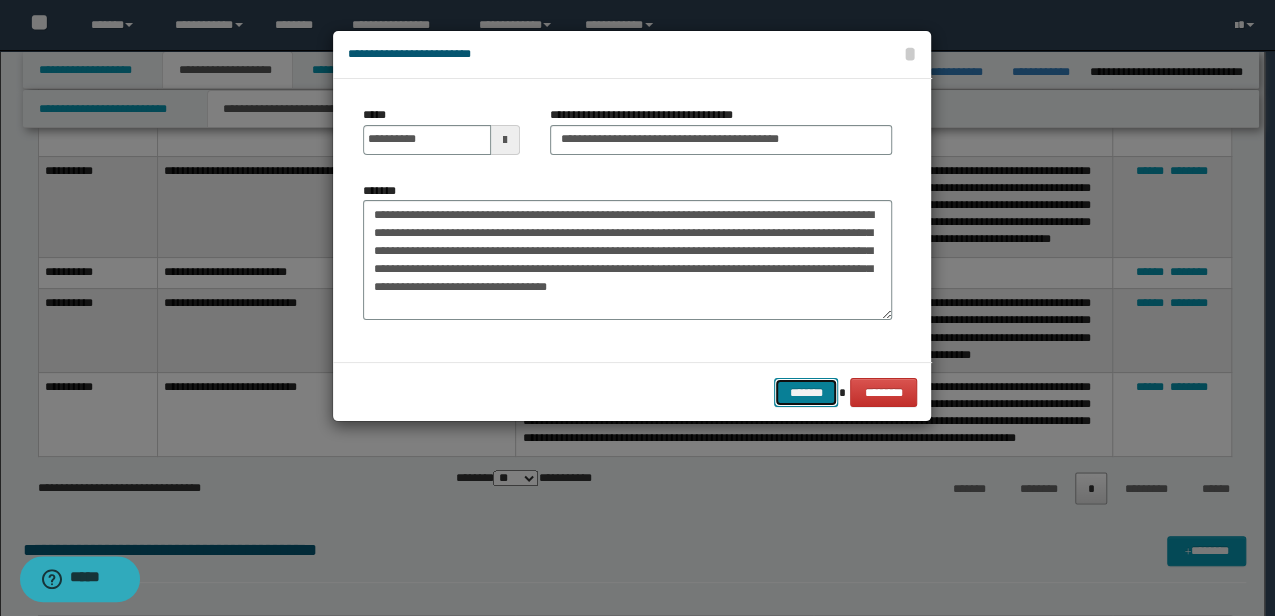 click on "*******" at bounding box center [806, 392] 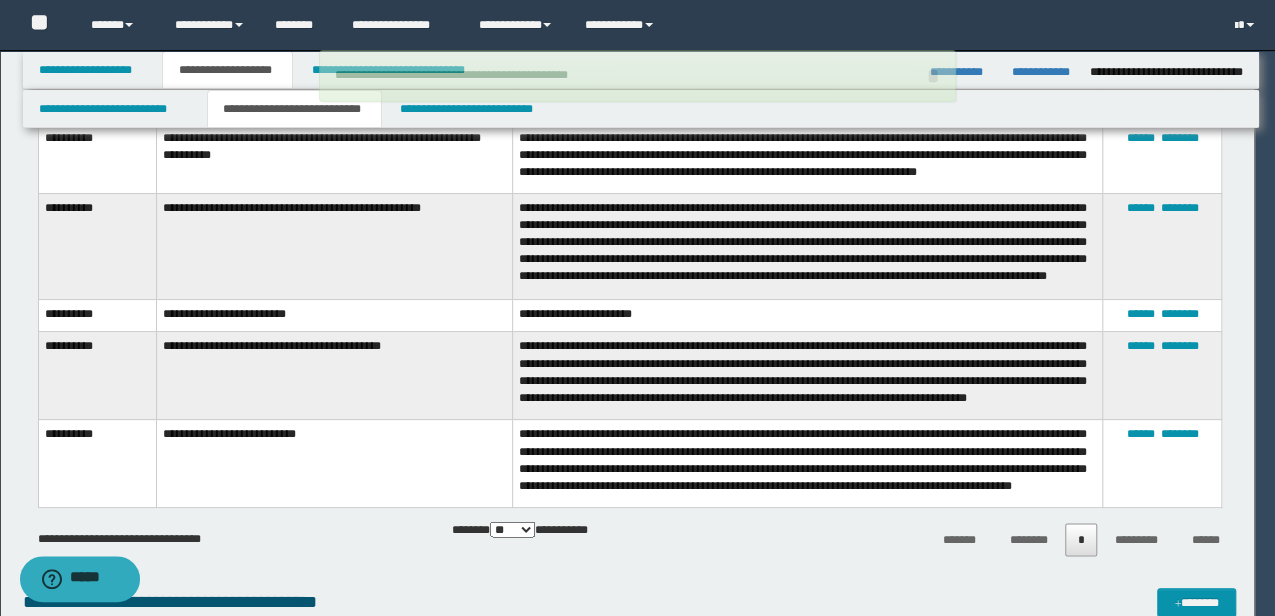 type 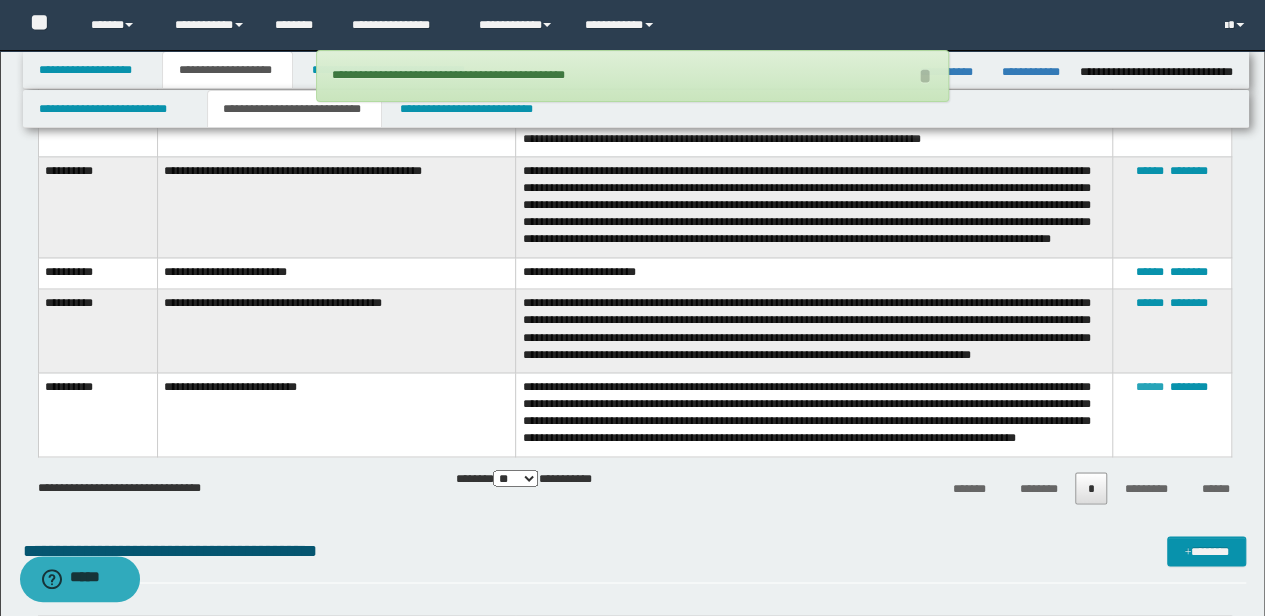 click on "******" at bounding box center [1150, 387] 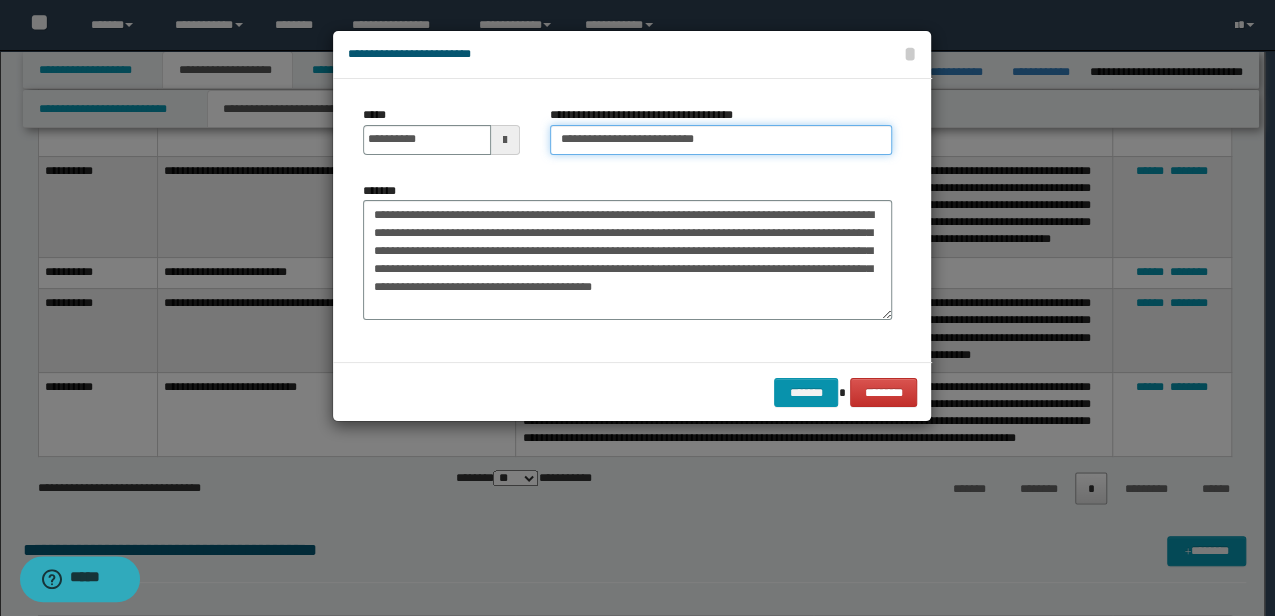 click on "**********" at bounding box center (721, 140) 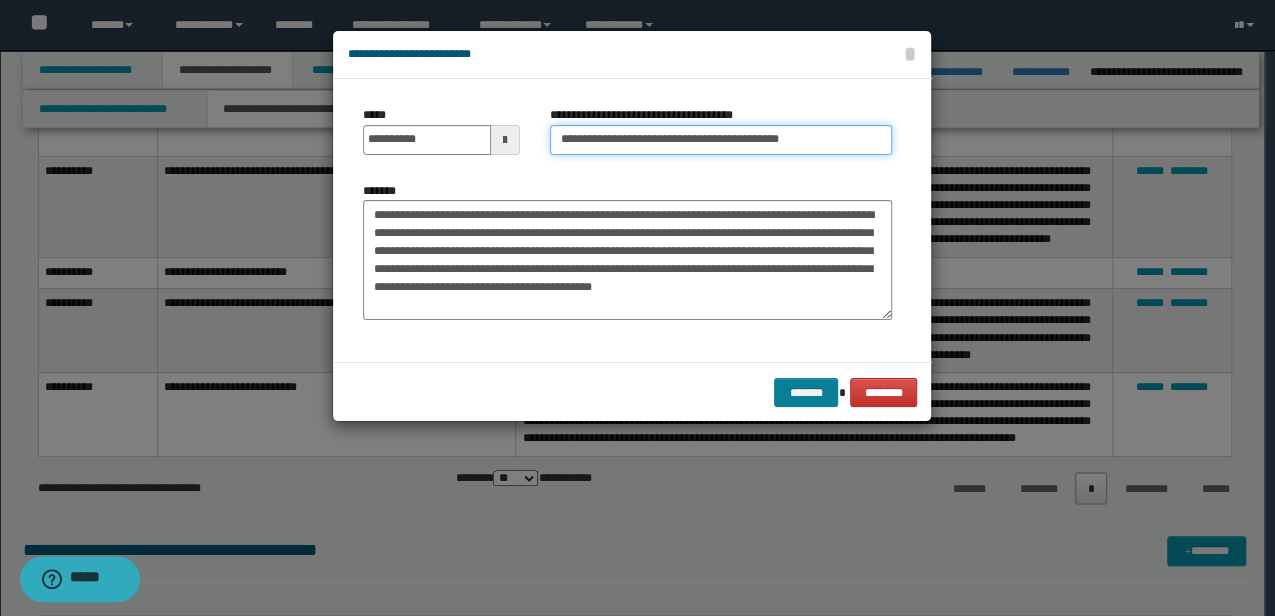 type on "**********" 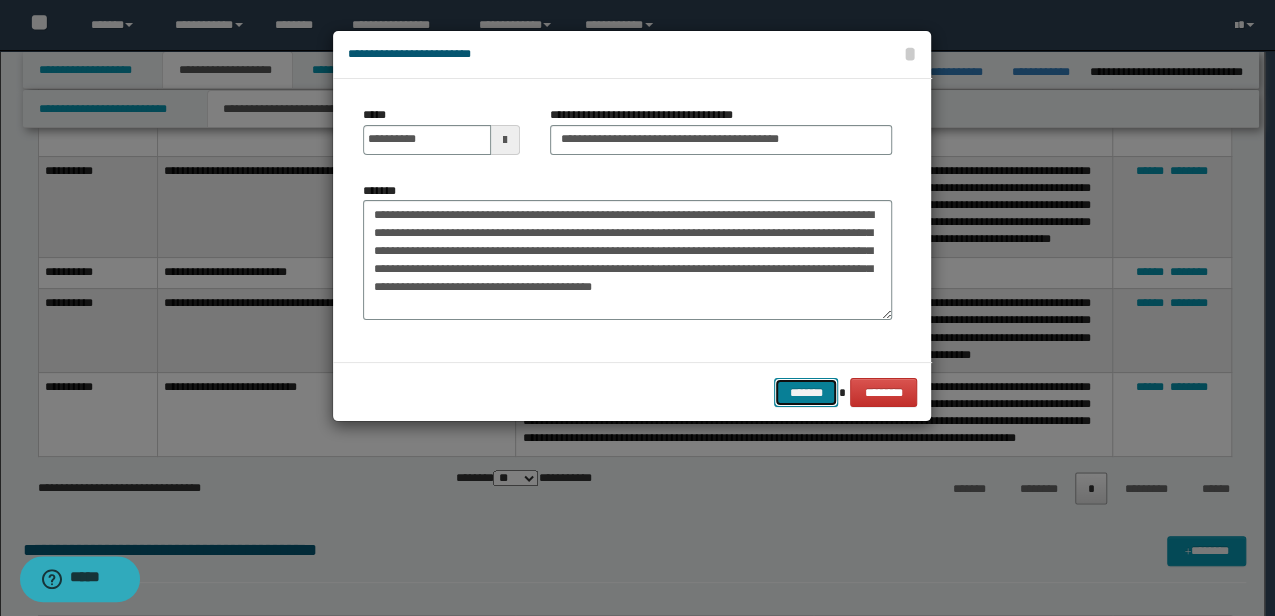 click on "*******" at bounding box center (806, 392) 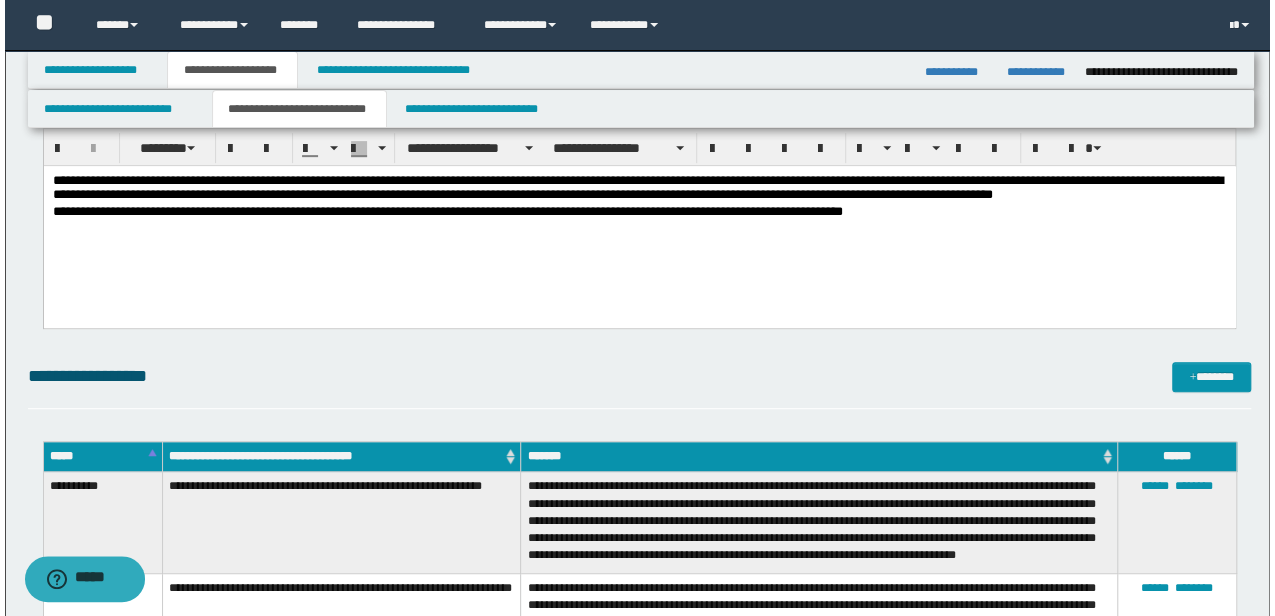 scroll, scrollTop: 356, scrollLeft: 0, axis: vertical 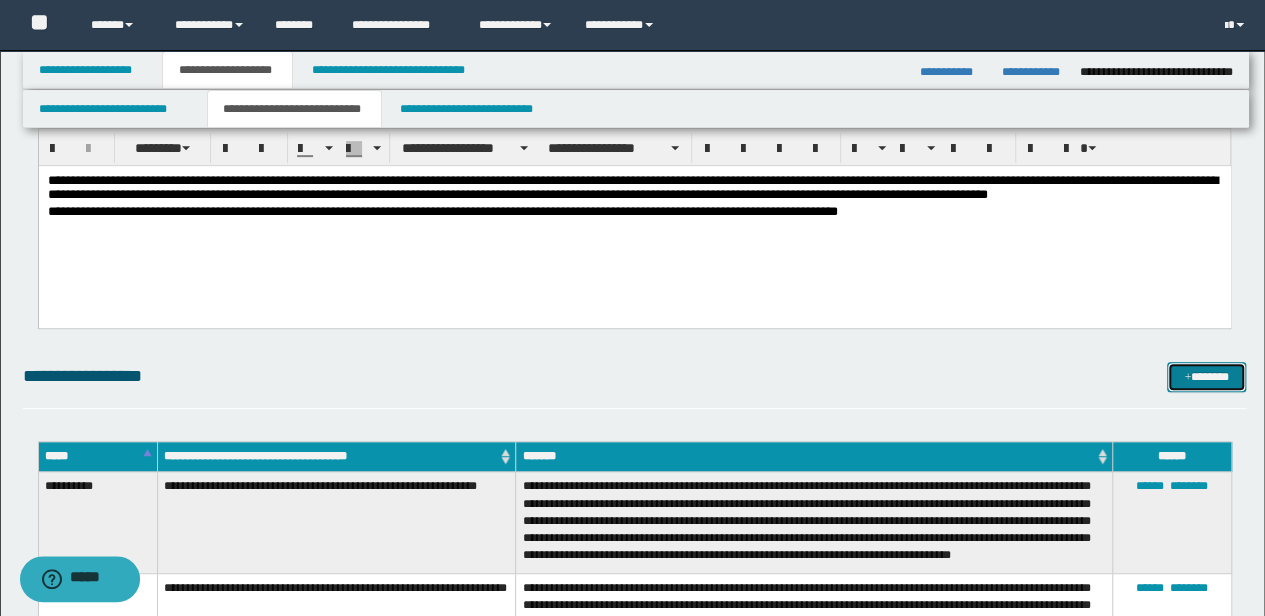click on "*******" at bounding box center (1206, 376) 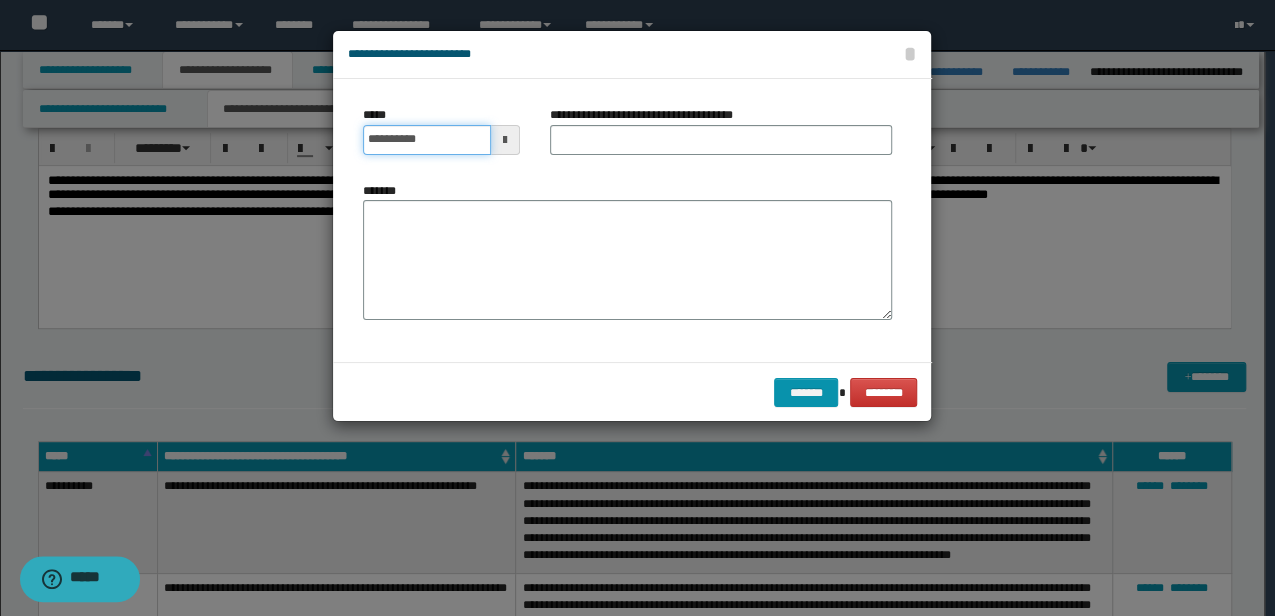 click on "**********" at bounding box center [426, 140] 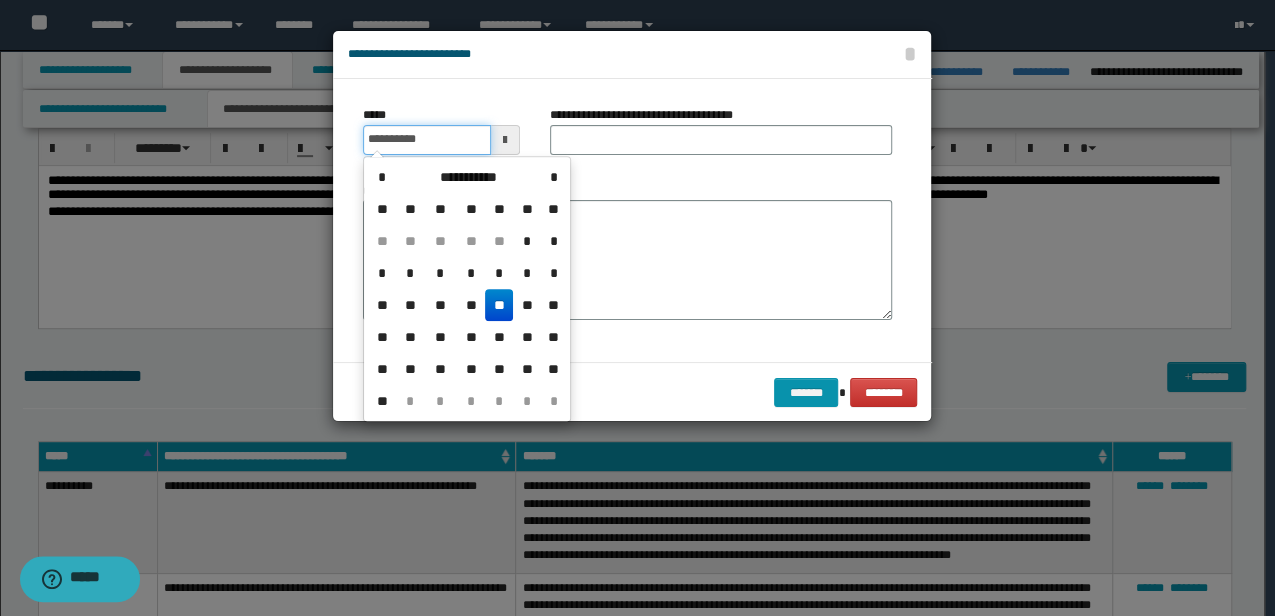 type on "**********" 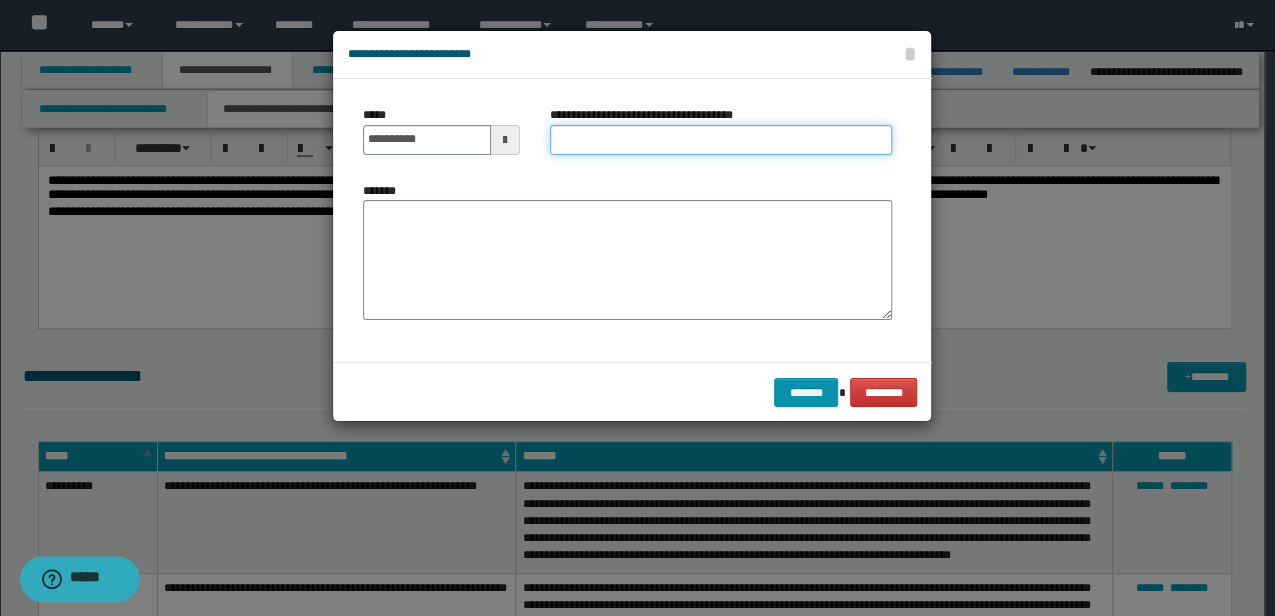 click on "**********" at bounding box center [721, 140] 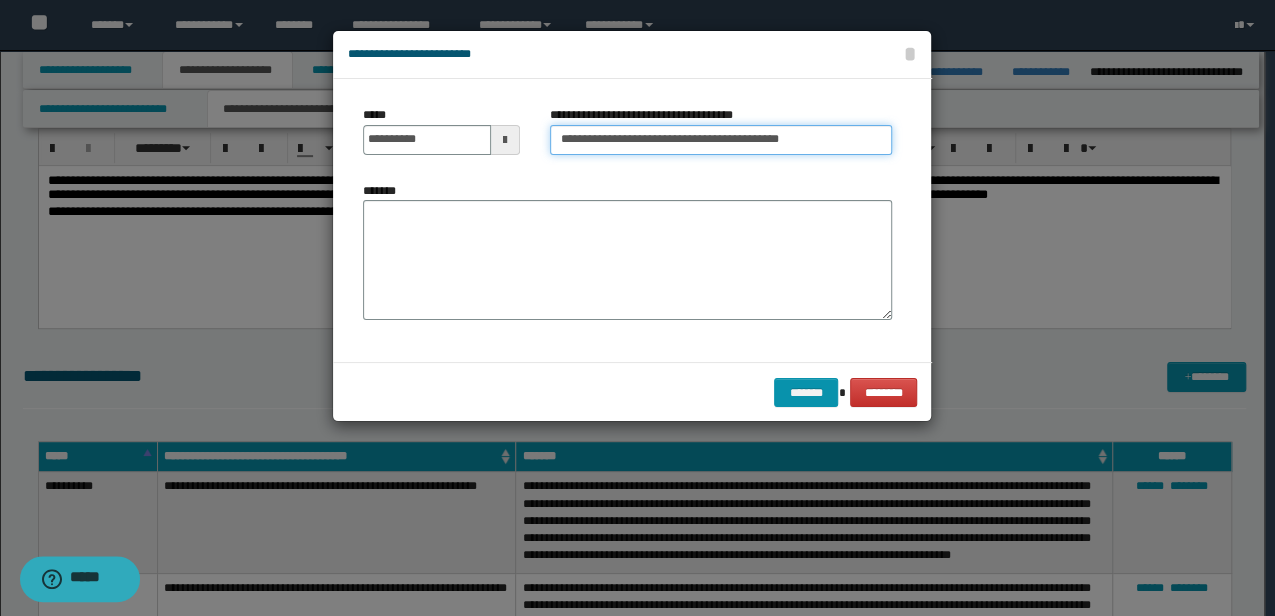 drag, startPoint x: 860, startPoint y: 140, endPoint x: 806, endPoint y: 142, distance: 54.037025 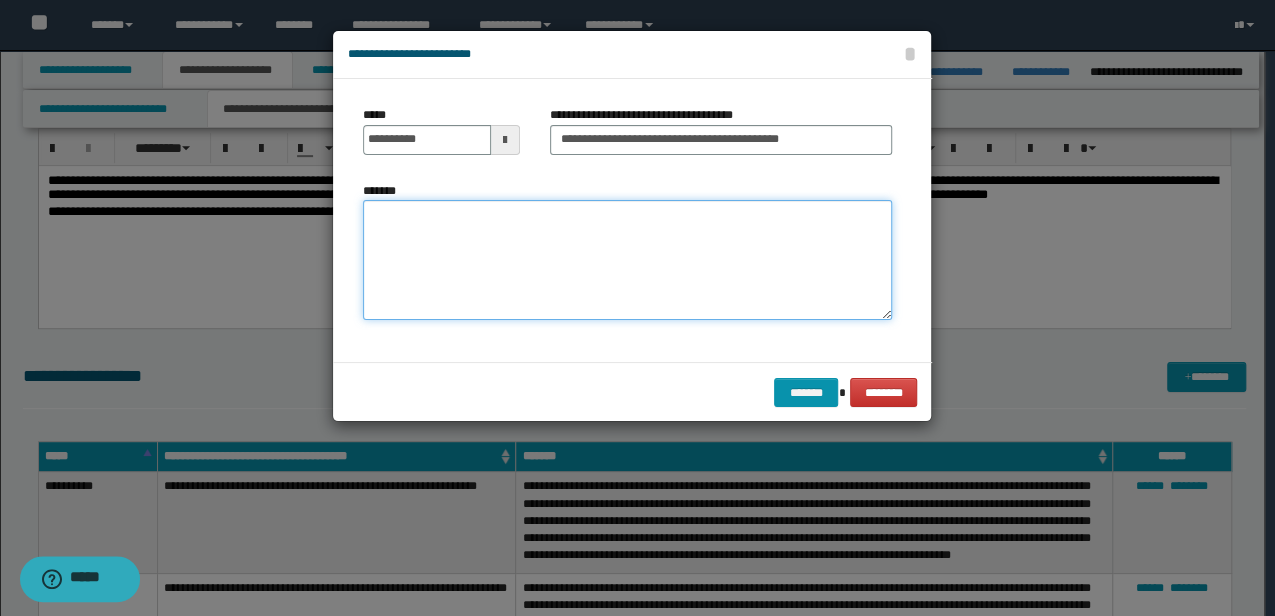 click on "*******" at bounding box center (627, 260) 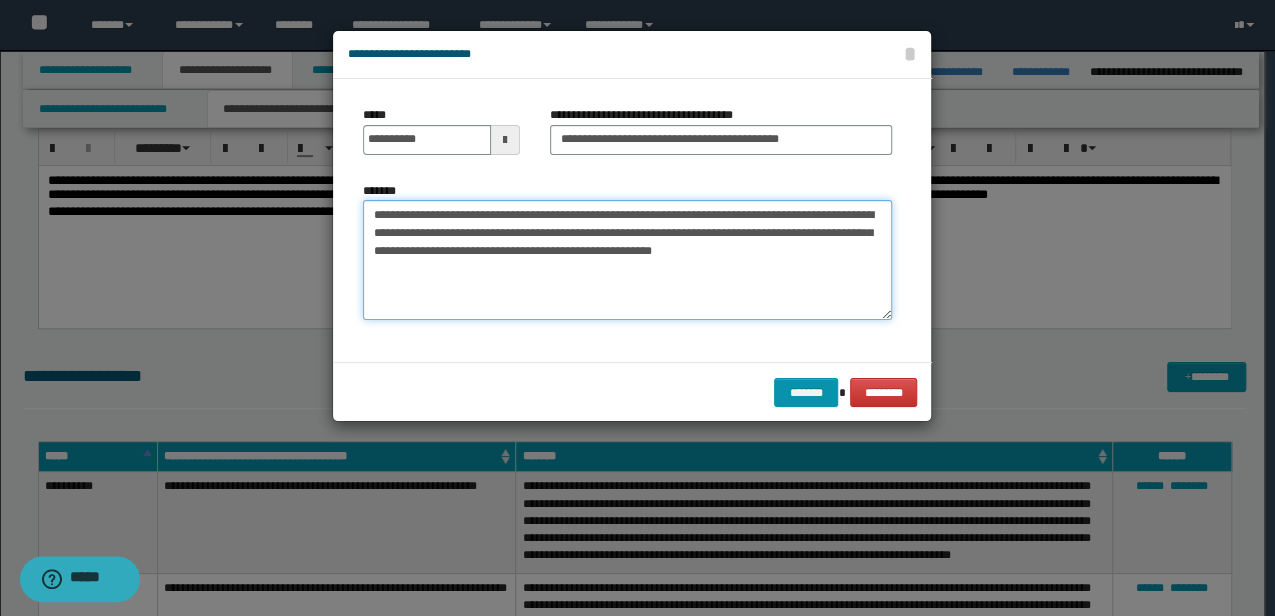 click on "**********" at bounding box center [627, 260] 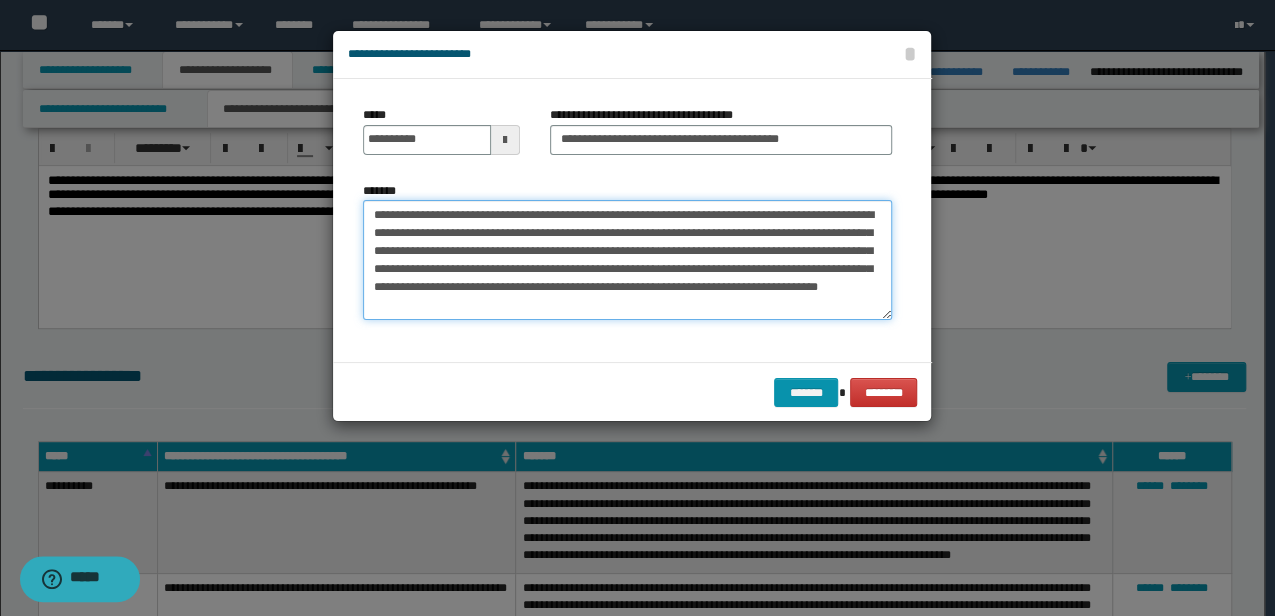 click on "**********" at bounding box center [627, 260] 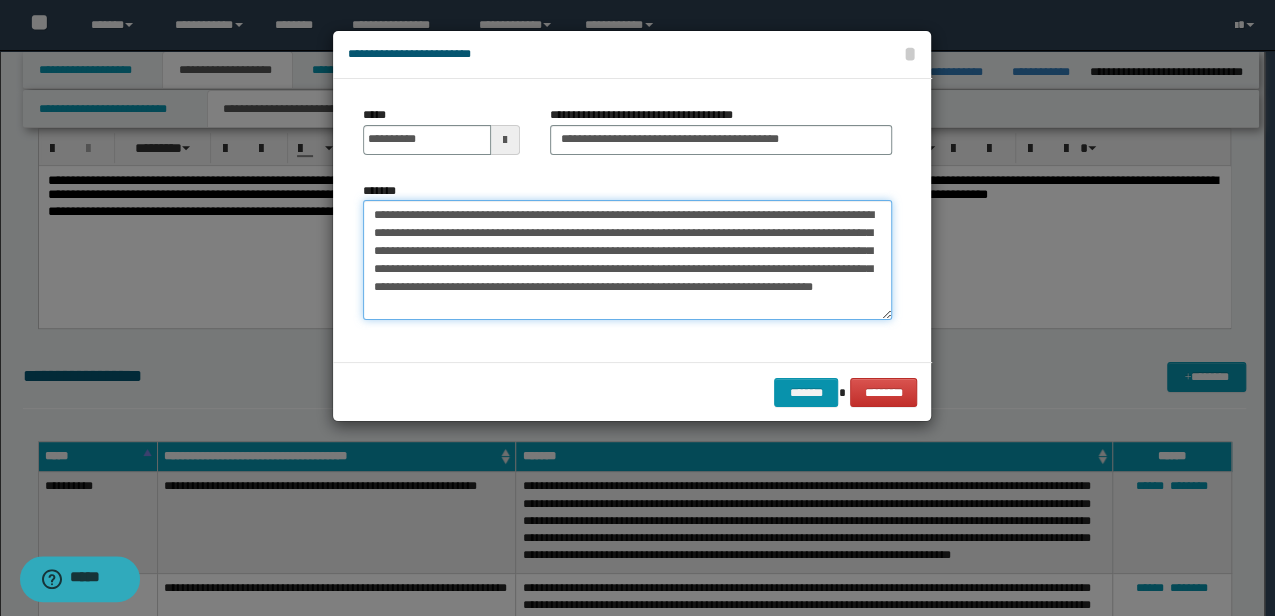 drag, startPoint x: 566, startPoint y: 244, endPoint x: 520, endPoint y: 280, distance: 58.412327 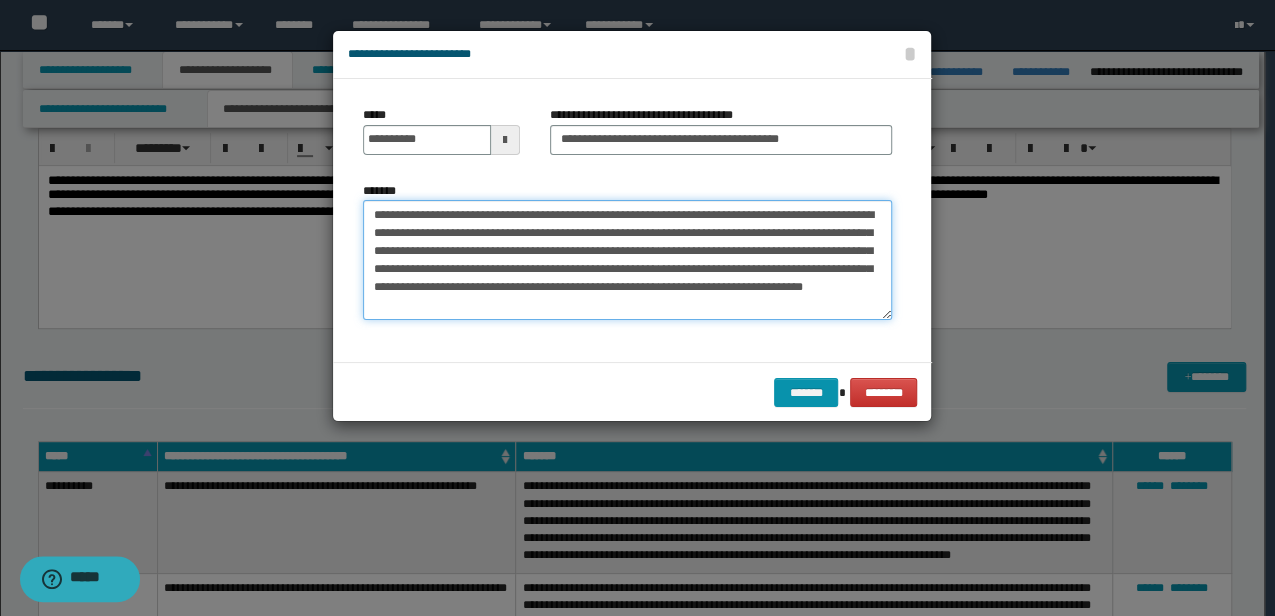 click on "**********" at bounding box center (627, 260) 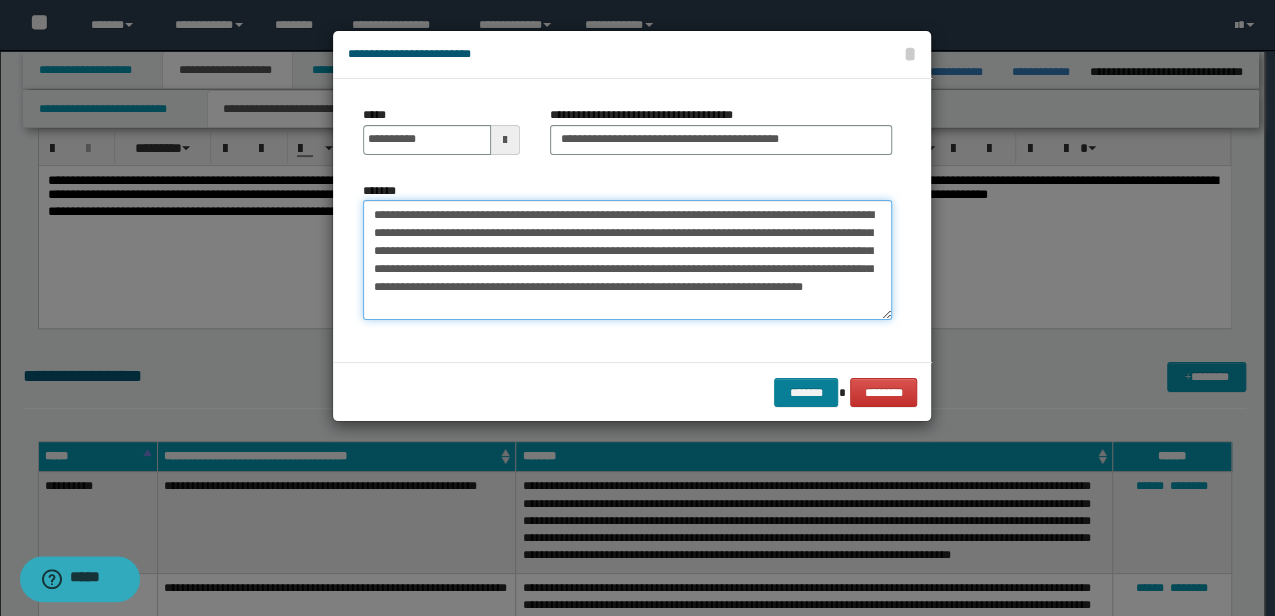 type on "**********" 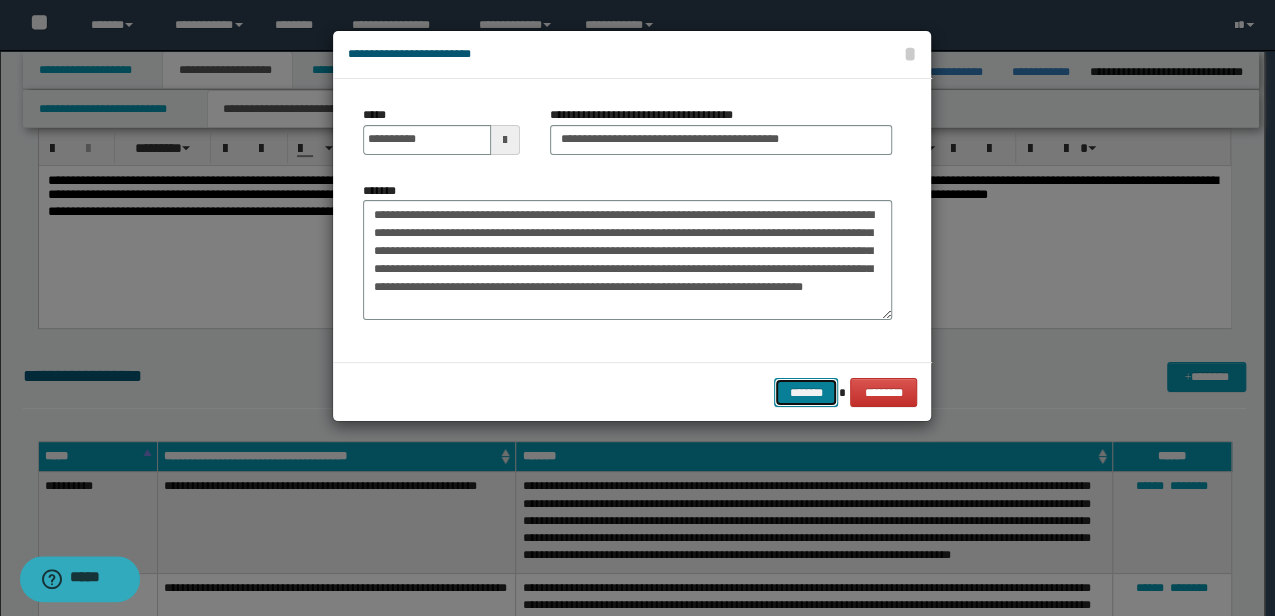 click on "*******" at bounding box center (806, 392) 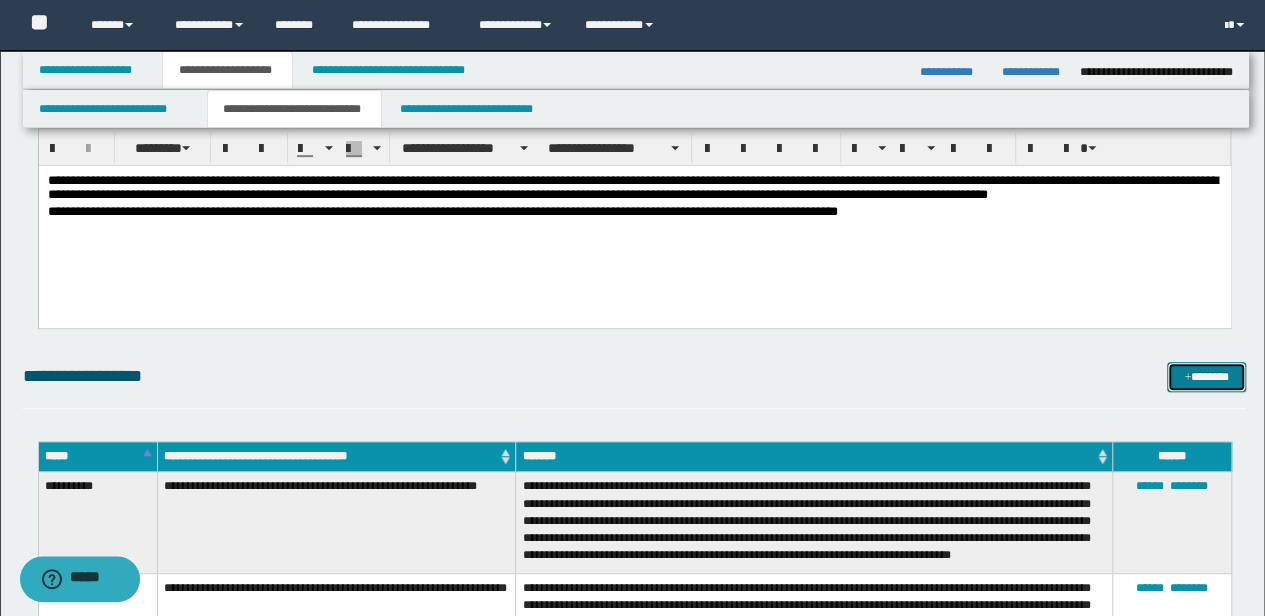click on "*******" at bounding box center (1206, 376) 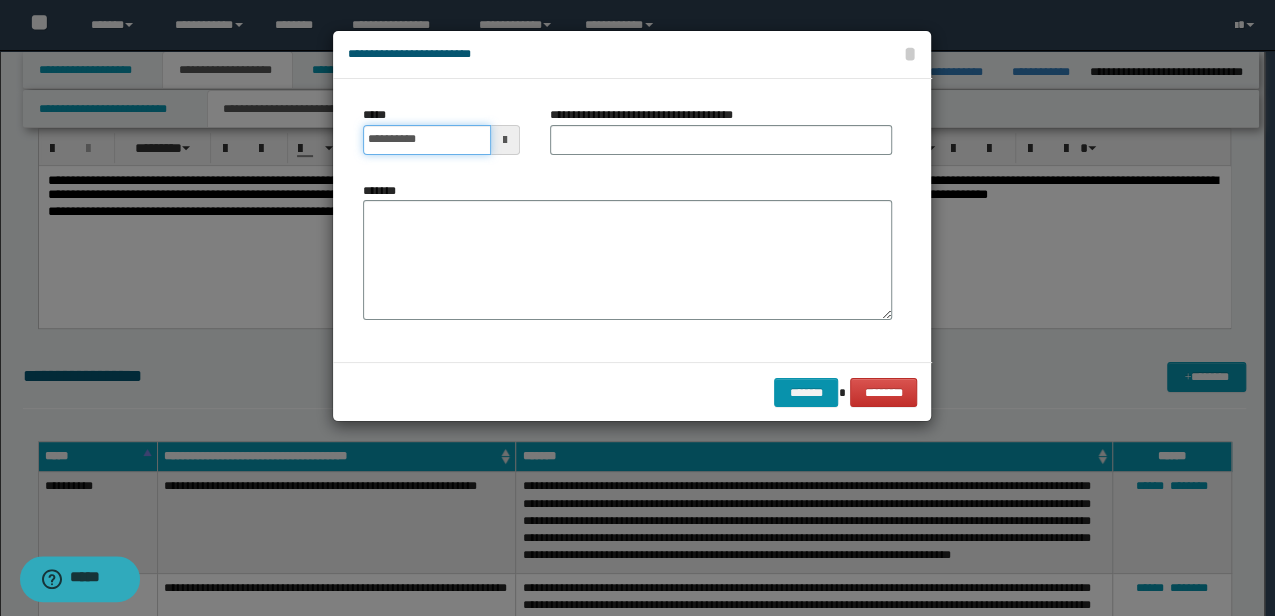 click on "**********" at bounding box center (426, 140) 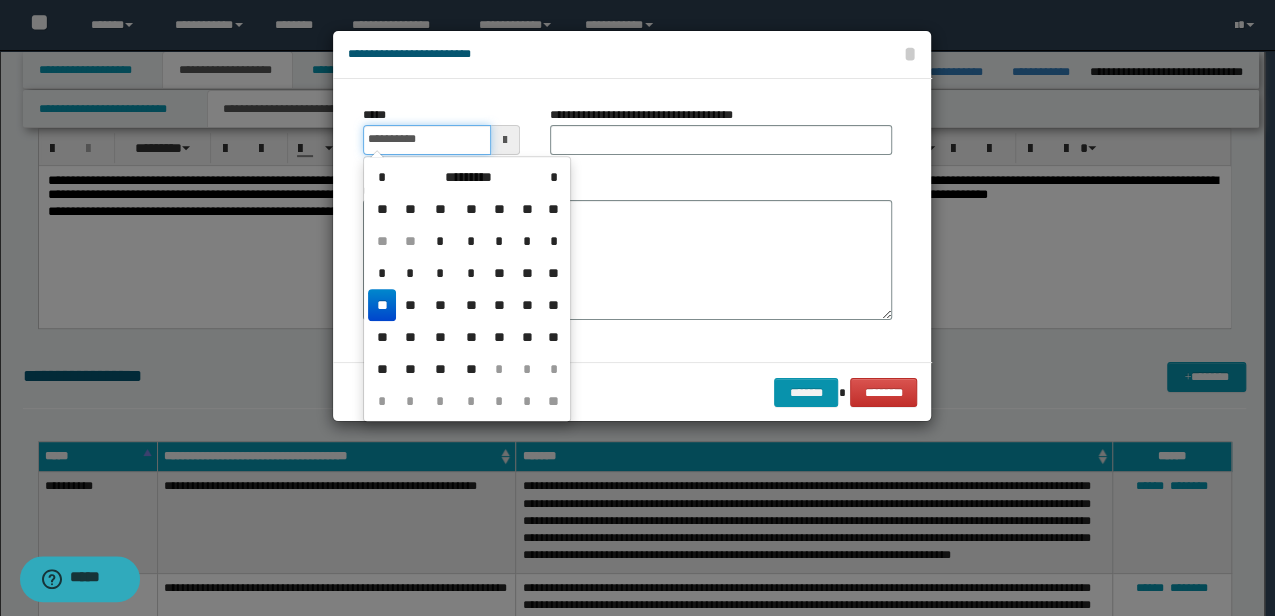 type on "**********" 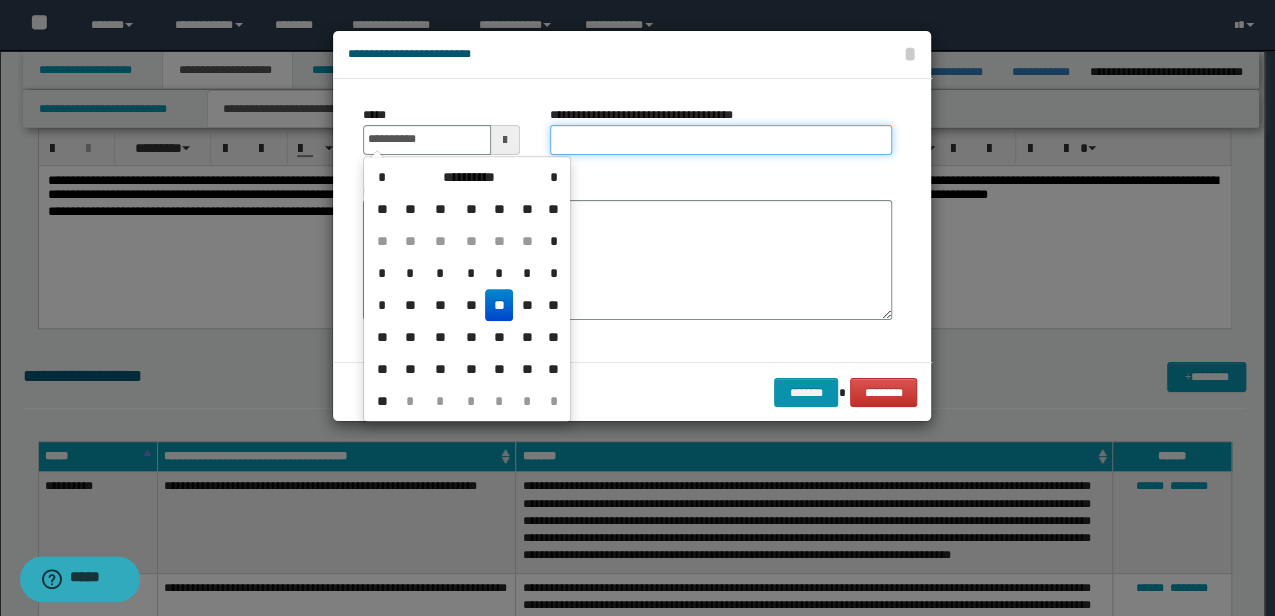 click on "**********" at bounding box center (721, 140) 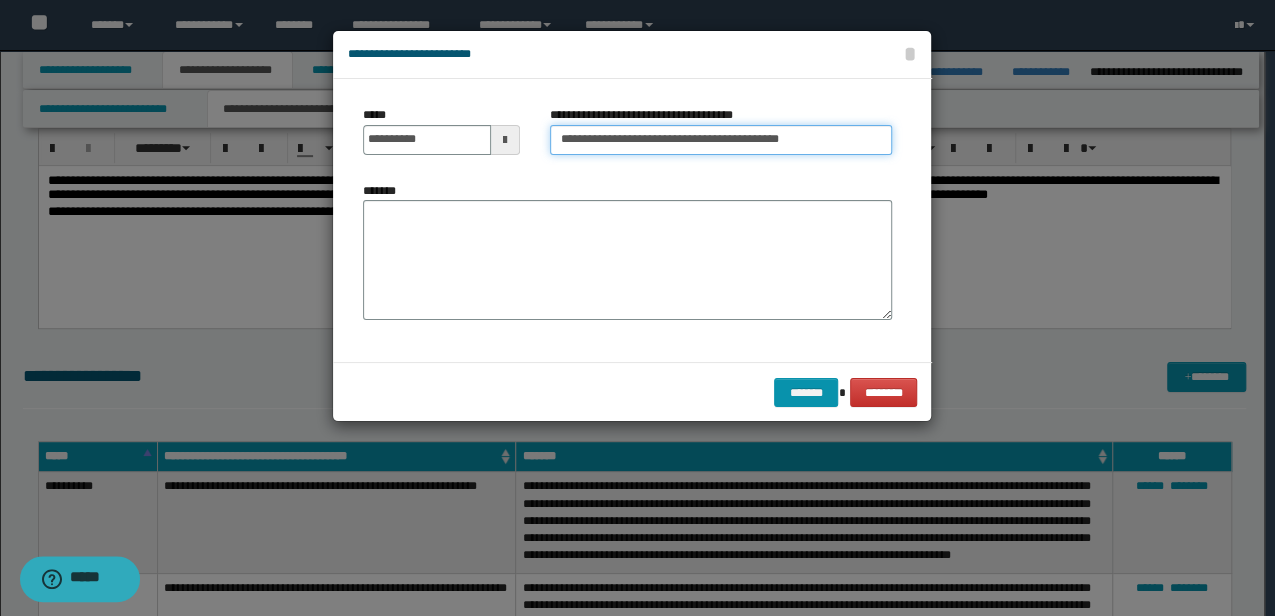 drag, startPoint x: 859, startPoint y: 136, endPoint x: 804, endPoint y: 138, distance: 55.03635 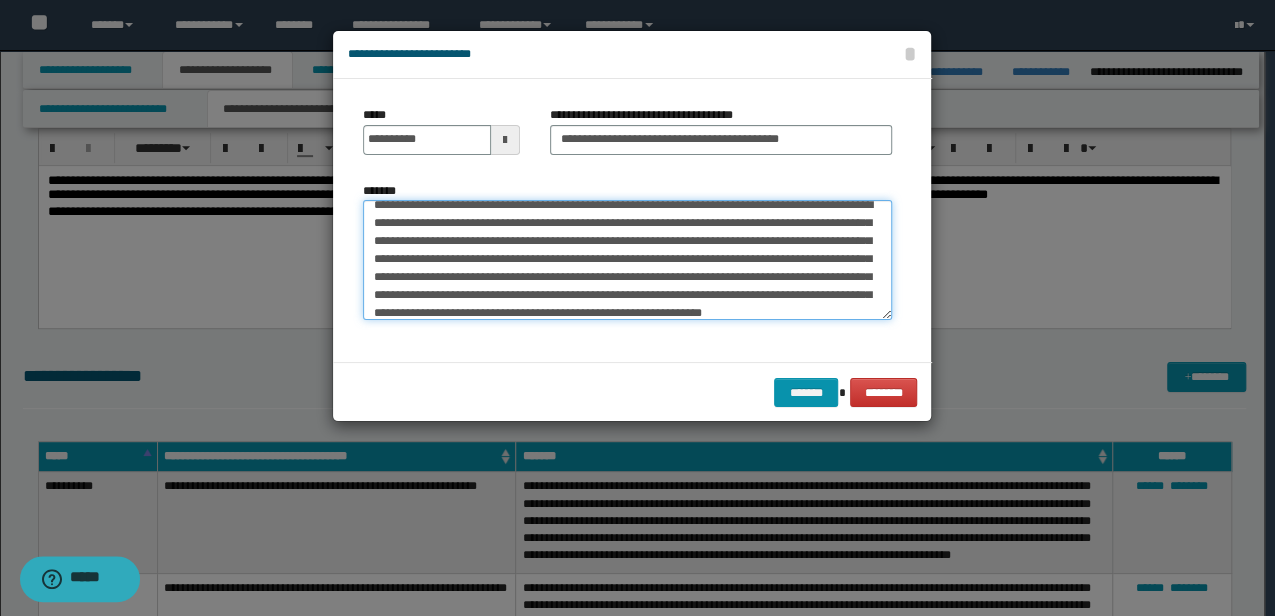 scroll, scrollTop: 0, scrollLeft: 0, axis: both 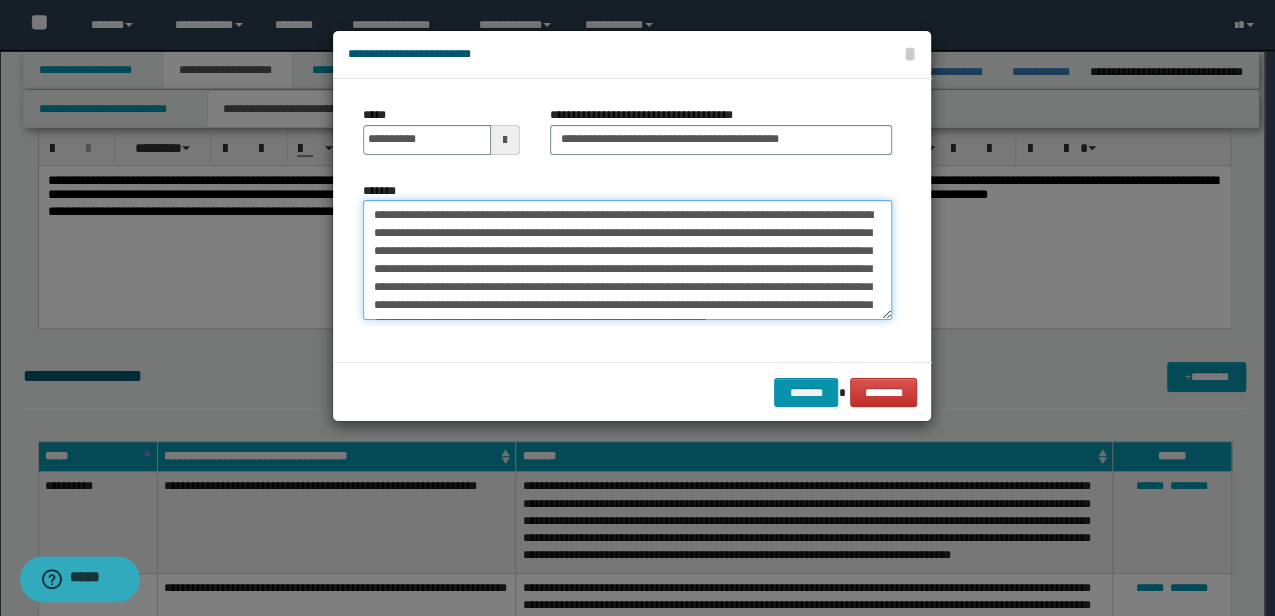 click on "**********" at bounding box center (627, 259) 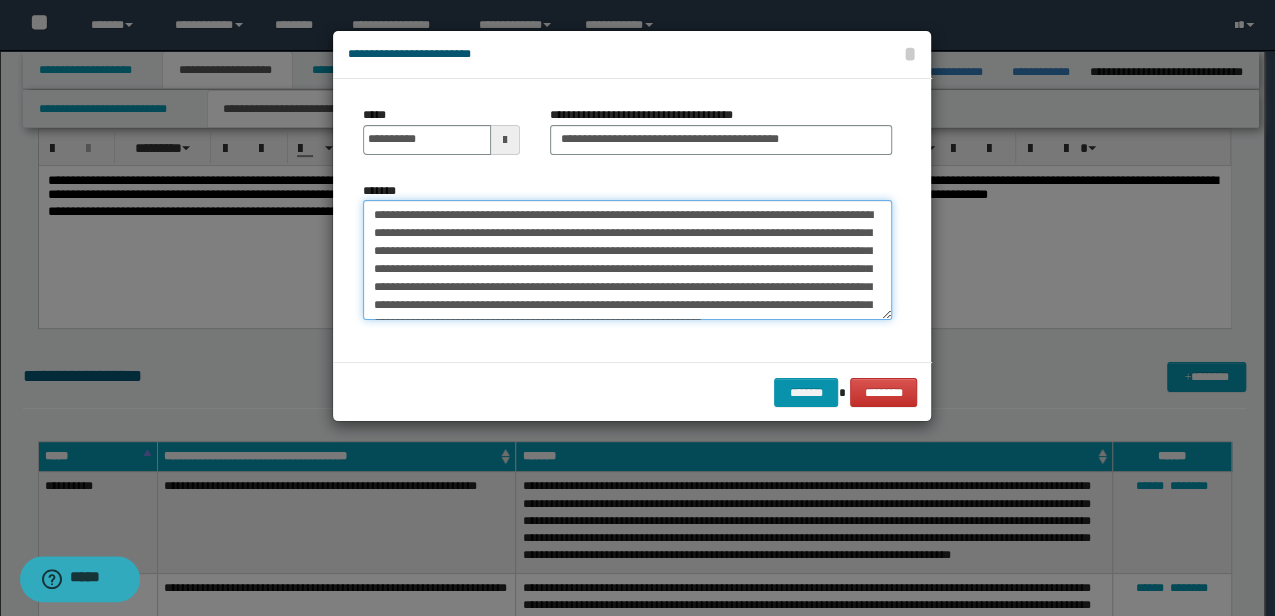click on "**********" at bounding box center [627, 259] 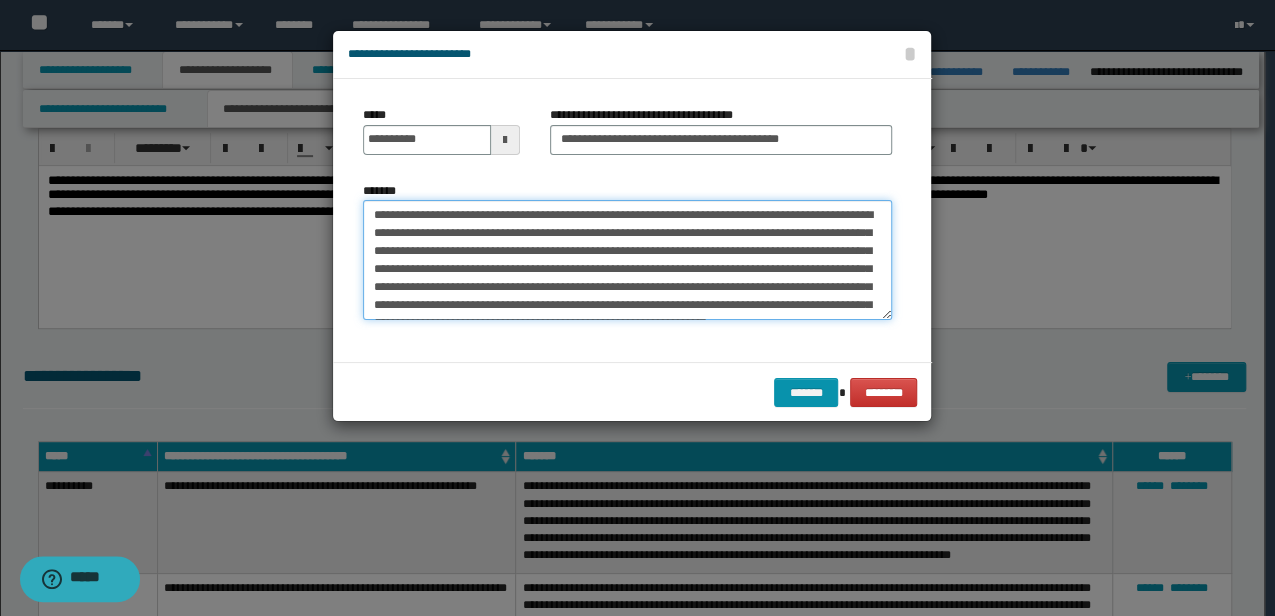 drag, startPoint x: 752, startPoint y: 253, endPoint x: 660, endPoint y: 252, distance: 92.00543 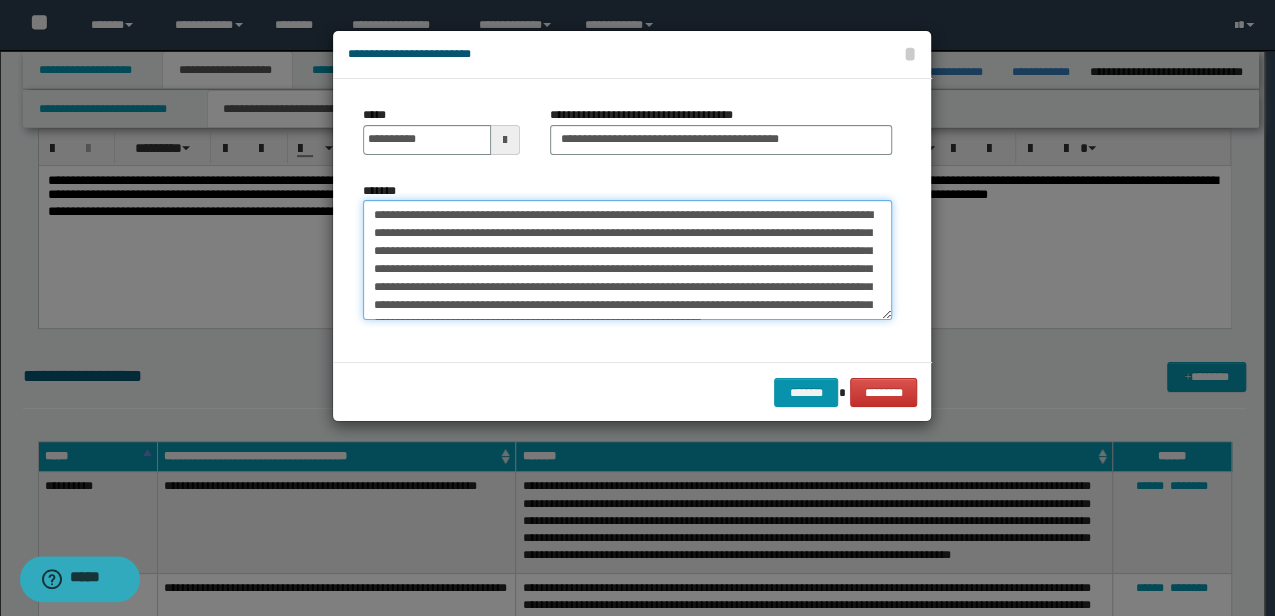 click on "**********" at bounding box center [627, 259] 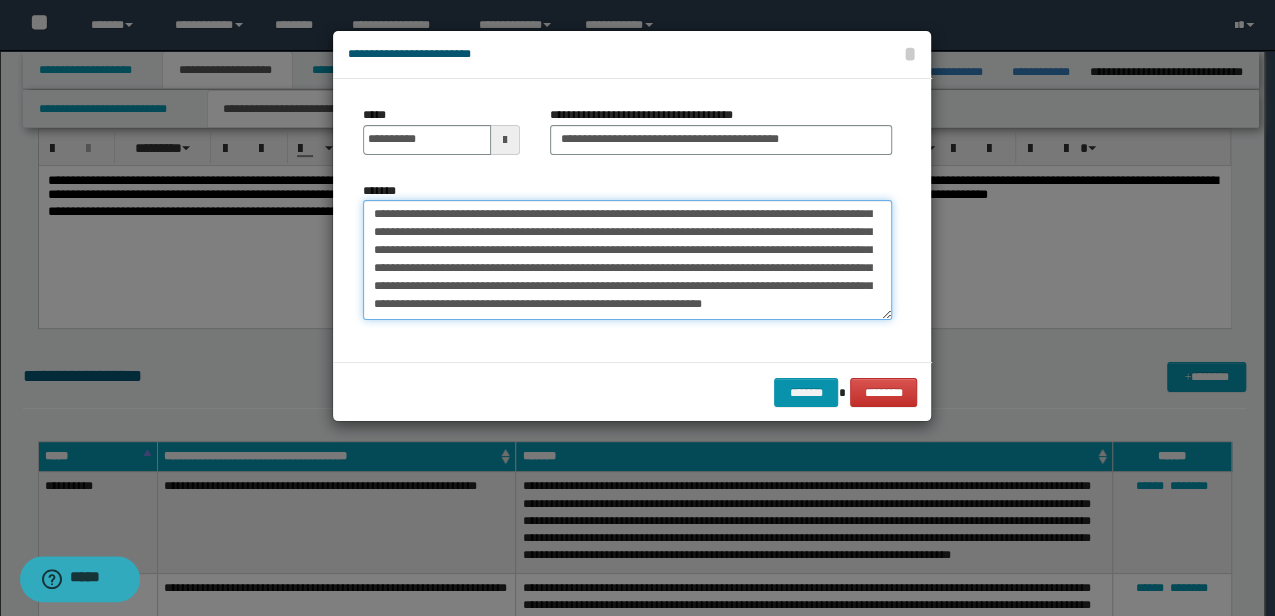 scroll, scrollTop: 36, scrollLeft: 0, axis: vertical 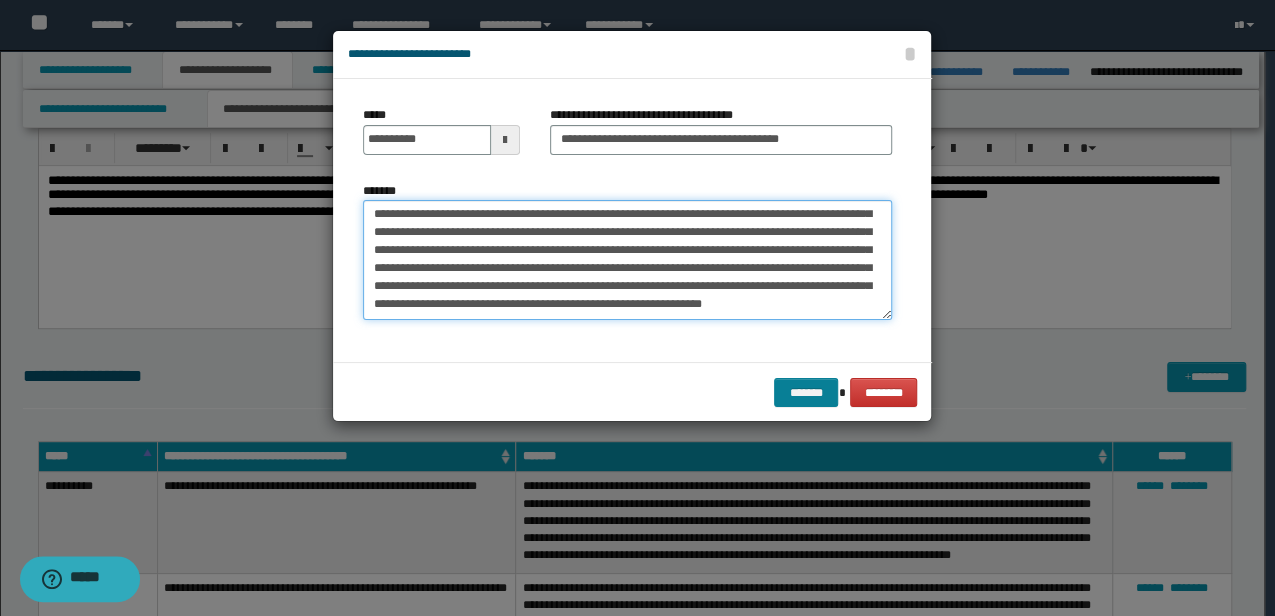 type on "**********" 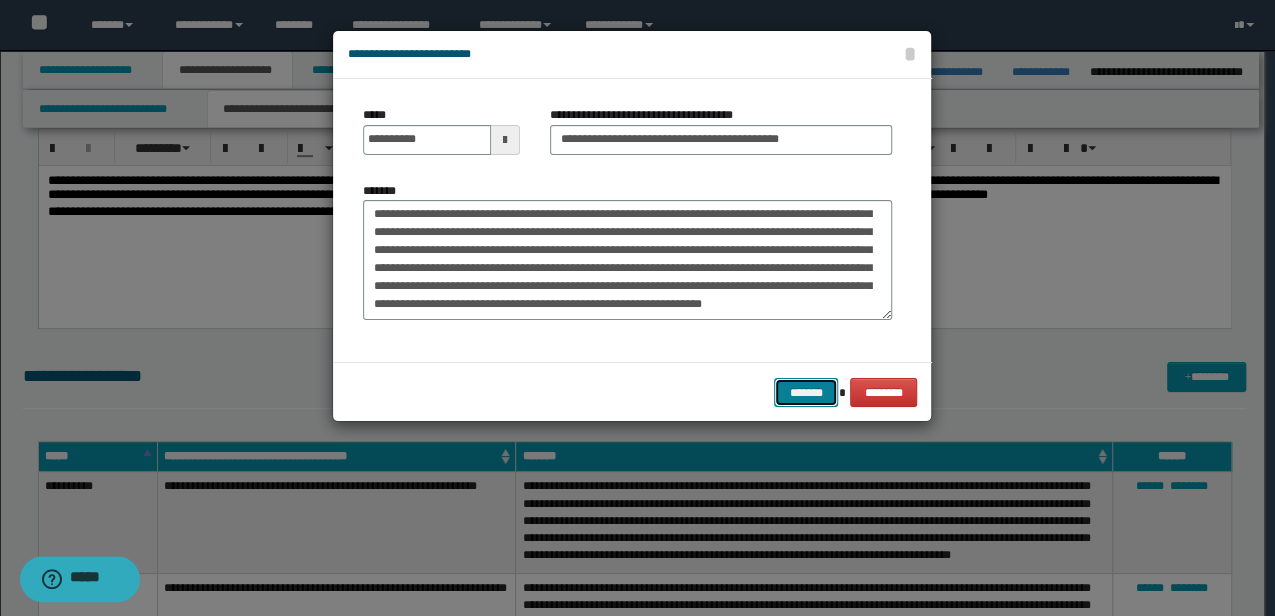 click on "*******" at bounding box center [806, 392] 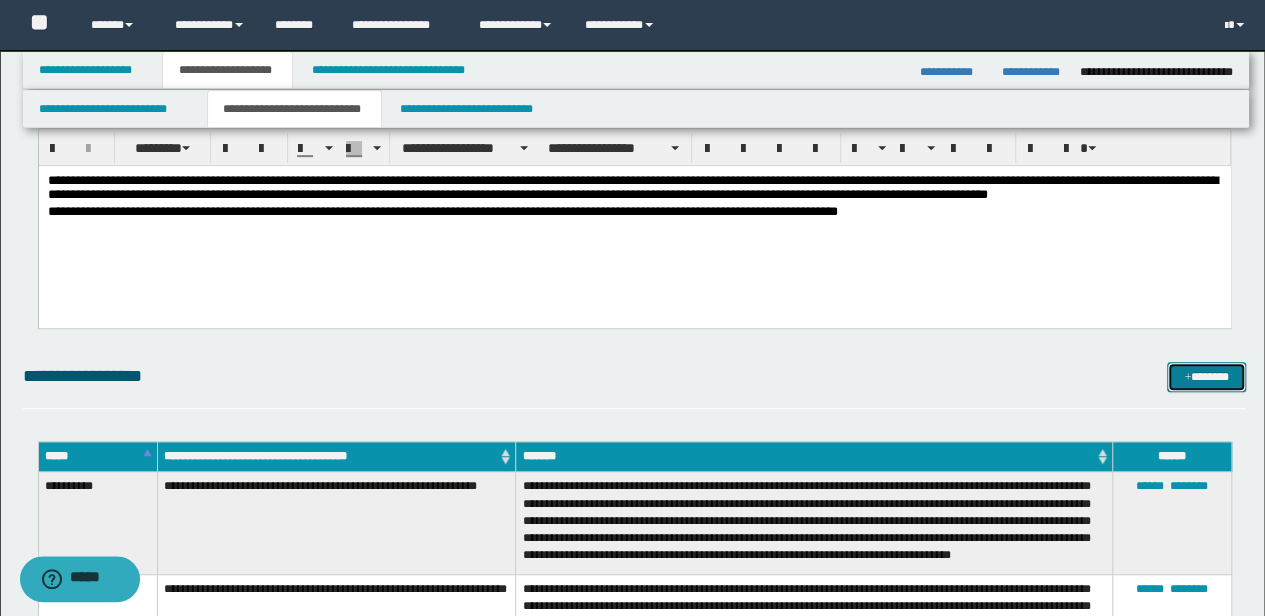 click on "*******" at bounding box center (1206, 376) 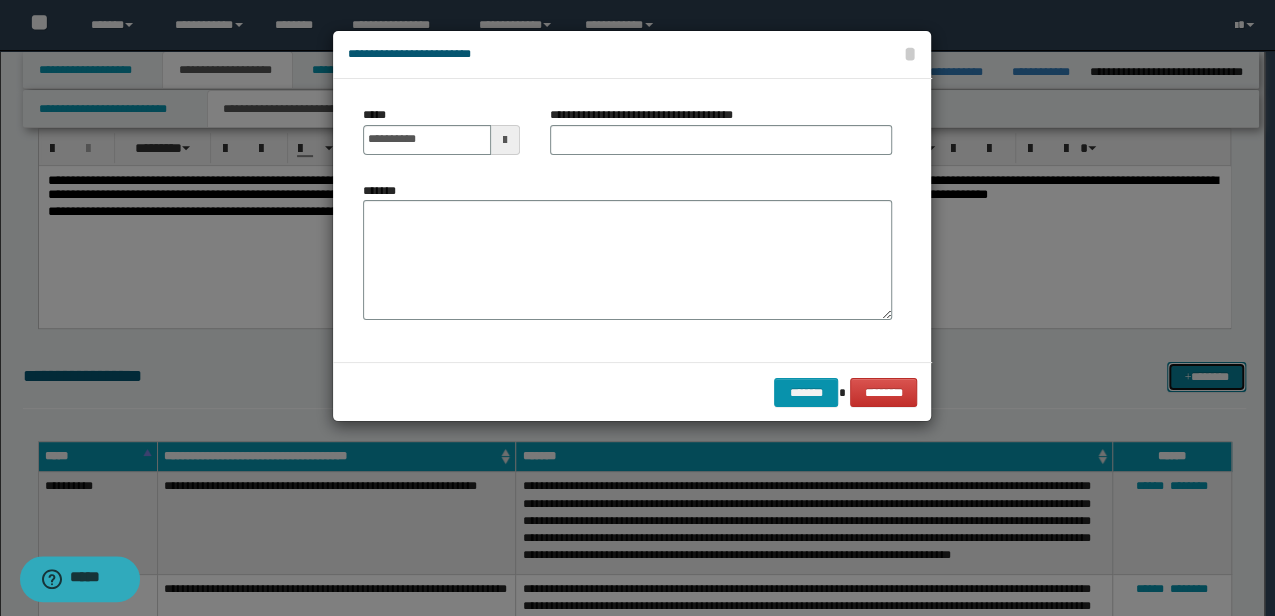 scroll, scrollTop: 0, scrollLeft: 0, axis: both 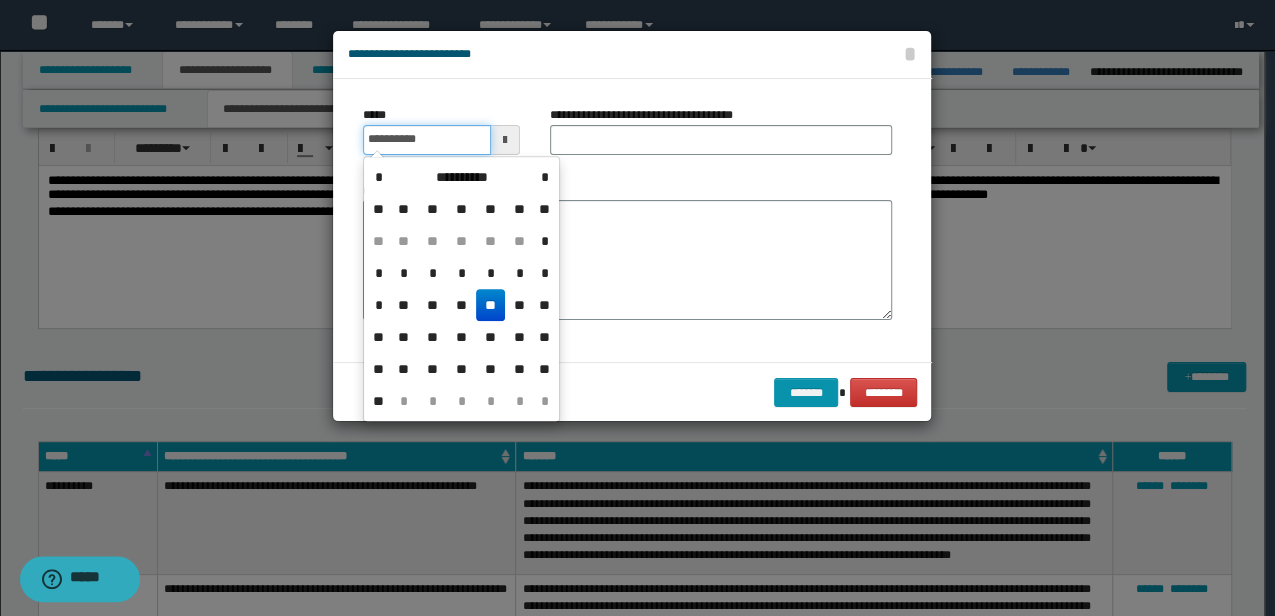 click on "**********" at bounding box center [426, 140] 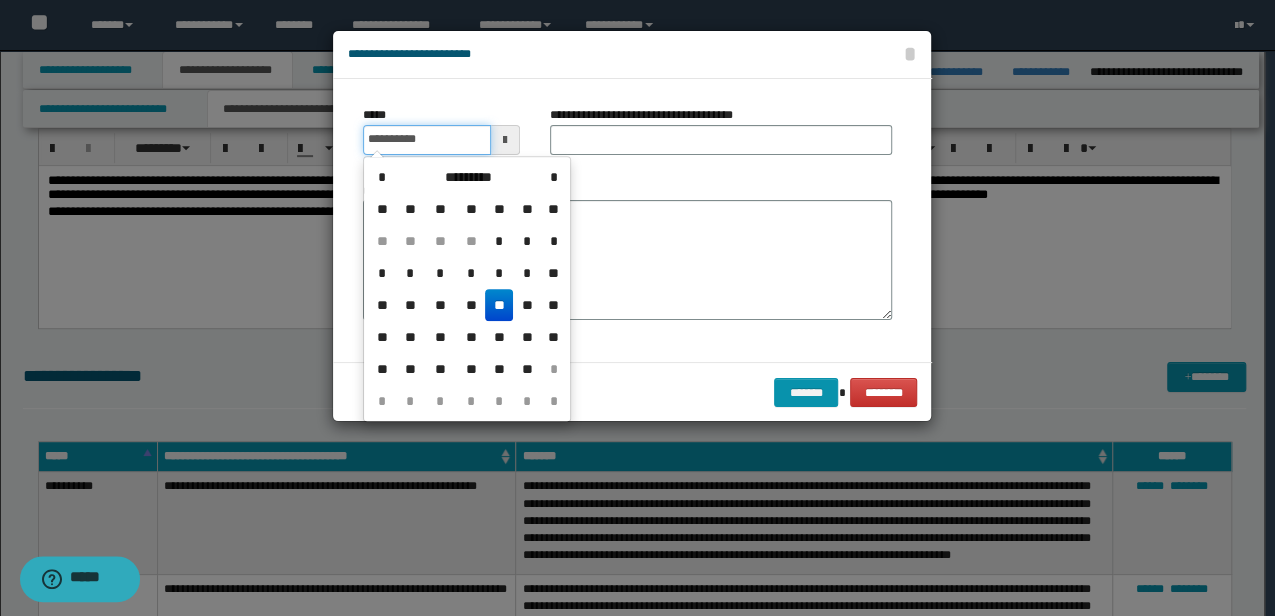 type on "**********" 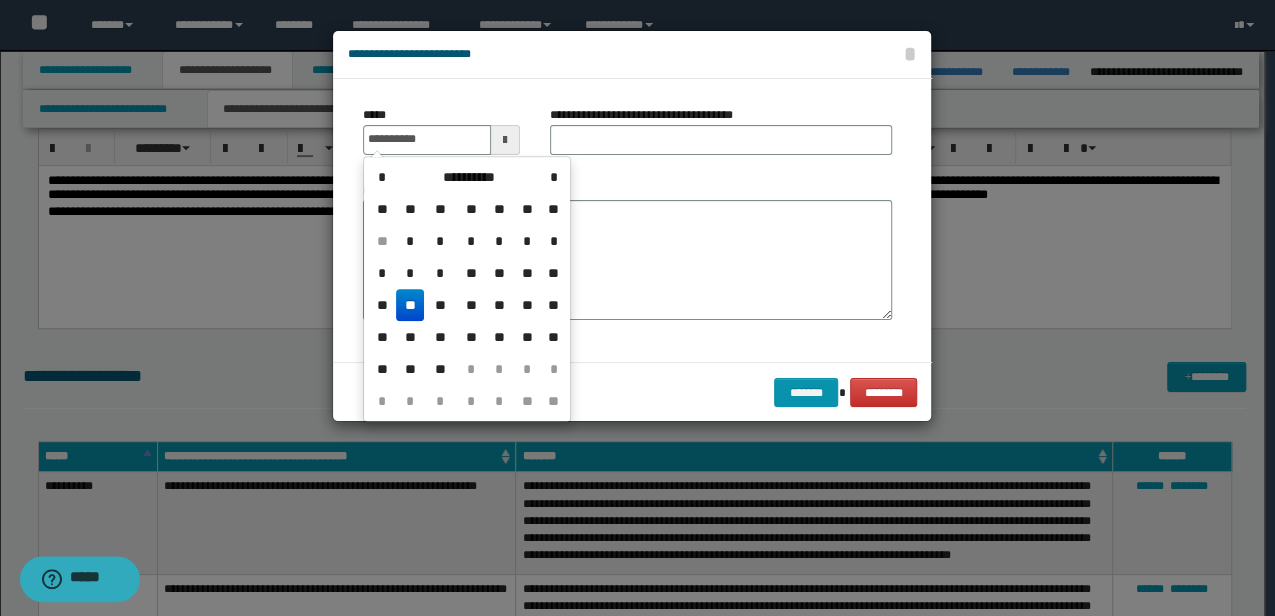 click on "**********" at bounding box center (649, 115) 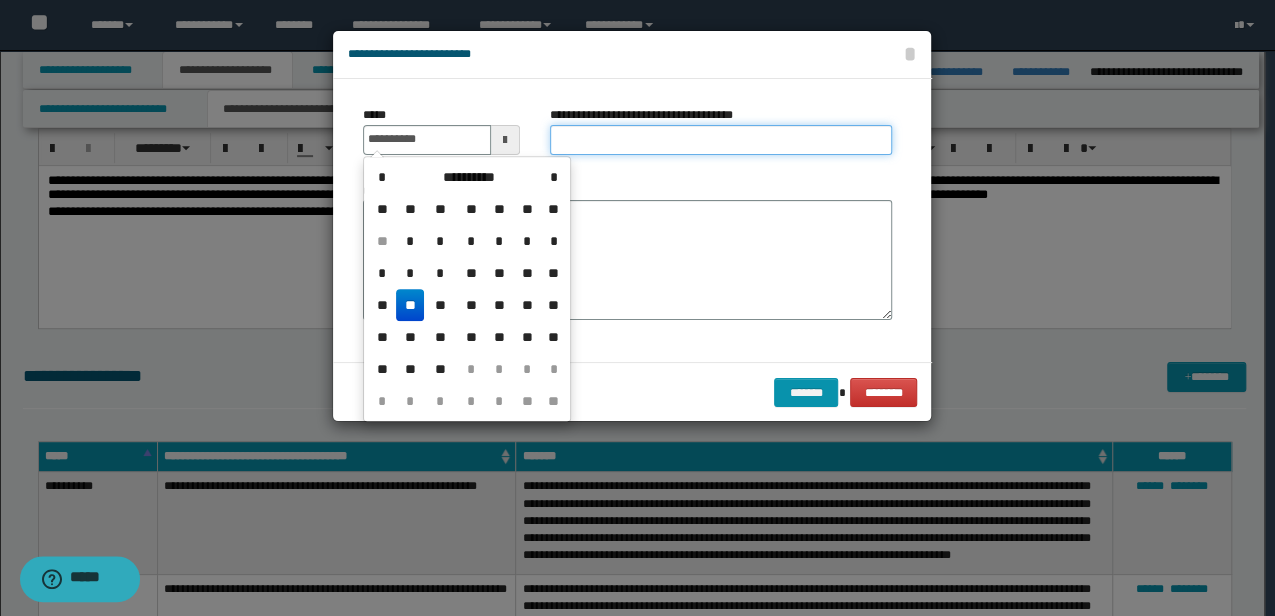 click on "**********" at bounding box center [721, 140] 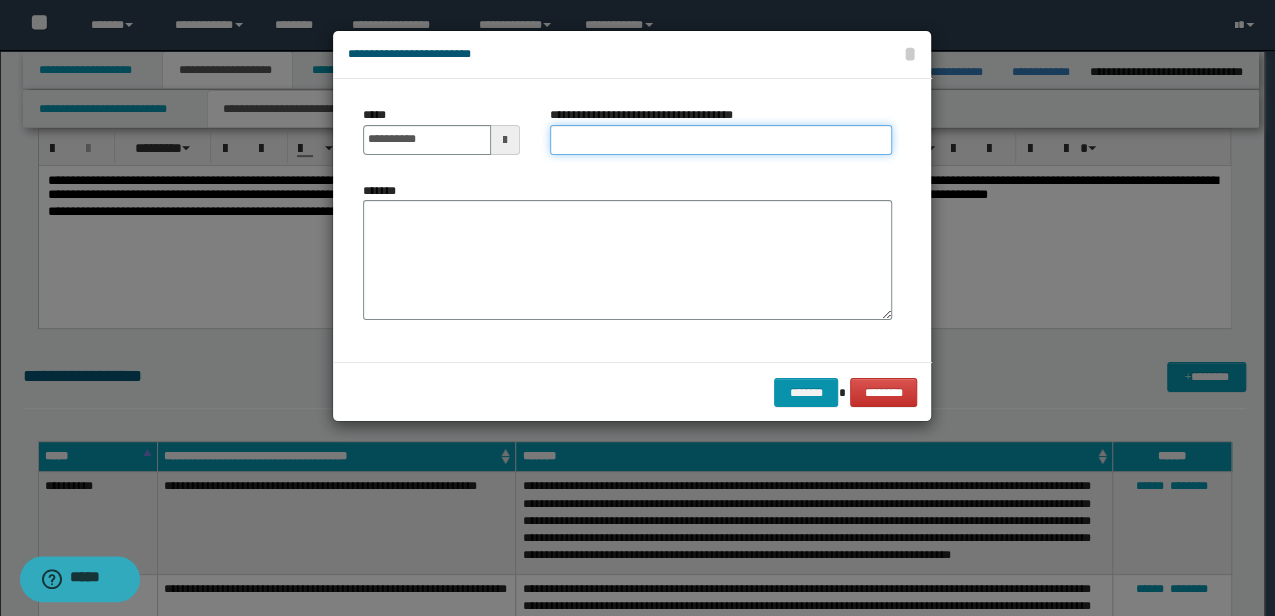 click on "**********" at bounding box center (721, 140) 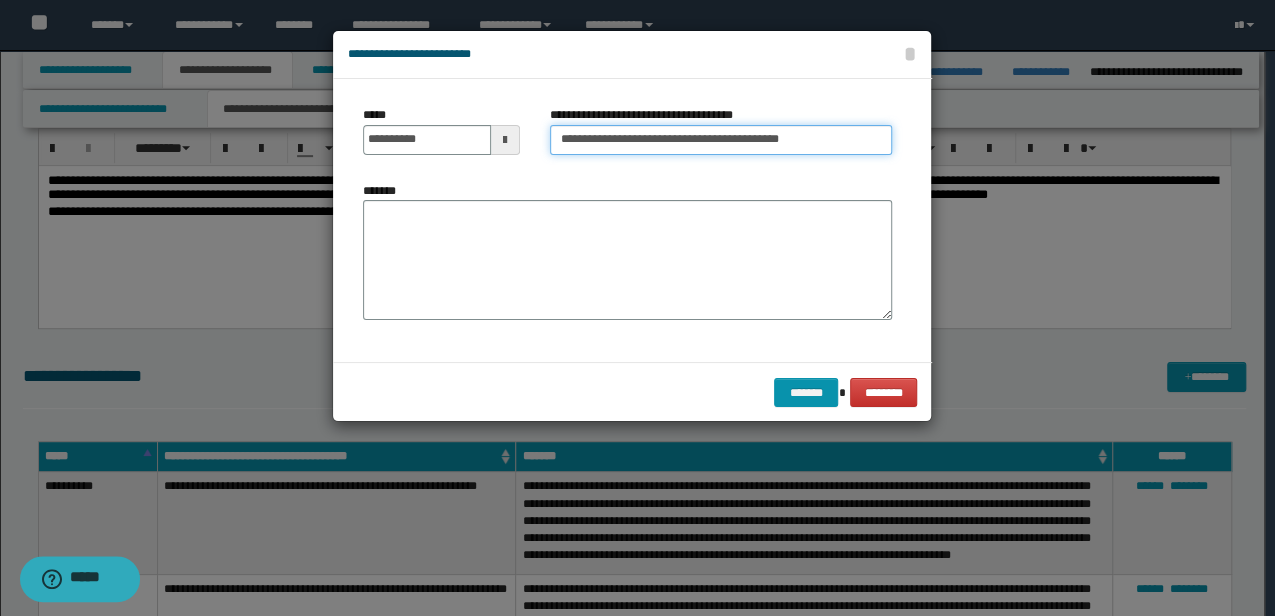 drag, startPoint x: 858, startPoint y: 138, endPoint x: 806, endPoint y: 138, distance: 52 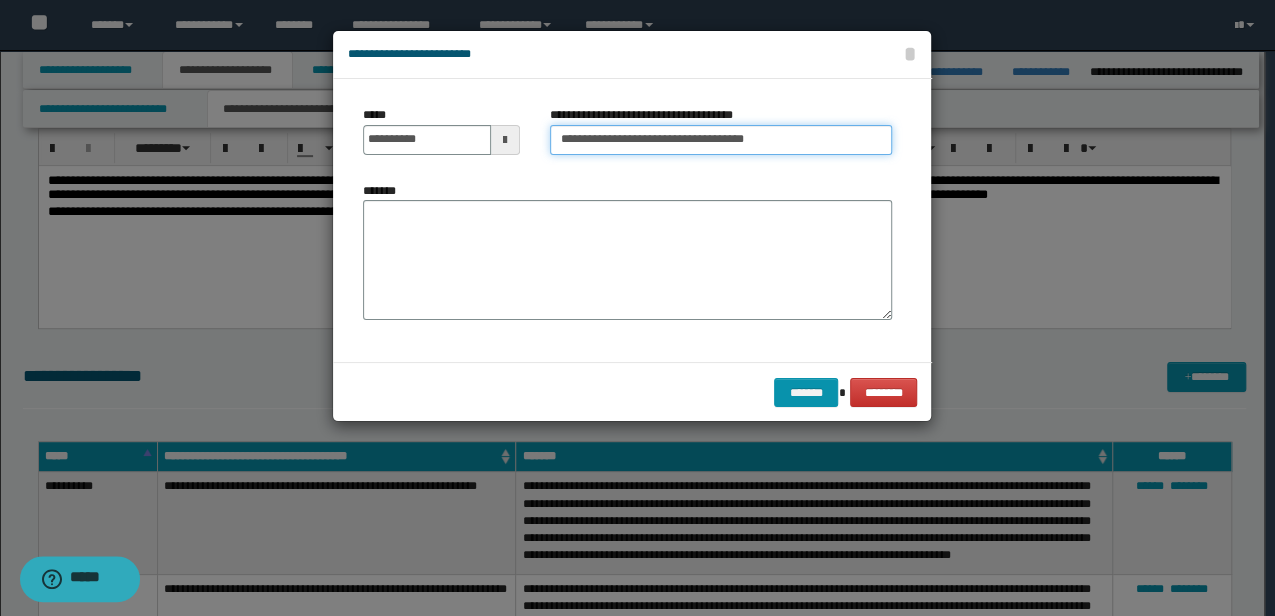 type on "**********" 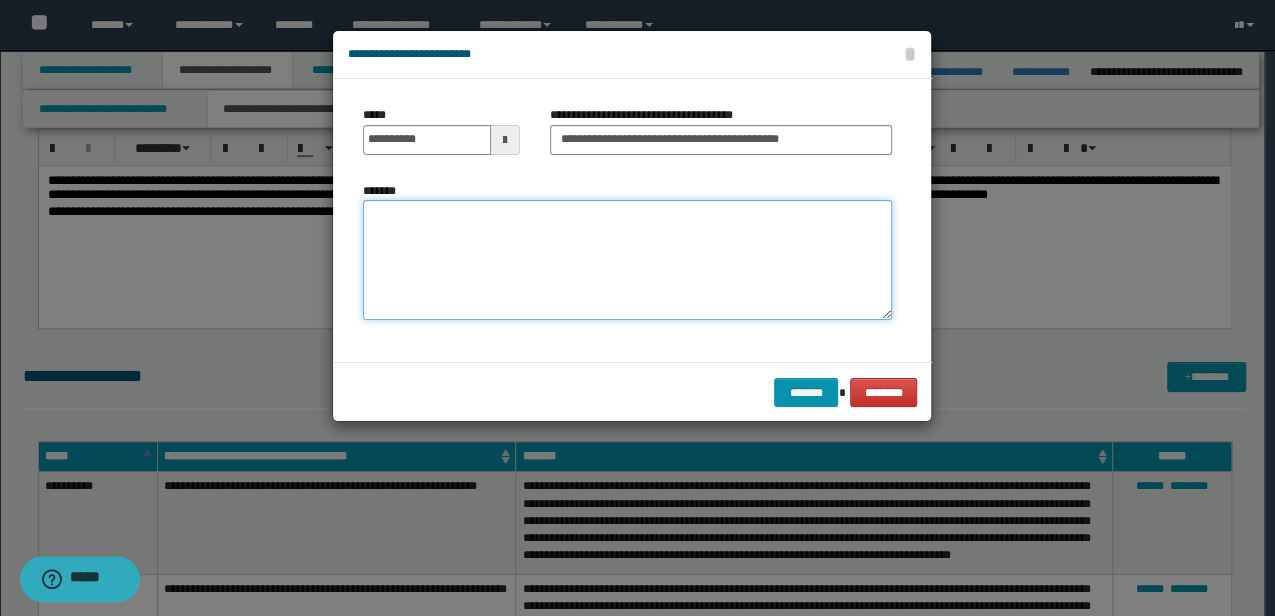 click on "*******" at bounding box center (627, 259) 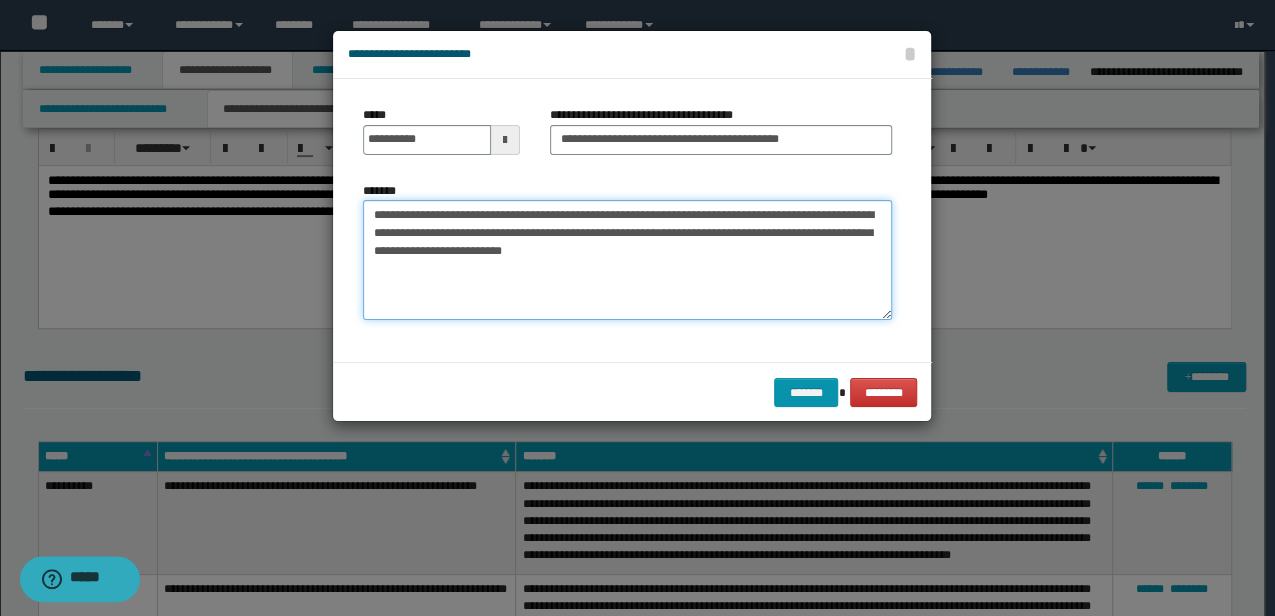 drag, startPoint x: 598, startPoint y: 256, endPoint x: 474, endPoint y: 261, distance: 124.10077 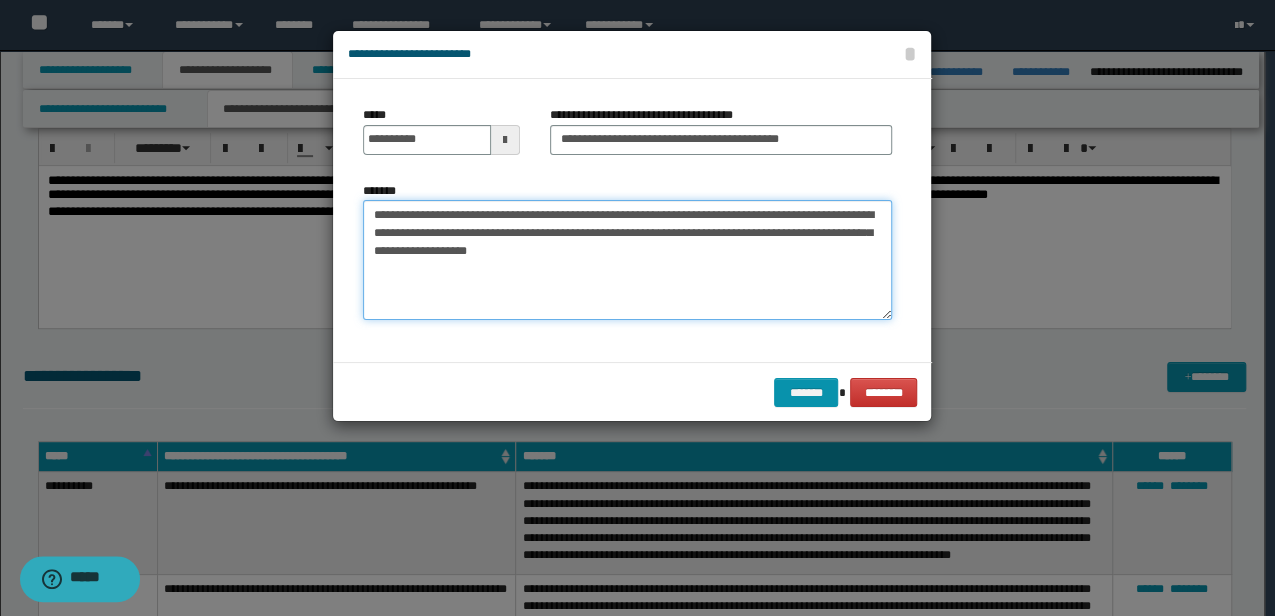 click on "**********" at bounding box center [627, 259] 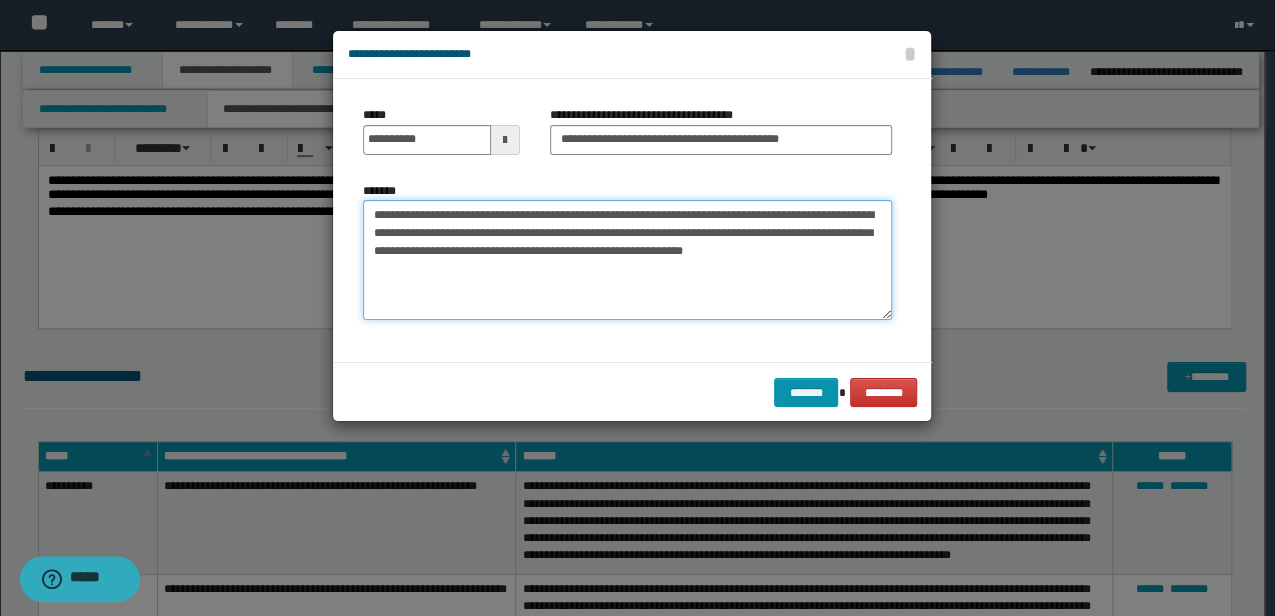 click on "**********" at bounding box center (627, 259) 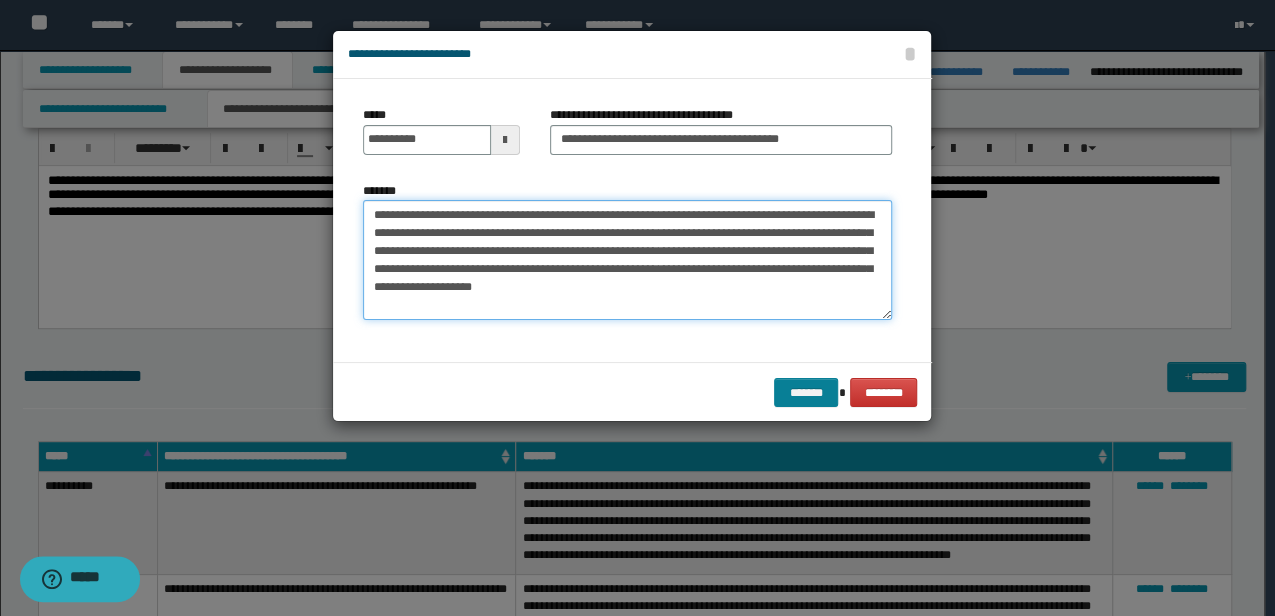 type on "**********" 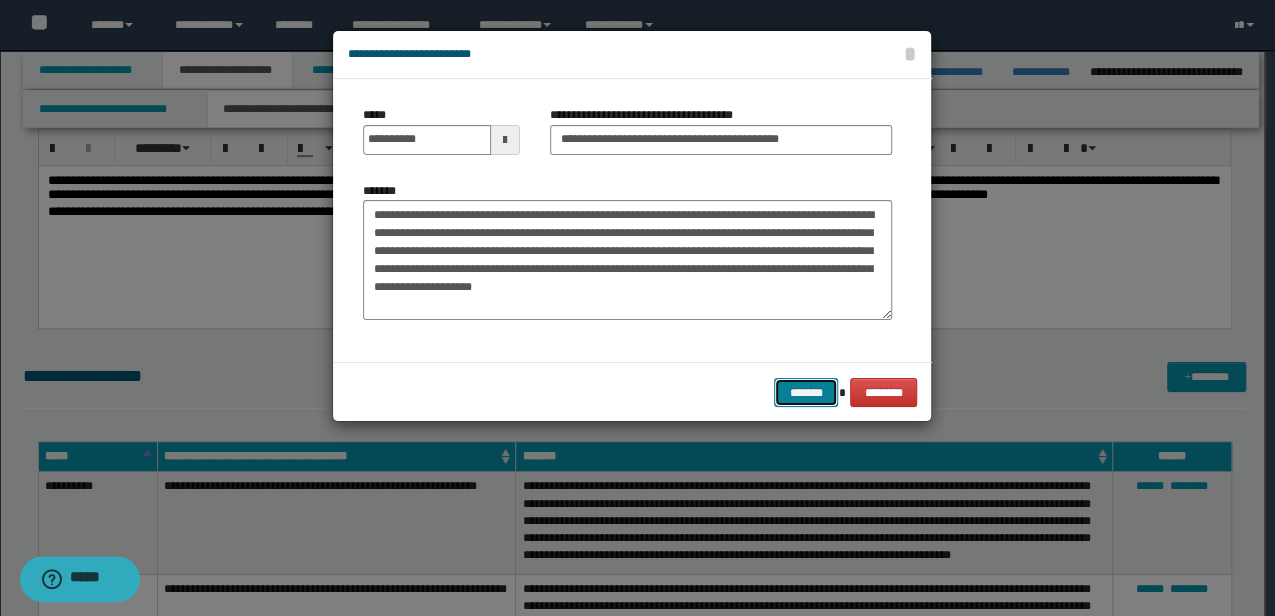 click on "*******" at bounding box center (806, 392) 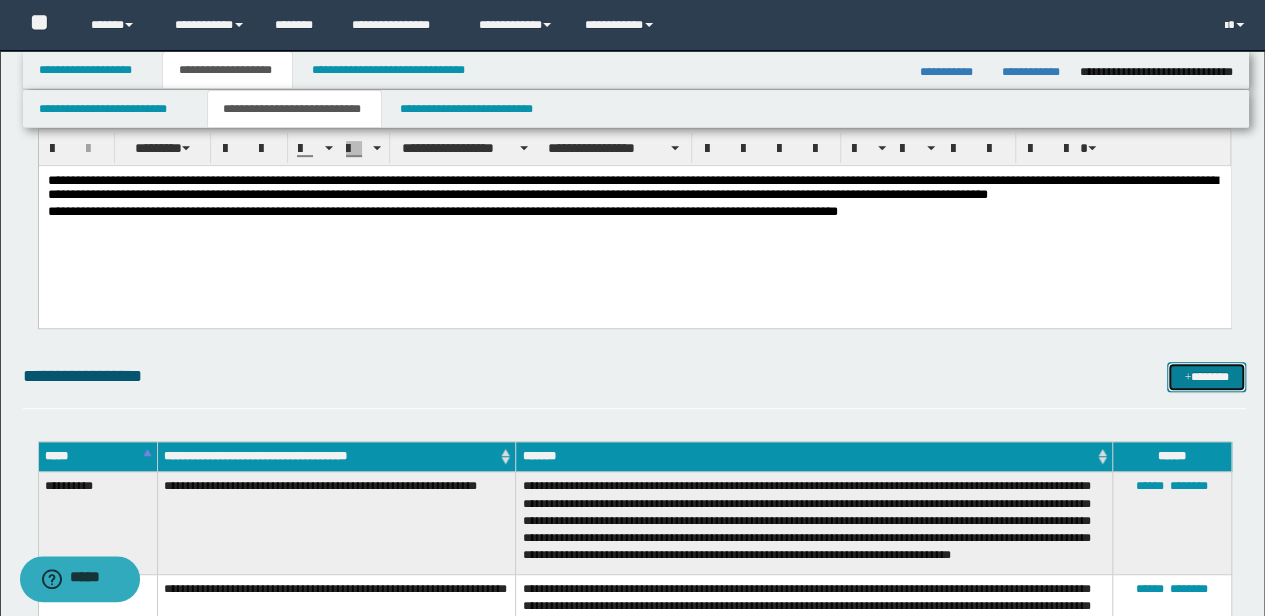 click on "*******" at bounding box center [1206, 376] 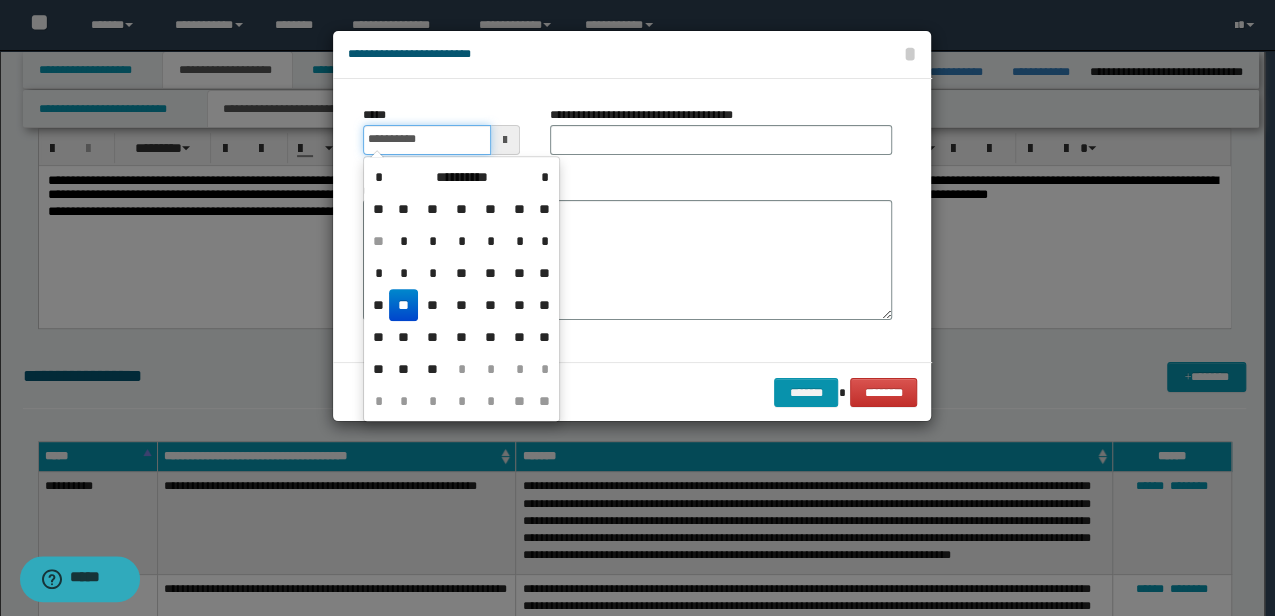 click on "**********" at bounding box center [426, 140] 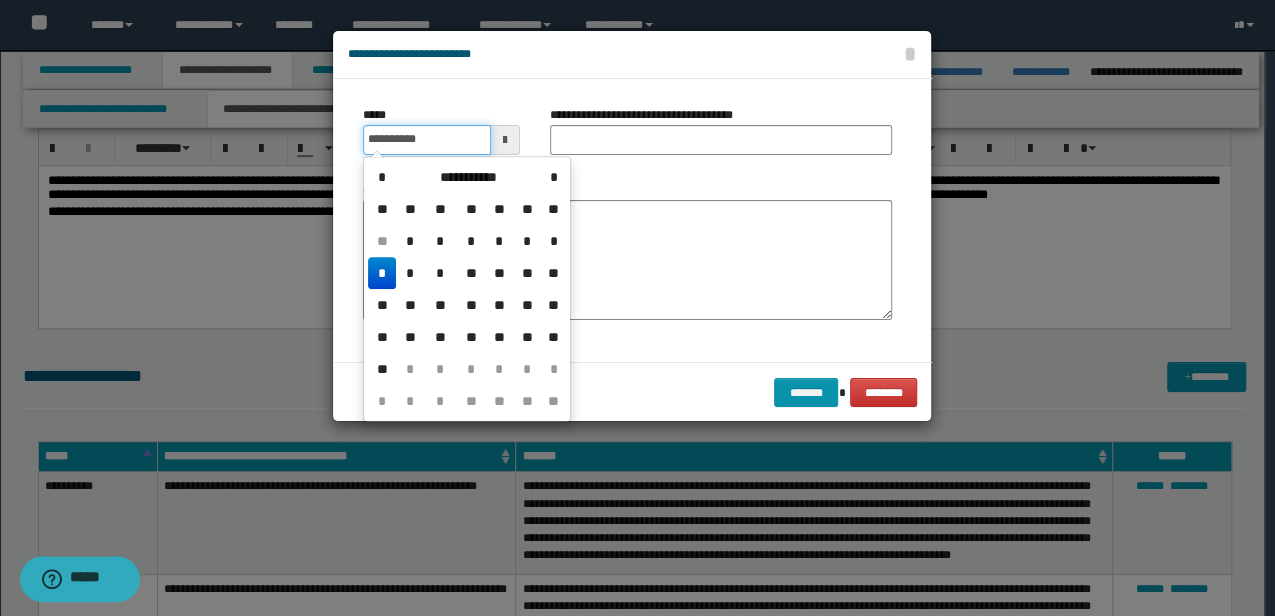 type on "**********" 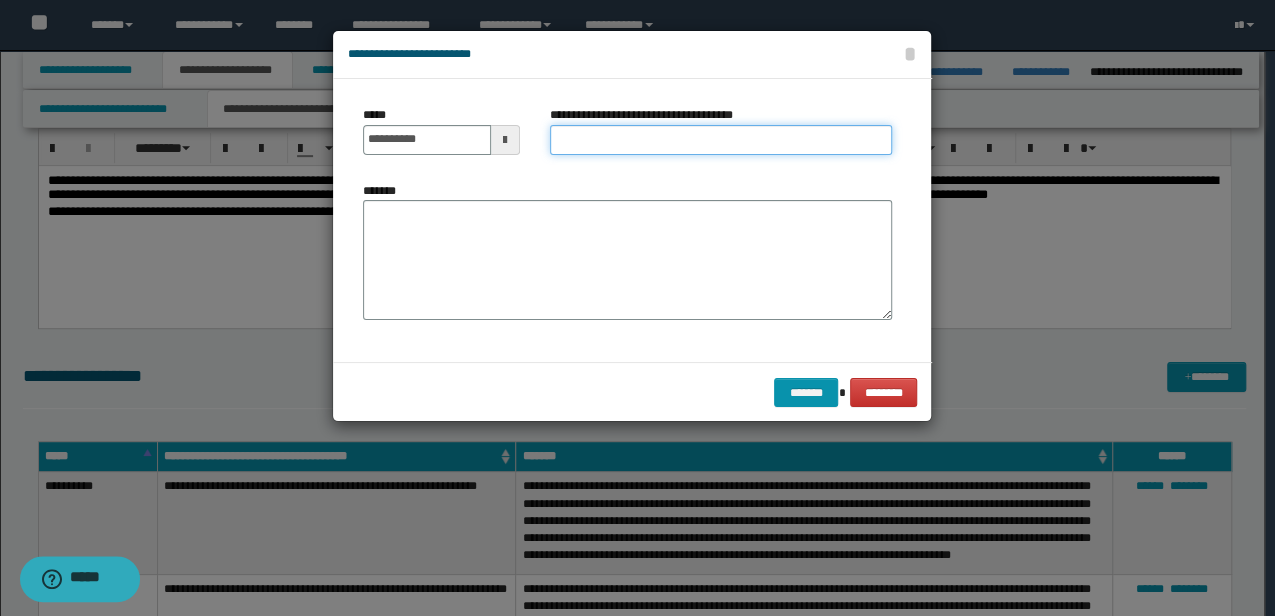 click on "**********" at bounding box center (721, 140) 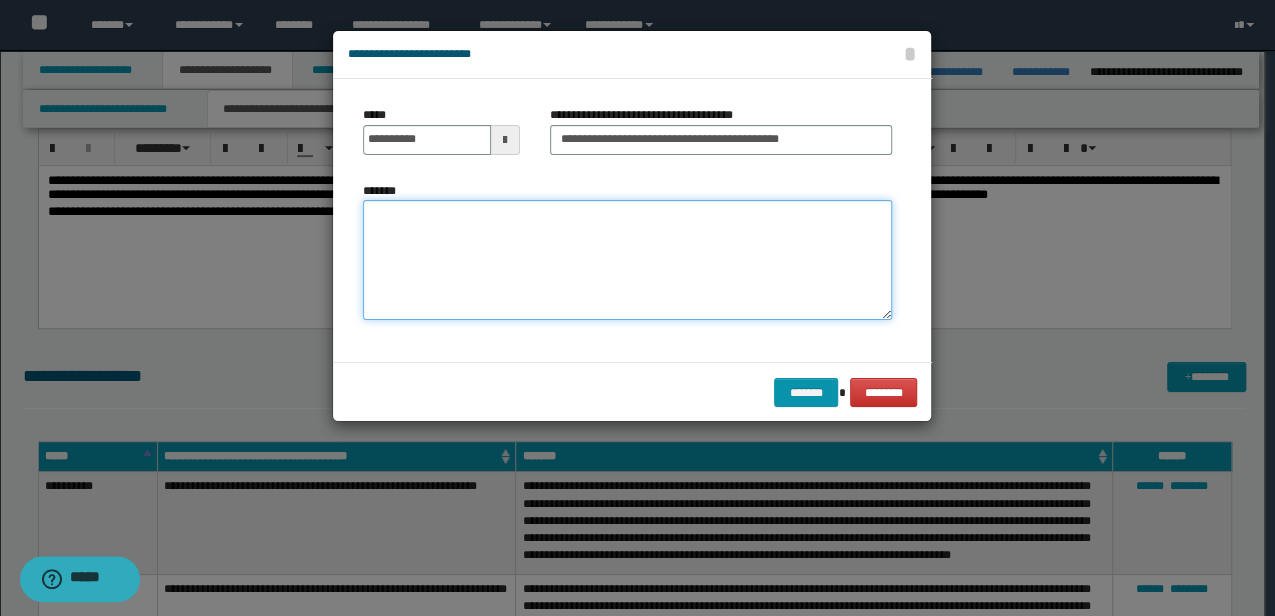 click on "*******" at bounding box center [627, 259] 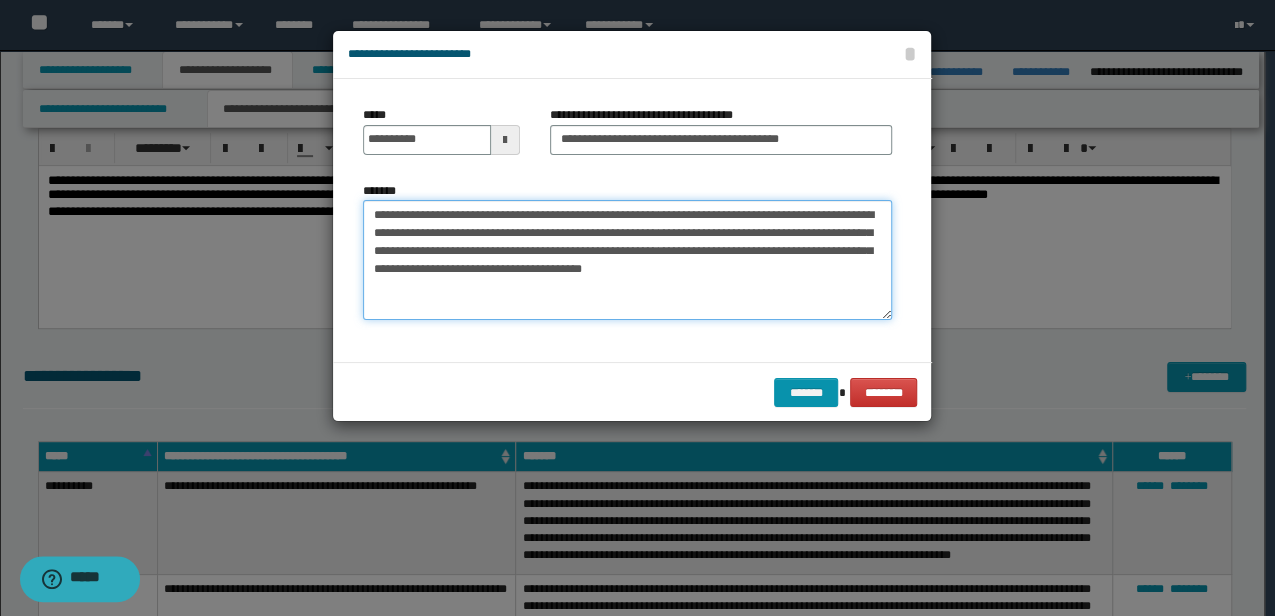 click on "**********" at bounding box center [627, 259] 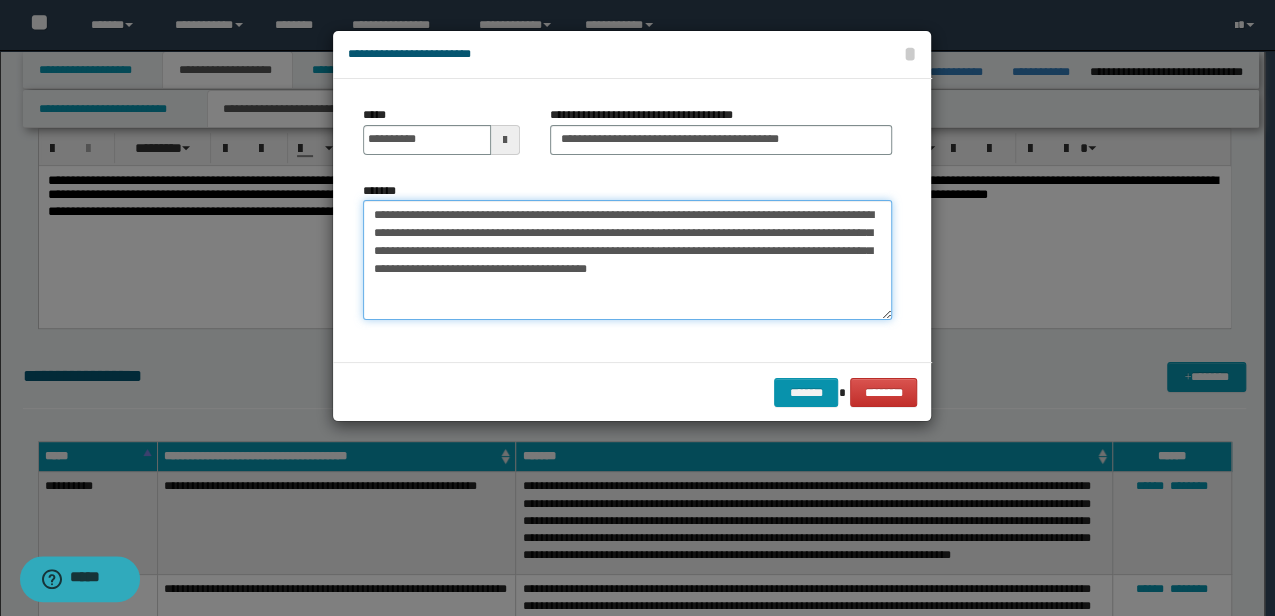 click on "**********" at bounding box center (627, 259) 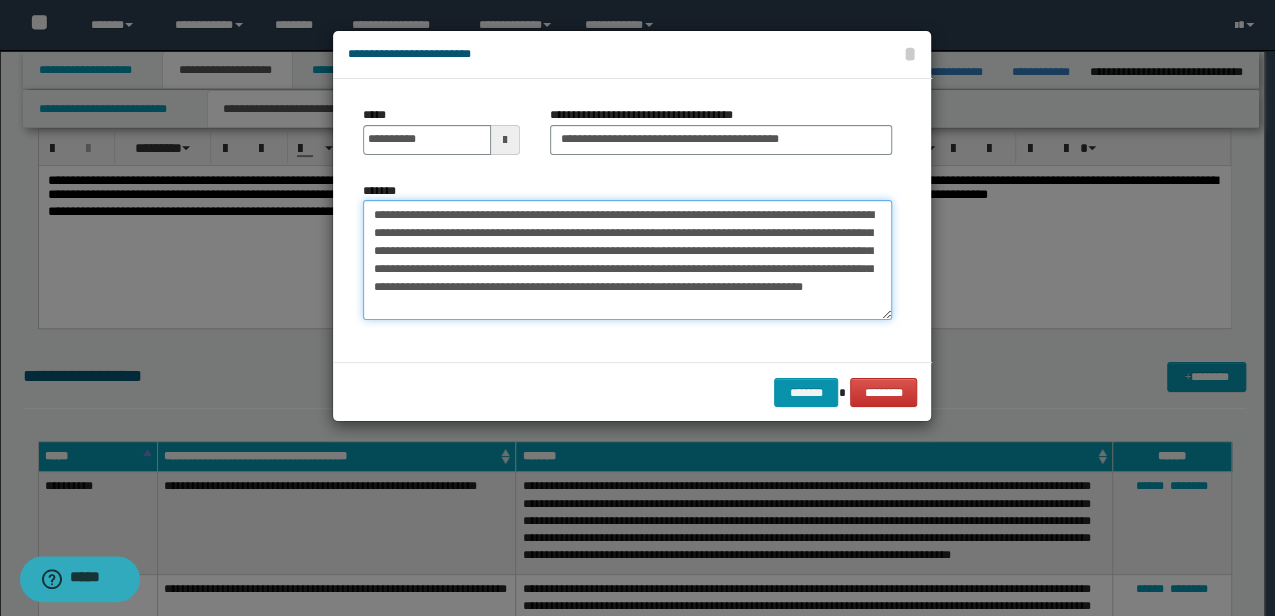click on "**********" at bounding box center (627, 259) 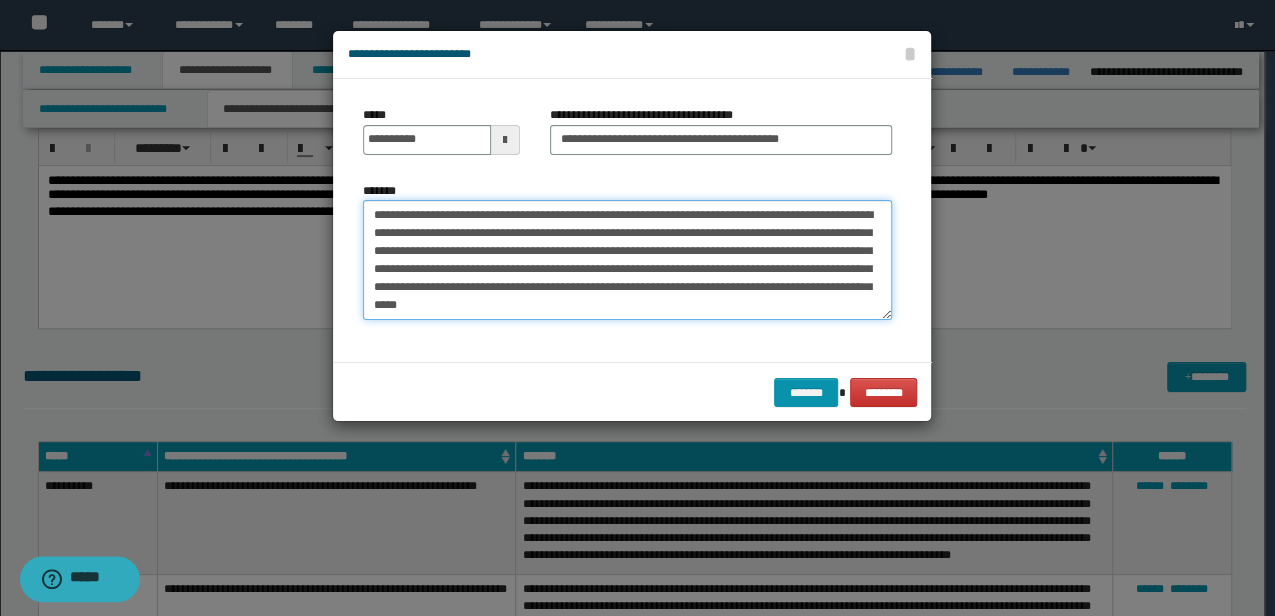 click on "**********" at bounding box center (627, 259) 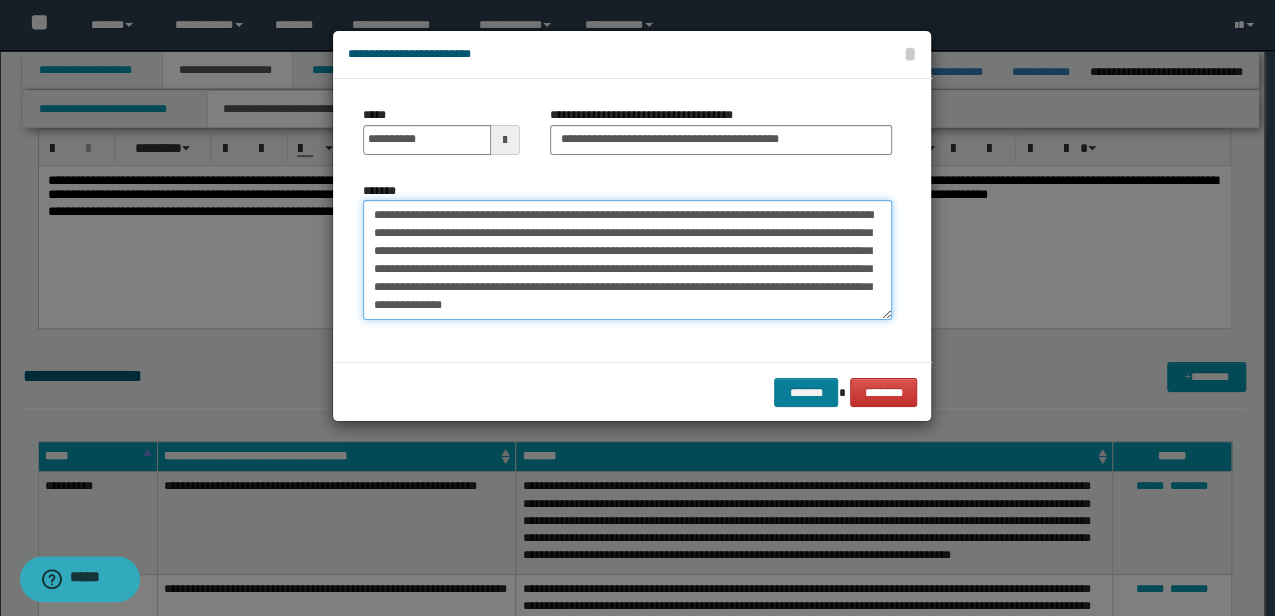 type on "**********" 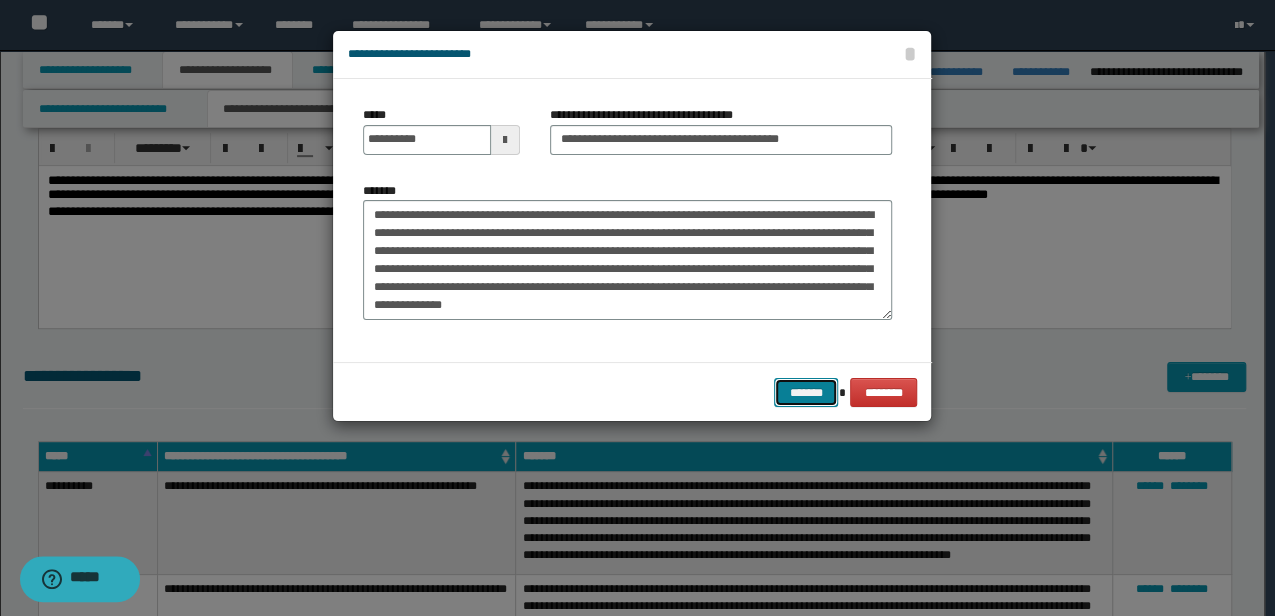 click on "*******" at bounding box center (806, 392) 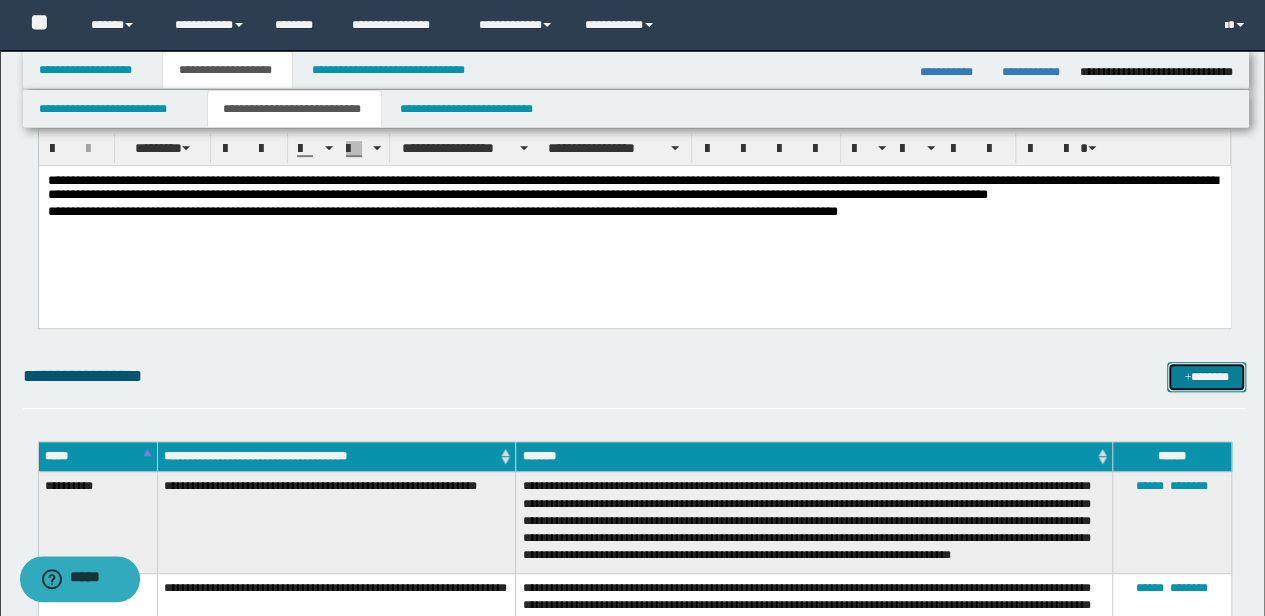click on "*******" at bounding box center (1206, 376) 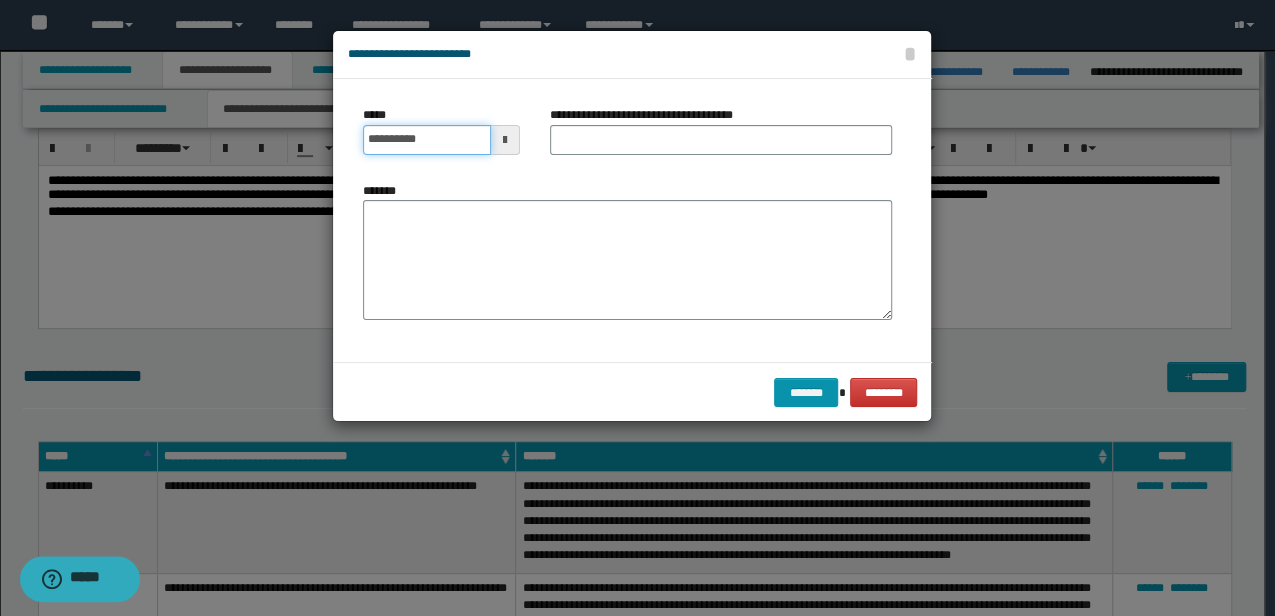 click on "**********" at bounding box center (426, 140) 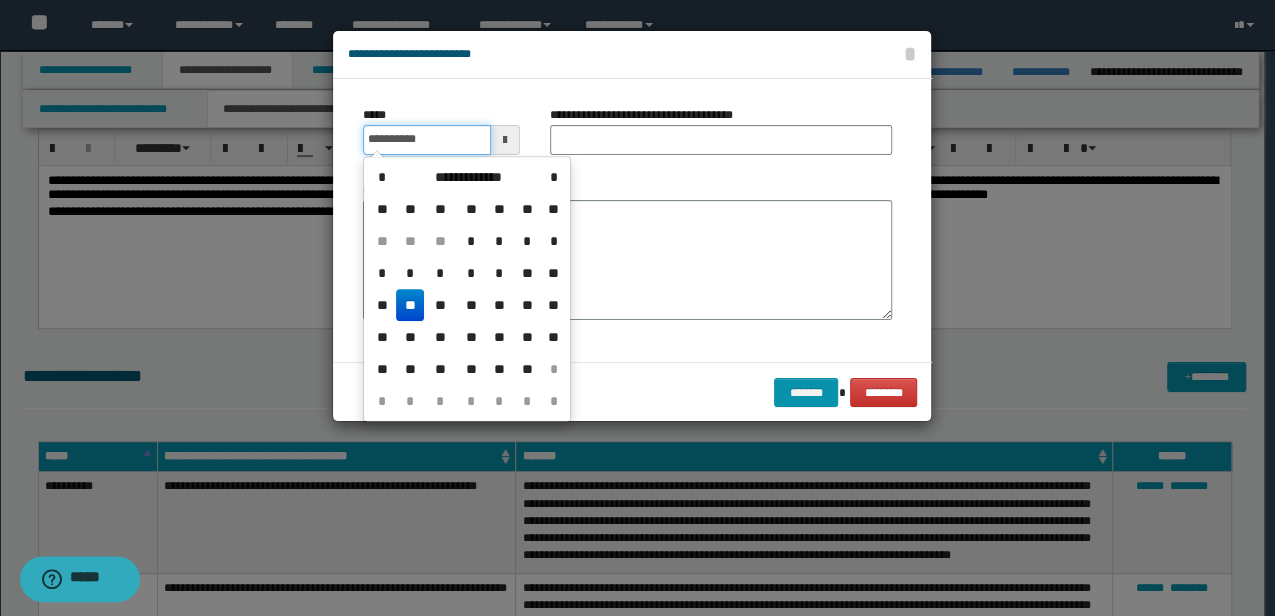type on "**********" 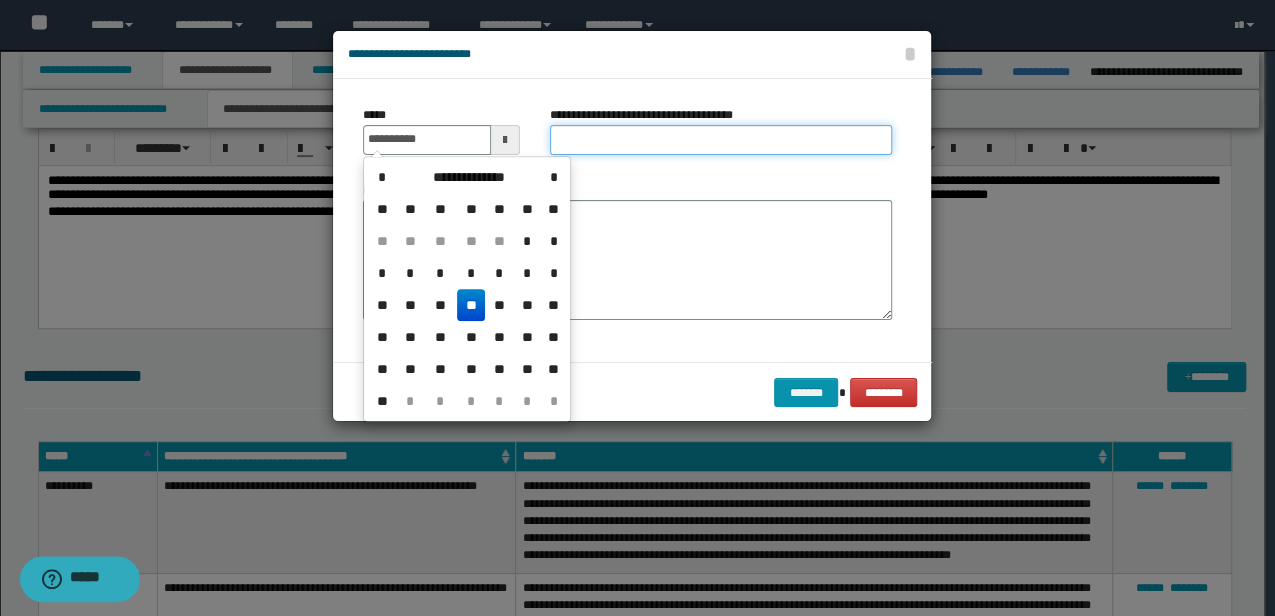 click on "**********" at bounding box center (721, 140) 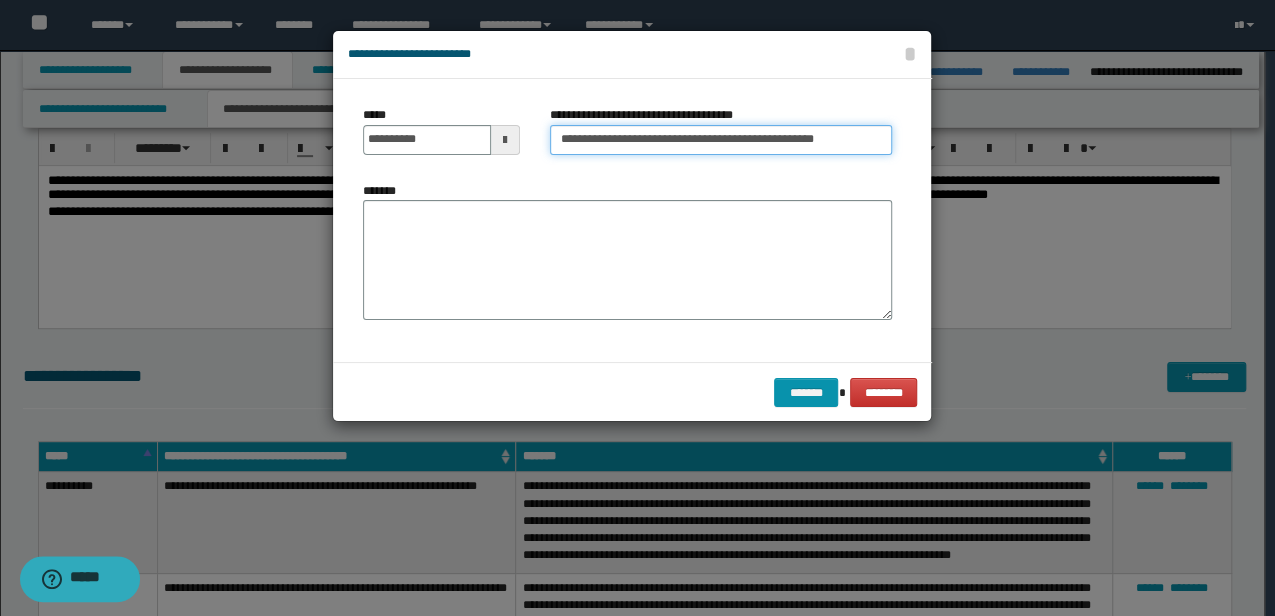 scroll, scrollTop: 0, scrollLeft: 4, axis: horizontal 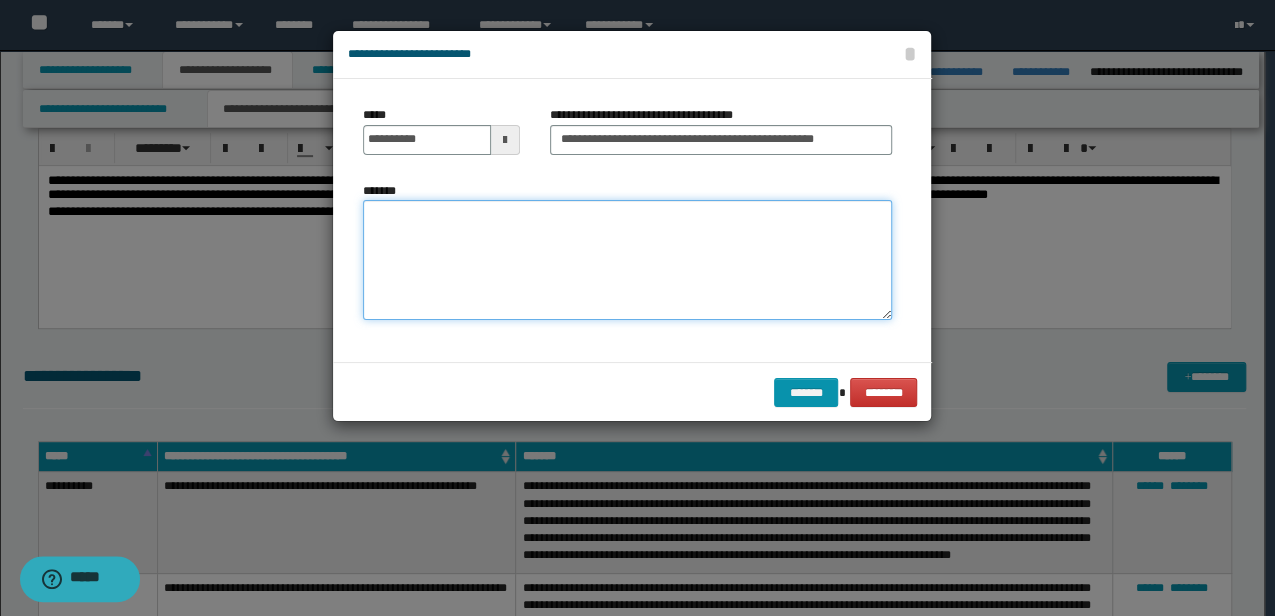 click on "*******" at bounding box center (627, 259) 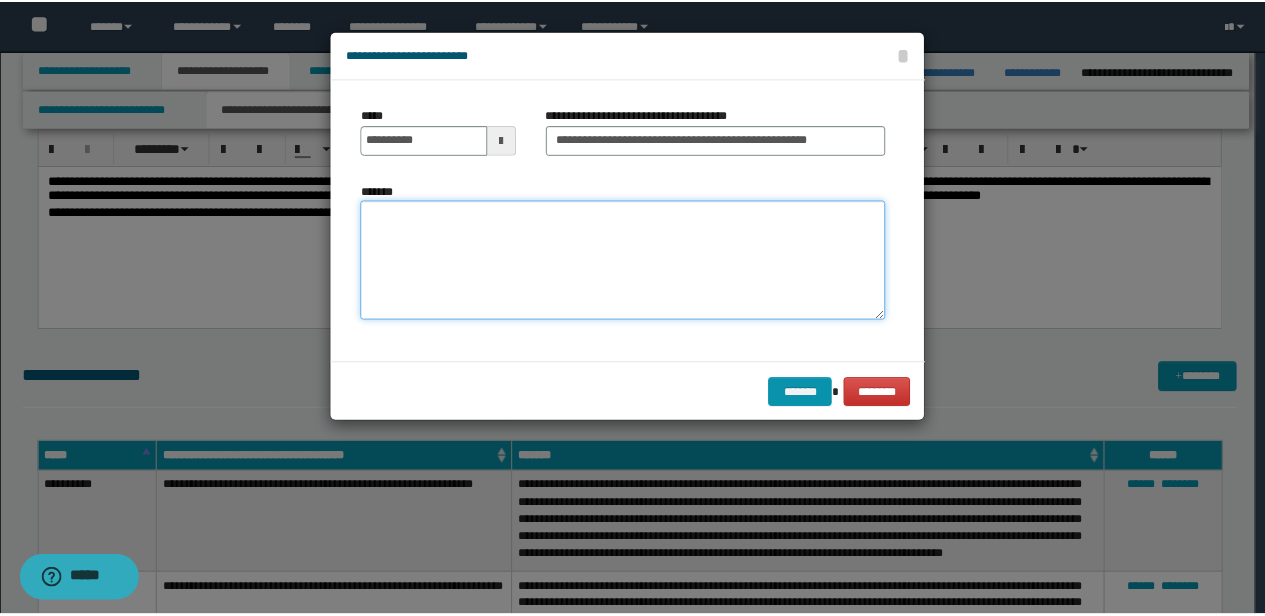 scroll, scrollTop: 0, scrollLeft: 0, axis: both 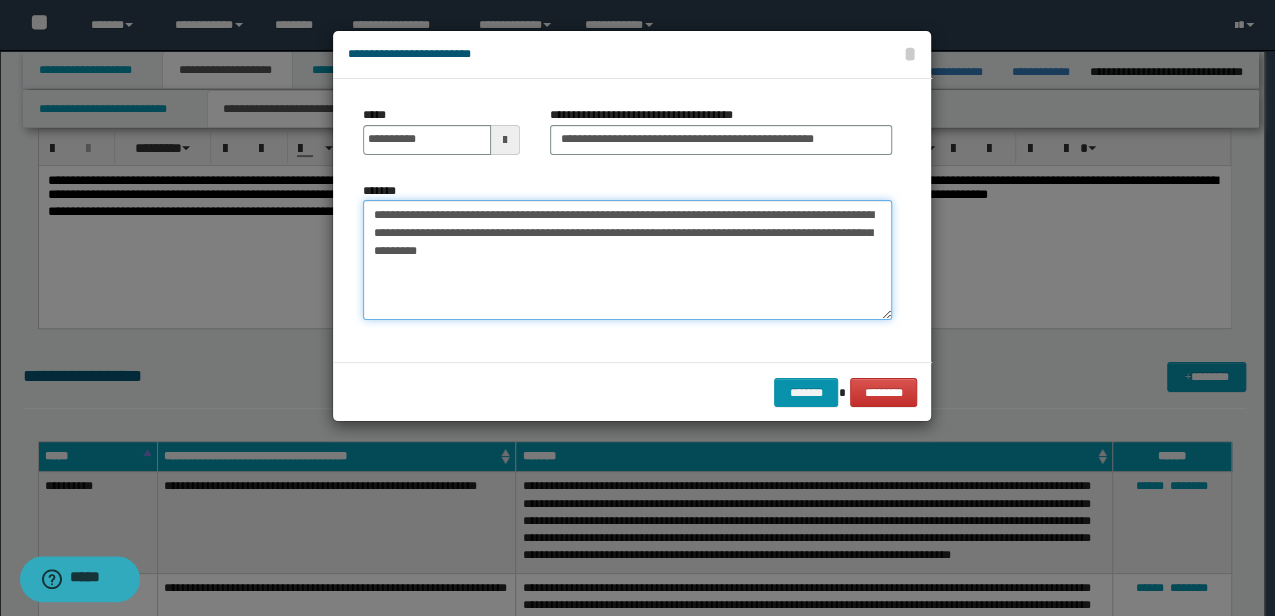 click on "**********" at bounding box center (627, 259) 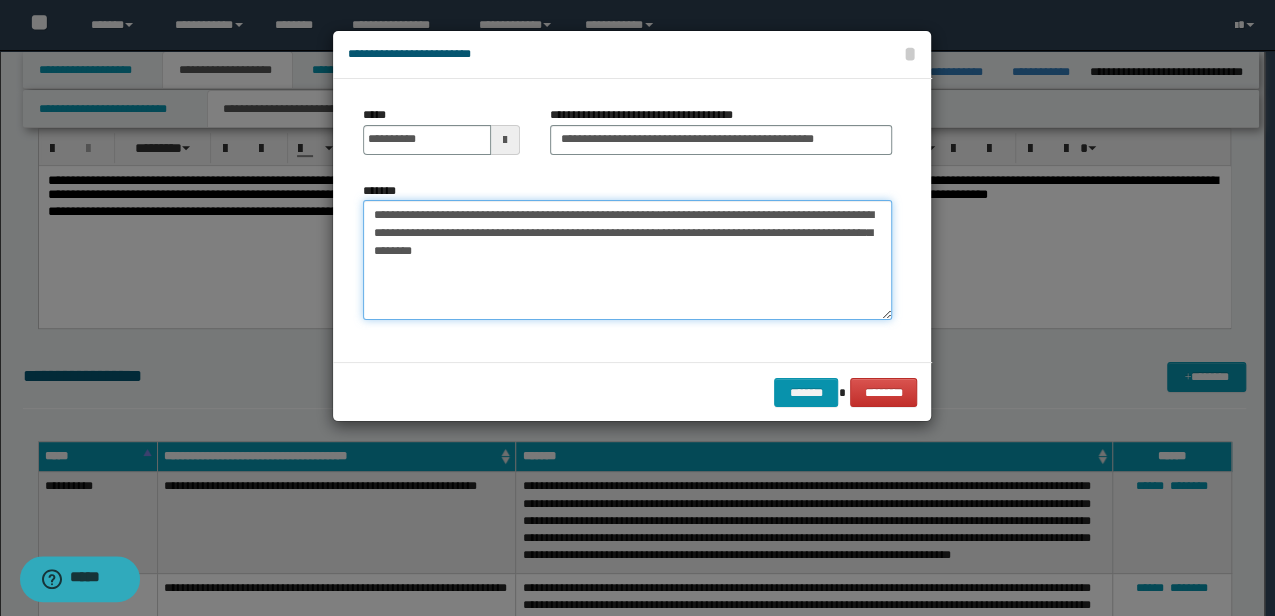 drag, startPoint x: 440, startPoint y: 231, endPoint x: 425, endPoint y: 230, distance: 15.033297 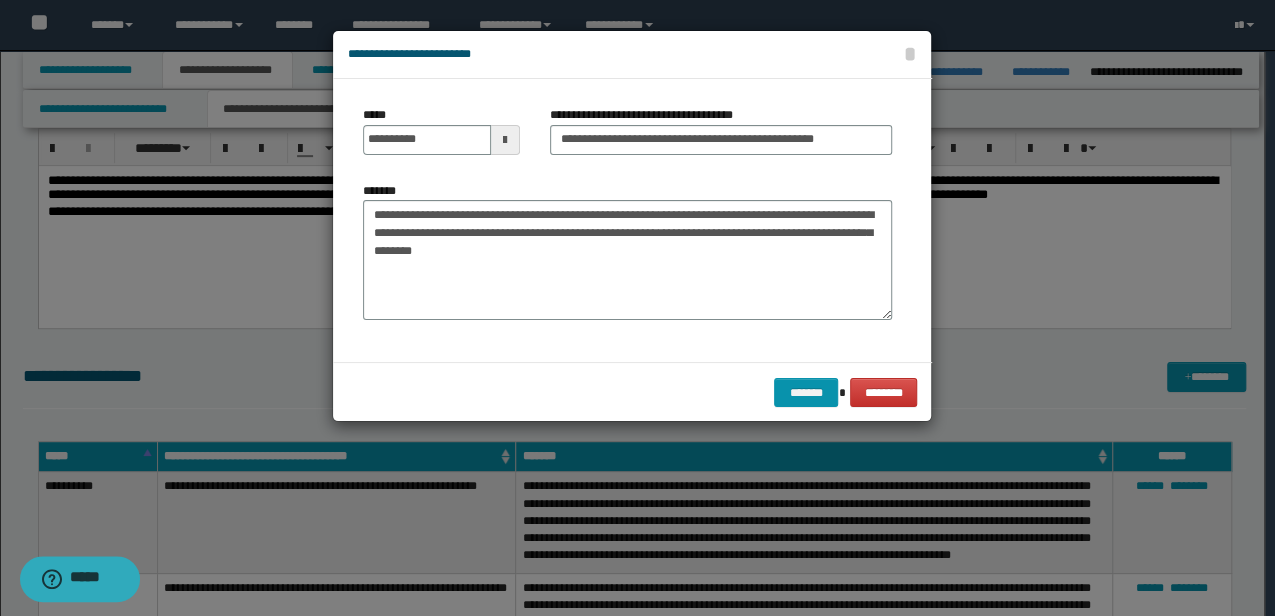 click at bounding box center (637, 308) 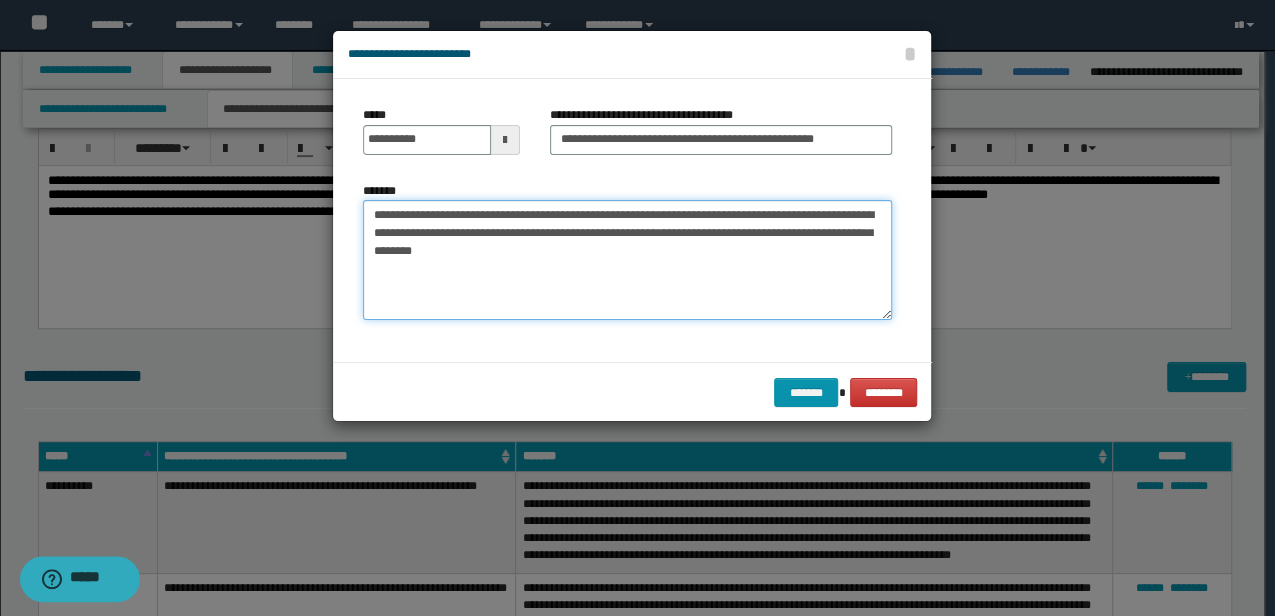 click on "**********" at bounding box center (627, 259) 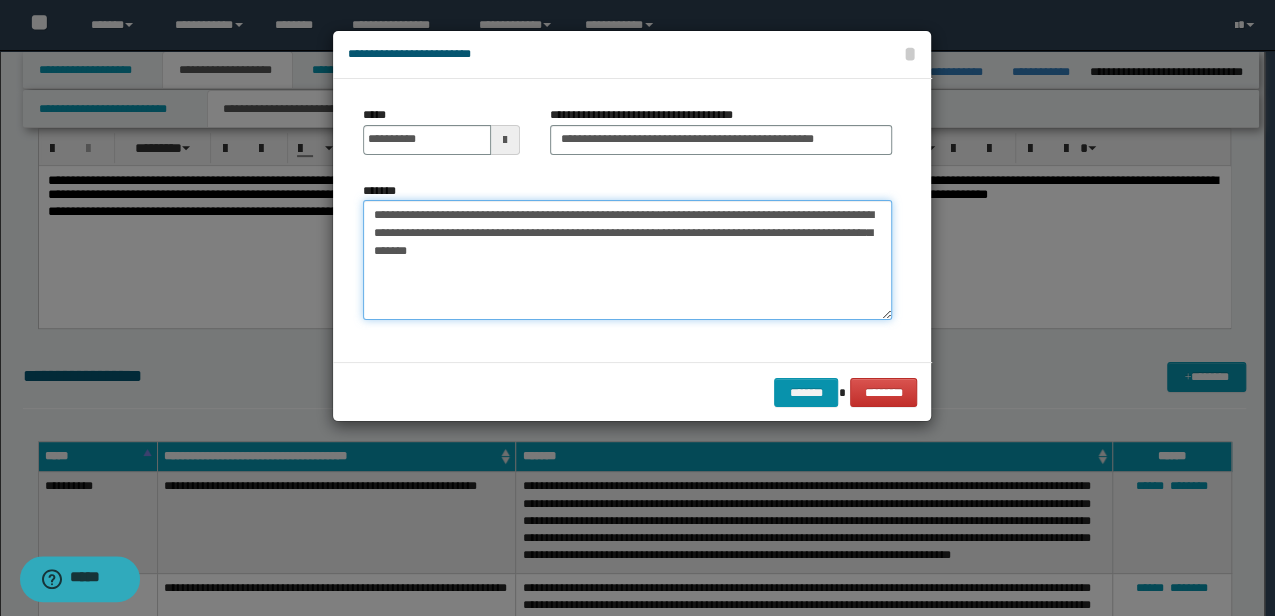 click on "**********" at bounding box center [627, 259] 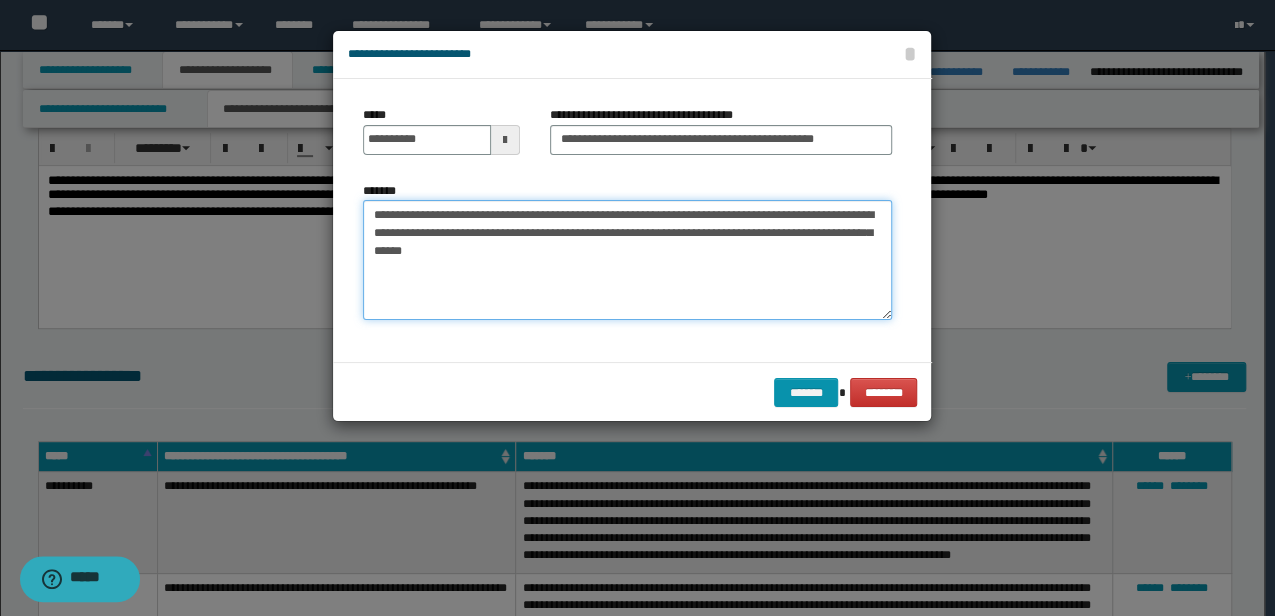 click on "**********" at bounding box center [627, 259] 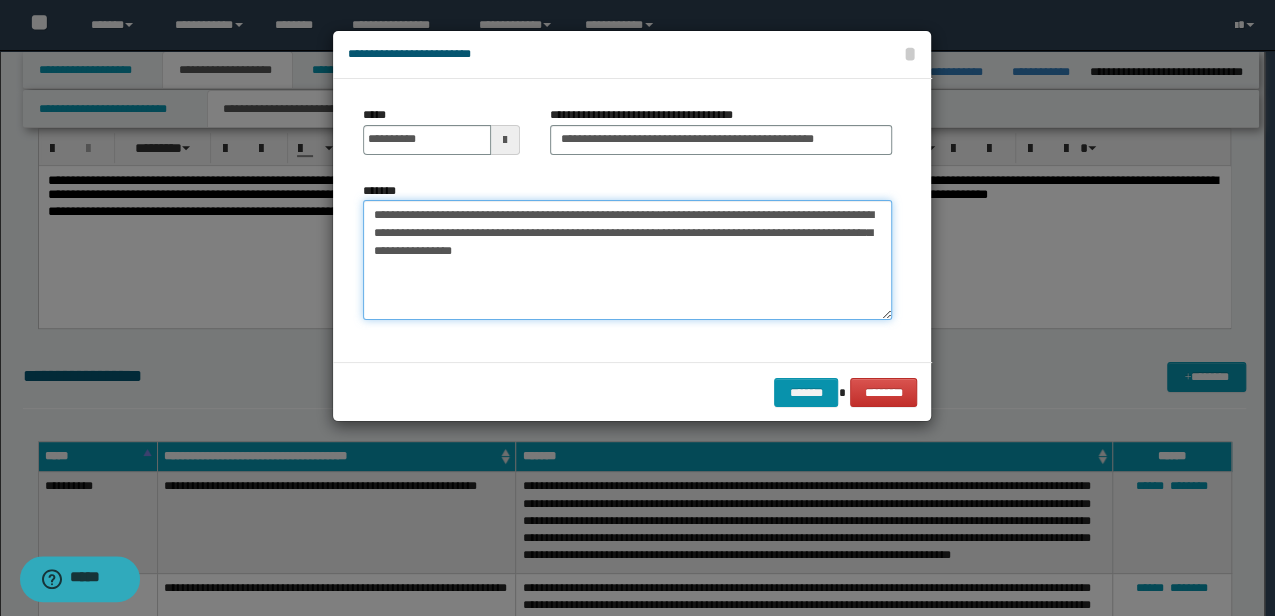 click on "**********" at bounding box center [627, 259] 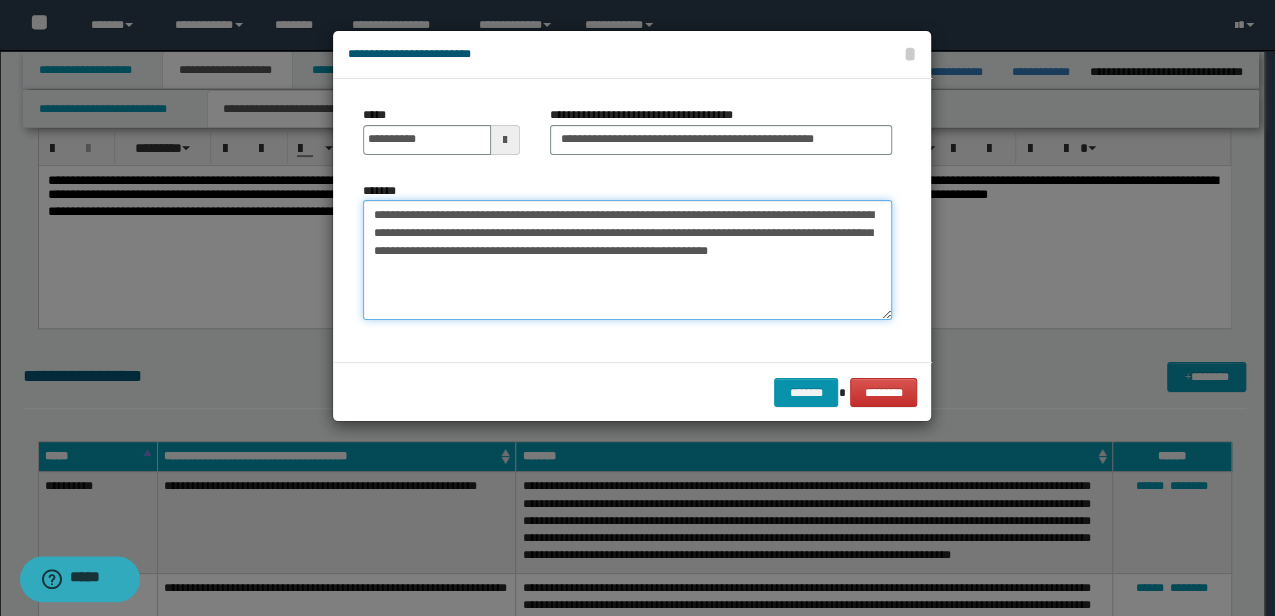click on "**********" at bounding box center (627, 259) 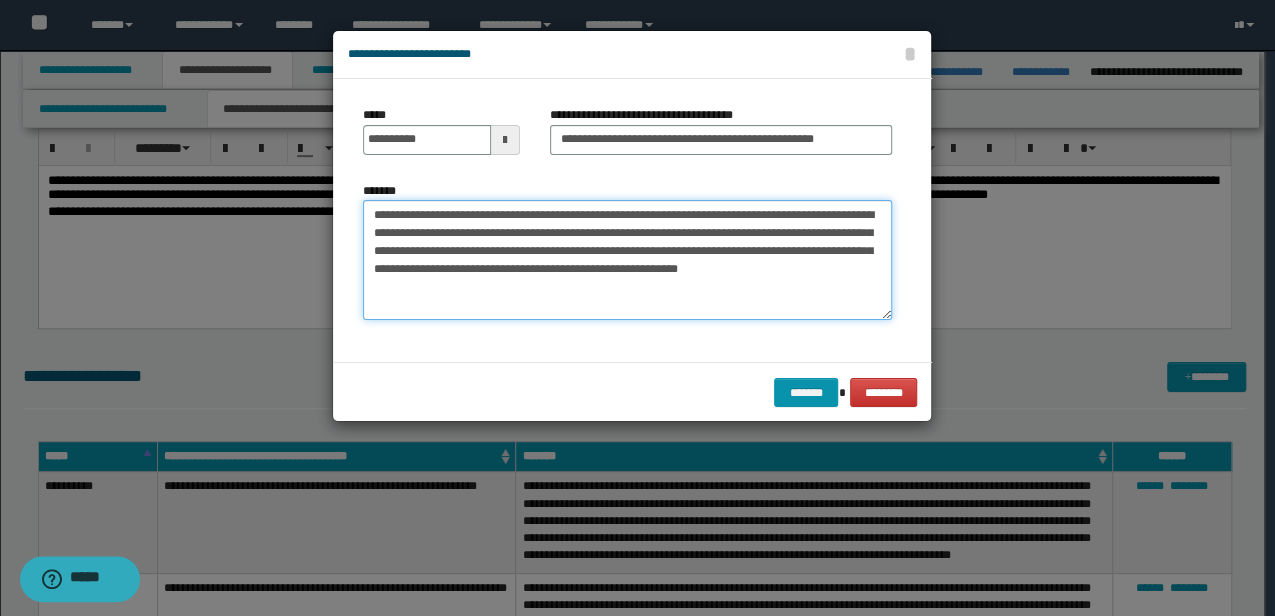 click on "**********" at bounding box center (627, 259) 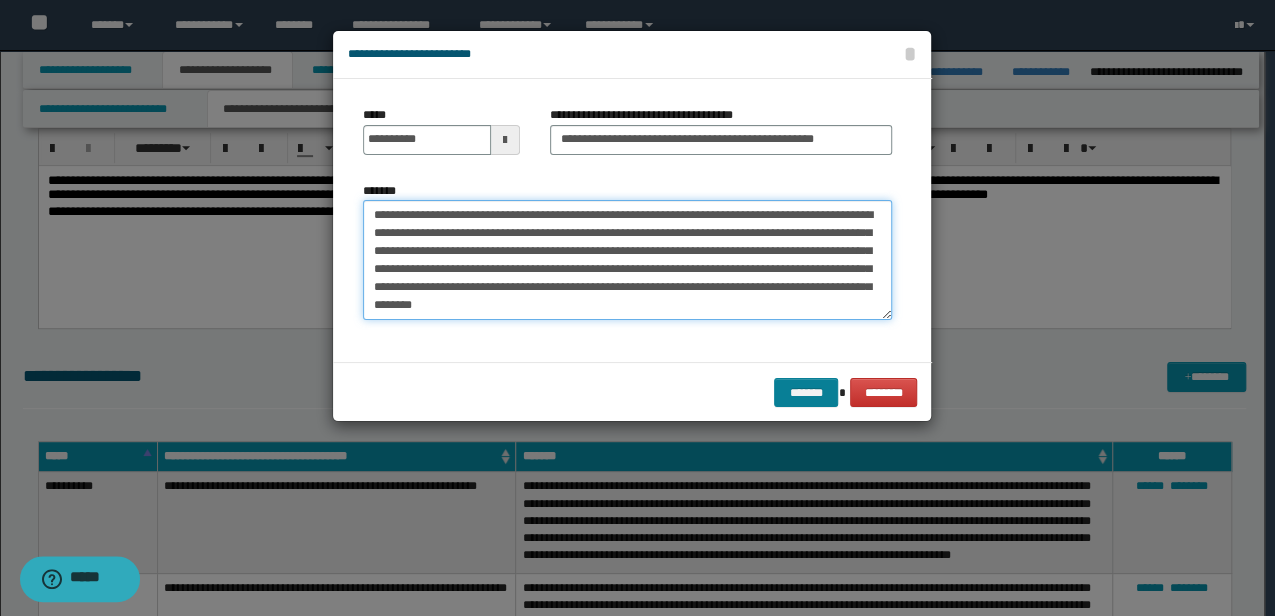 type on "**********" 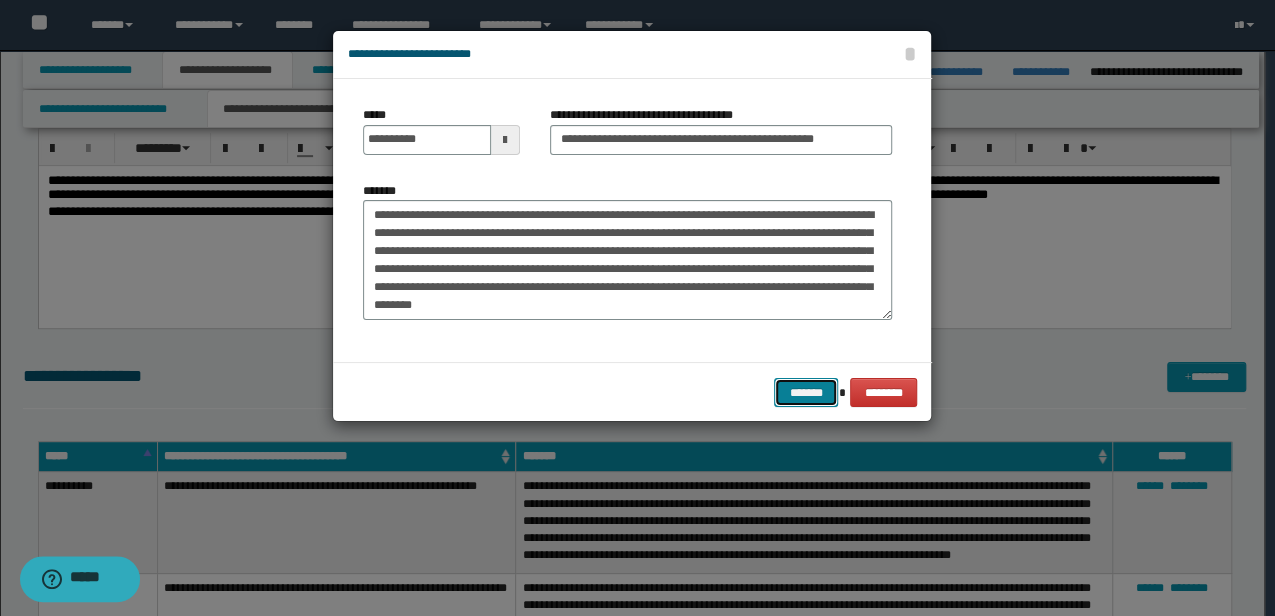 click on "*******" at bounding box center [806, 392] 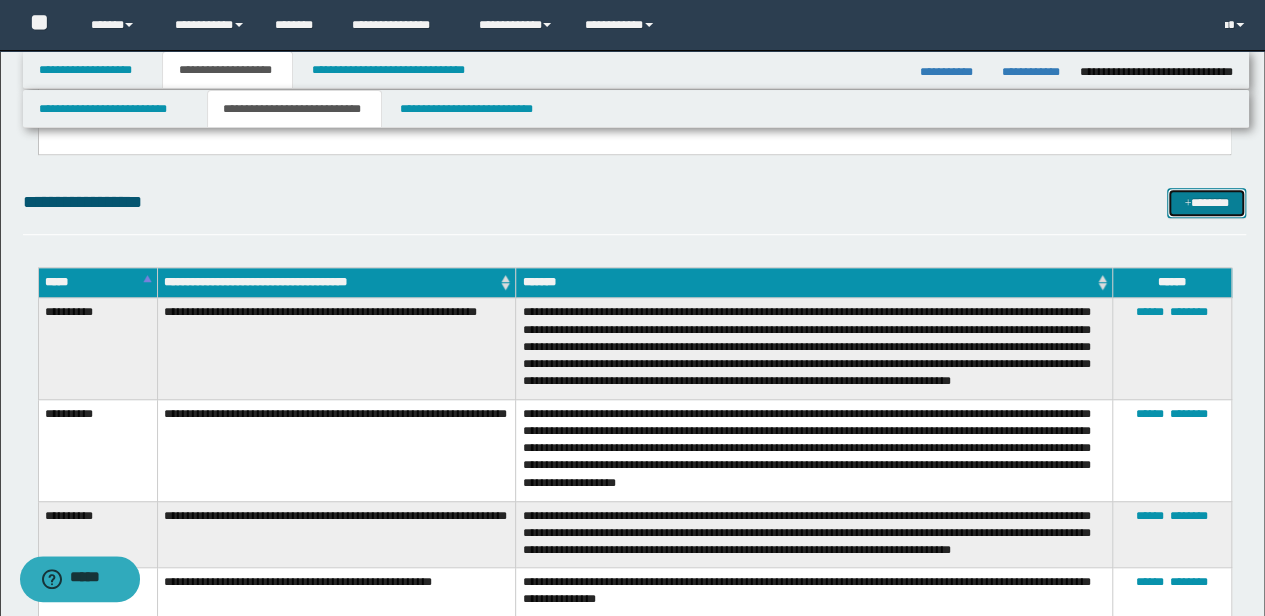 scroll, scrollTop: 533, scrollLeft: 0, axis: vertical 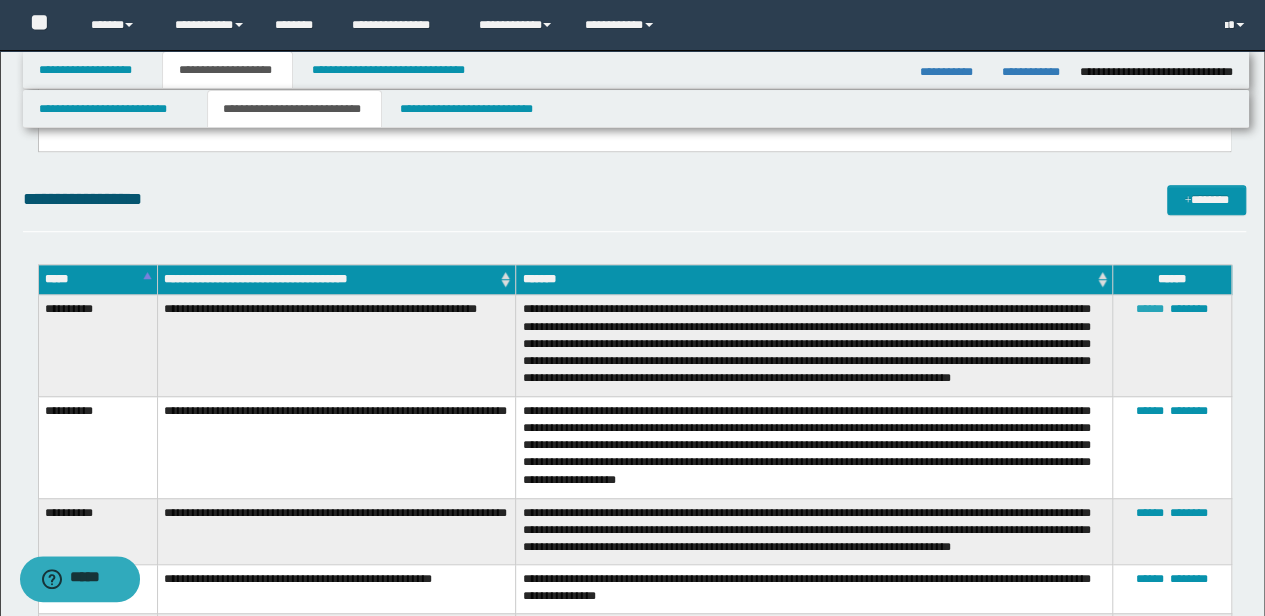 click on "******" at bounding box center [1150, 309] 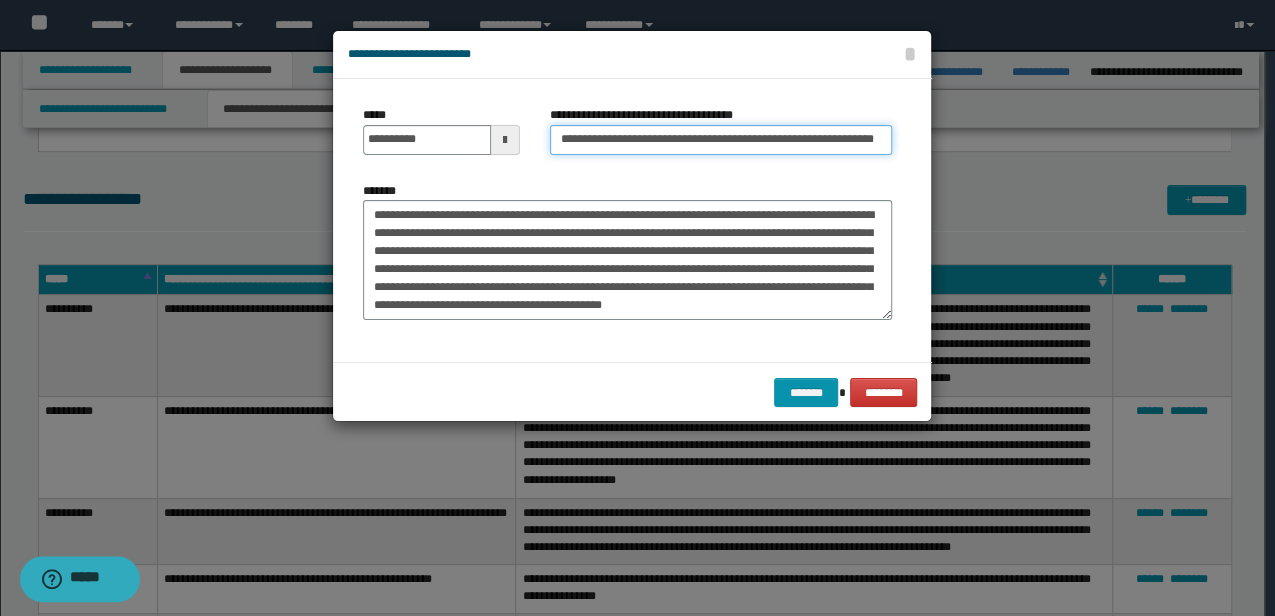 click on "**********" at bounding box center (721, 140) 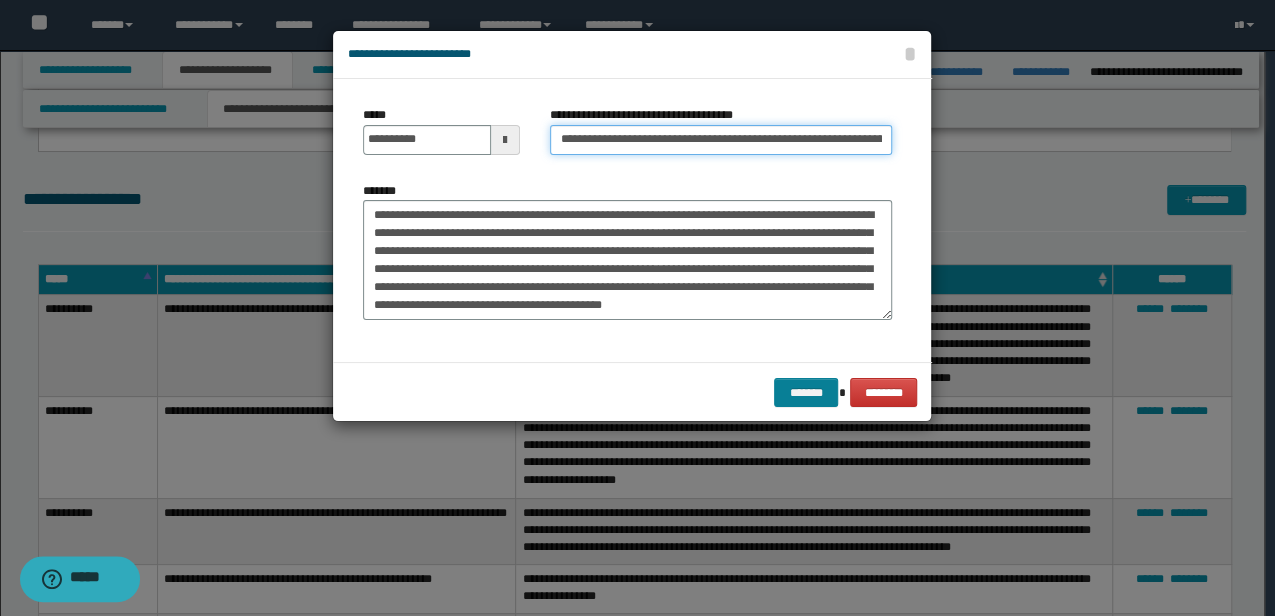 type on "**********" 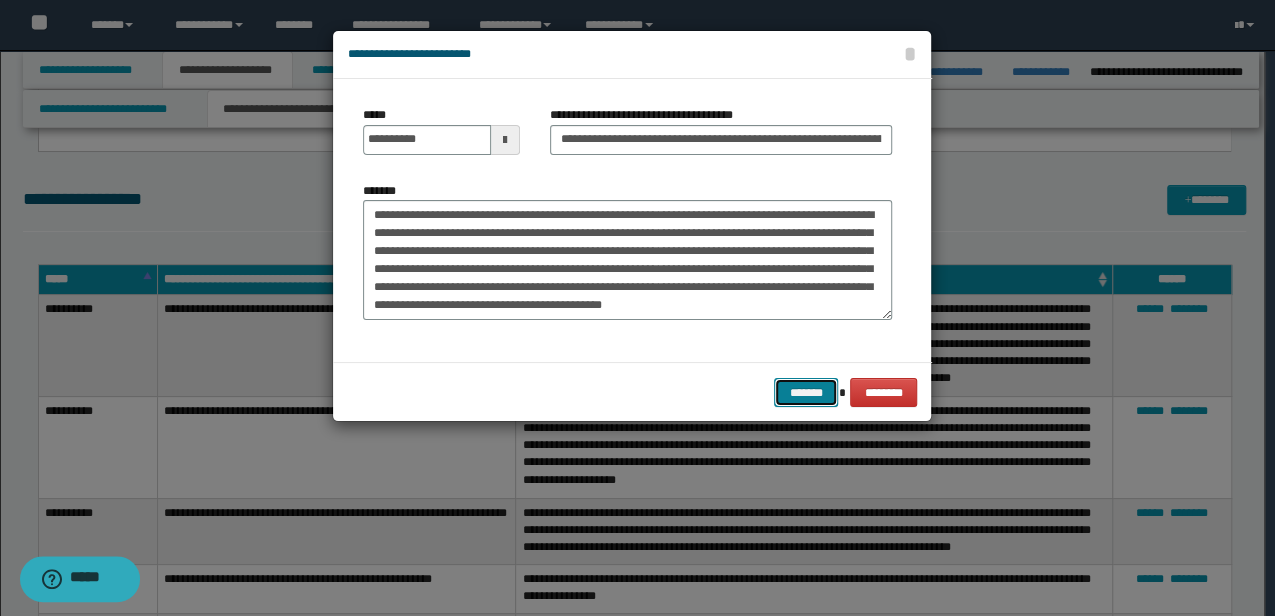 click on "*******" at bounding box center [806, 392] 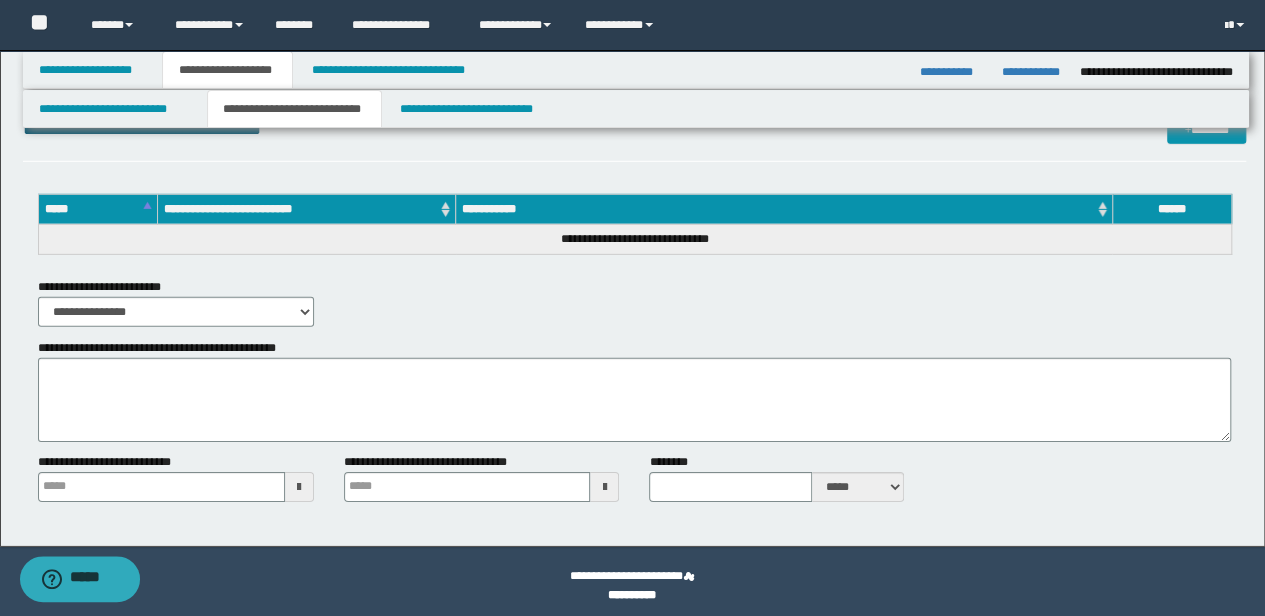 scroll, scrollTop: 2913, scrollLeft: 0, axis: vertical 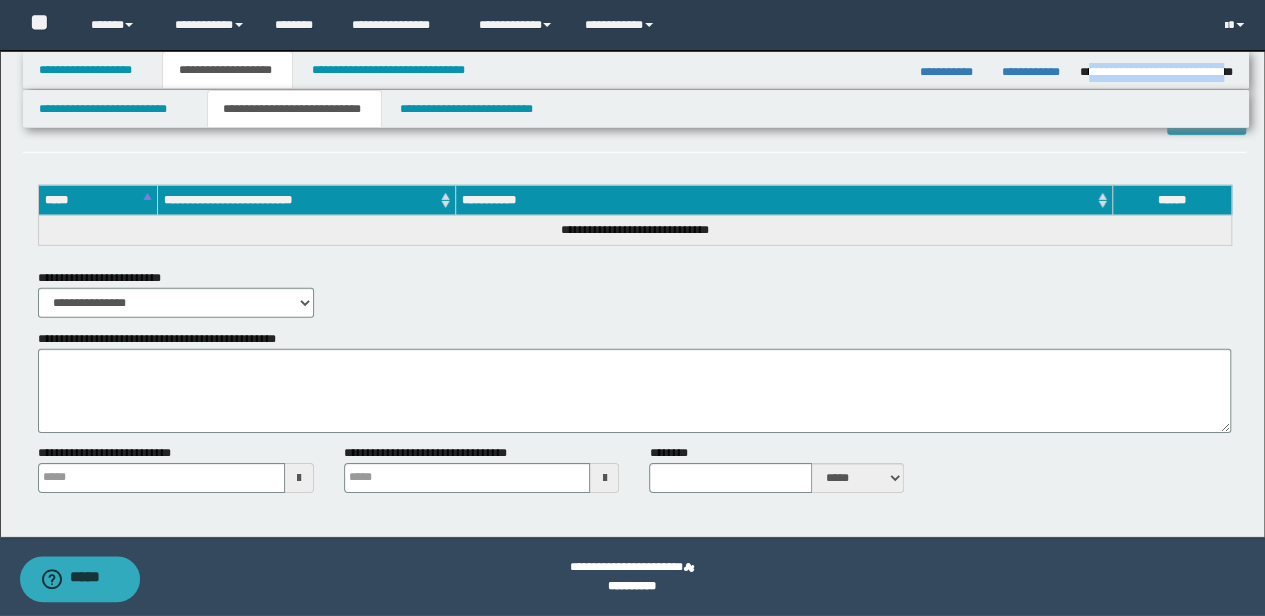 drag, startPoint x: 1086, startPoint y: 72, endPoint x: 1228, endPoint y: 74, distance: 142.01408 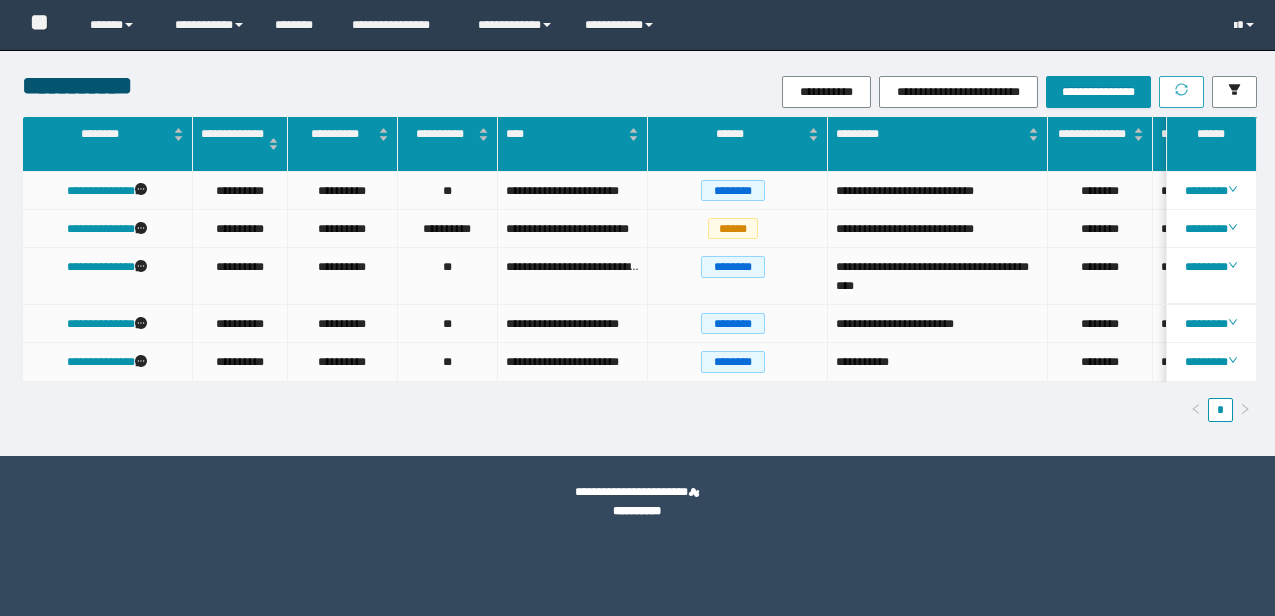 scroll, scrollTop: 0, scrollLeft: 0, axis: both 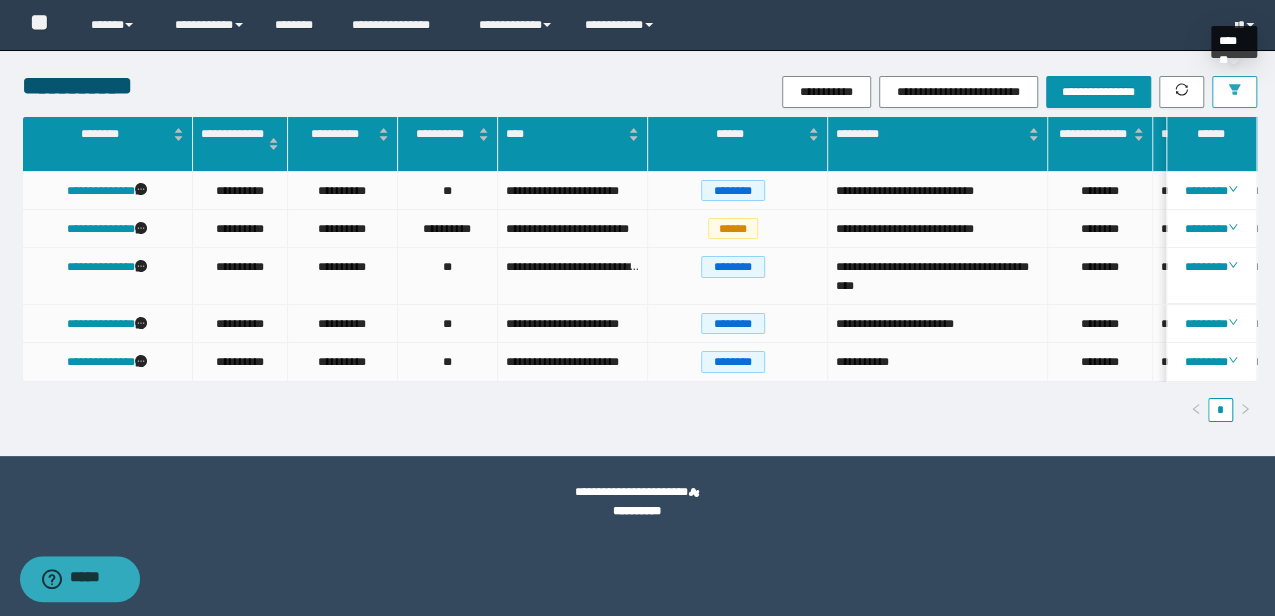 click at bounding box center (1234, 92) 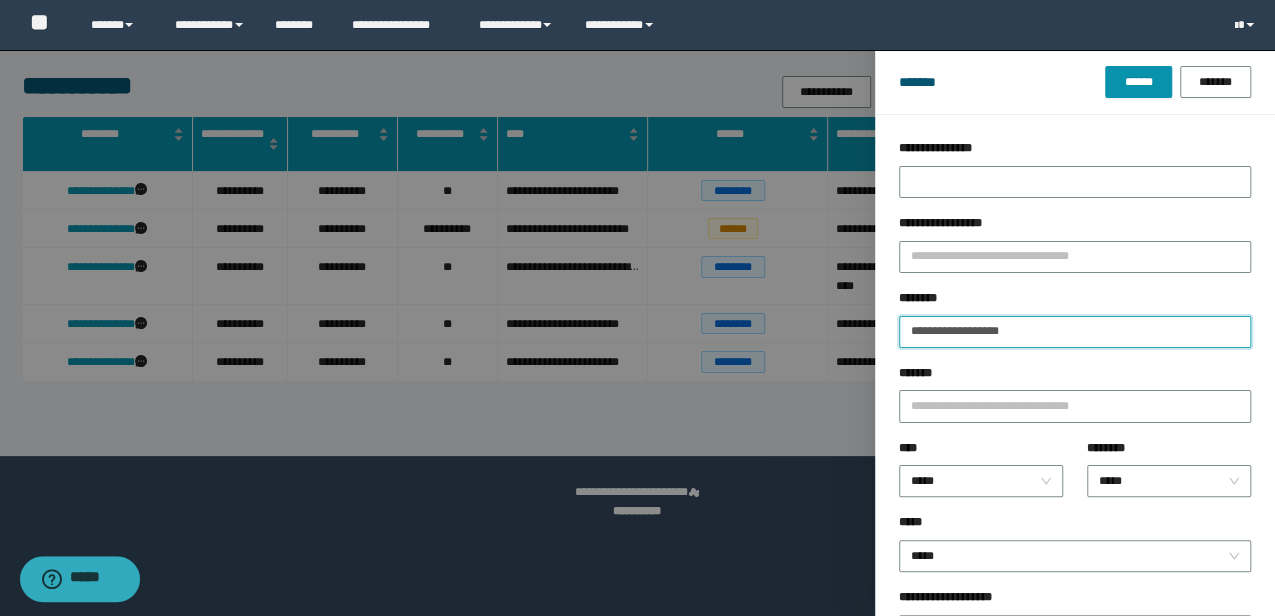 drag, startPoint x: 1000, startPoint y: 334, endPoint x: 959, endPoint y: 323, distance: 42.44997 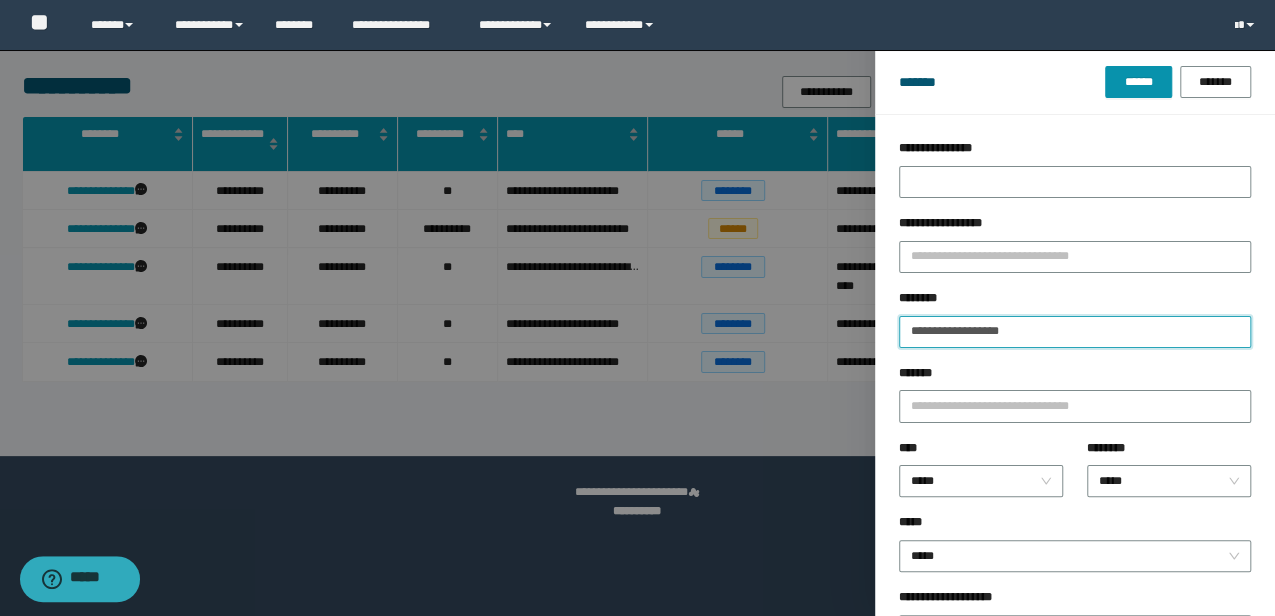 paste on "*********" 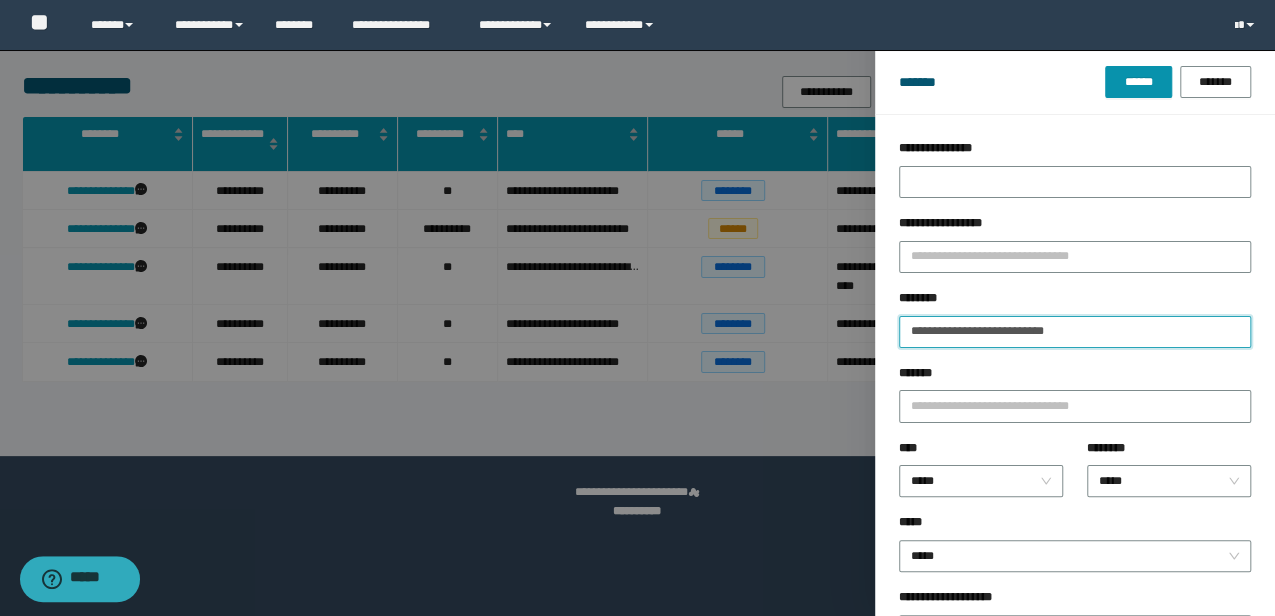 type on "**********" 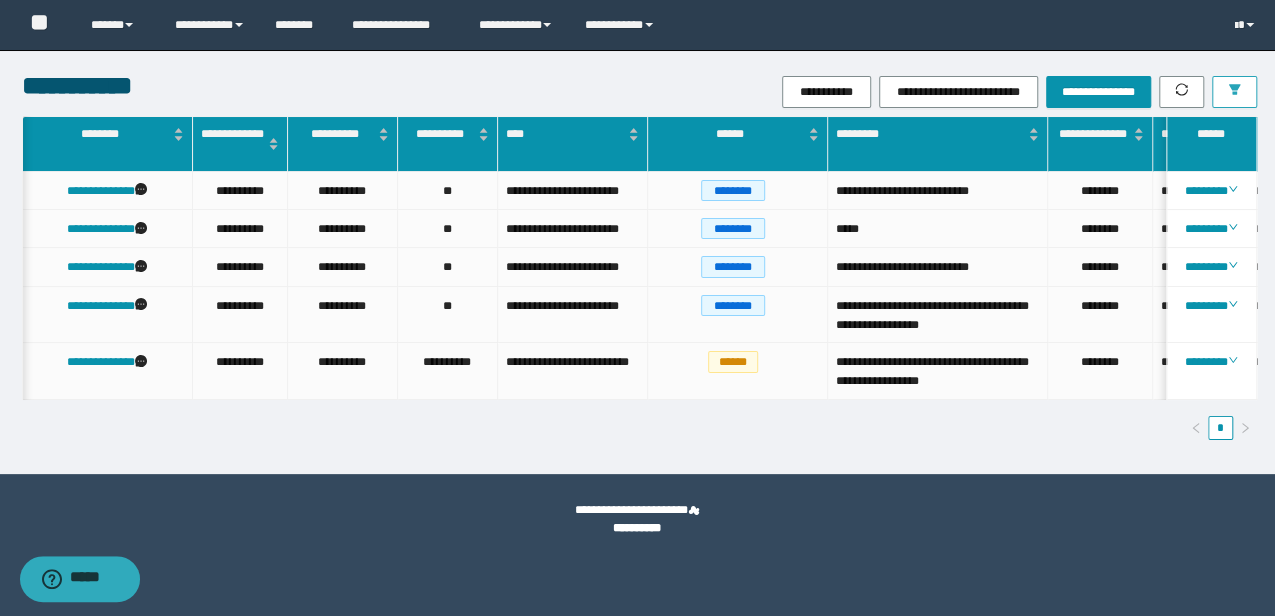 scroll, scrollTop: 0, scrollLeft: 281, axis: horizontal 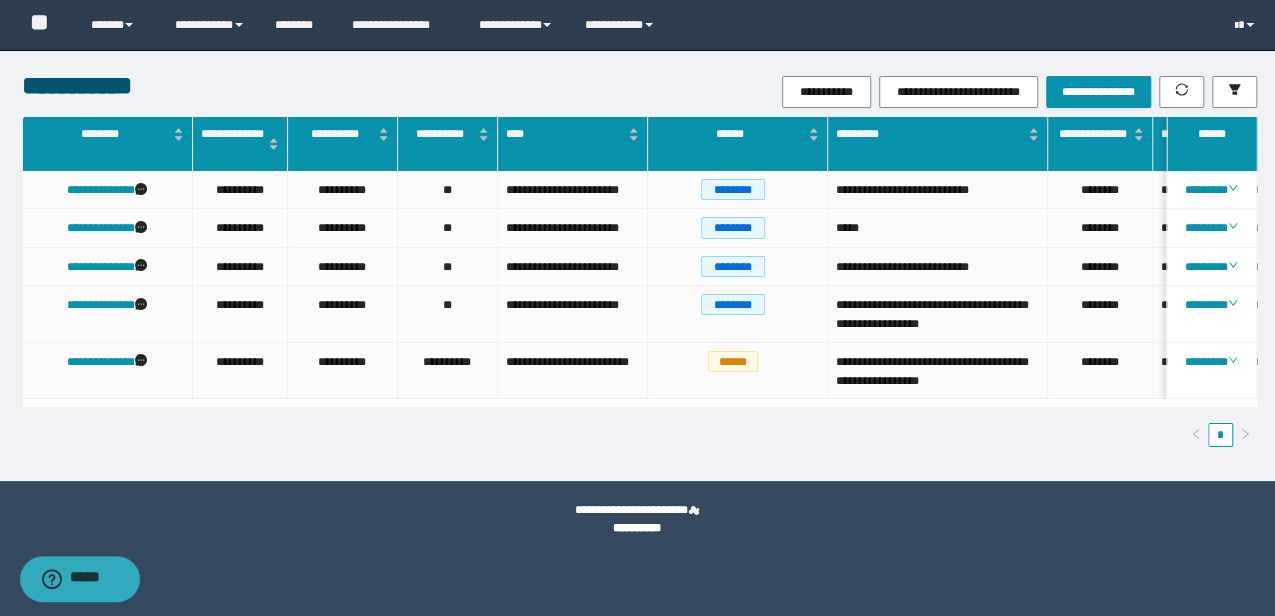 click on "*" at bounding box center (639, 435) 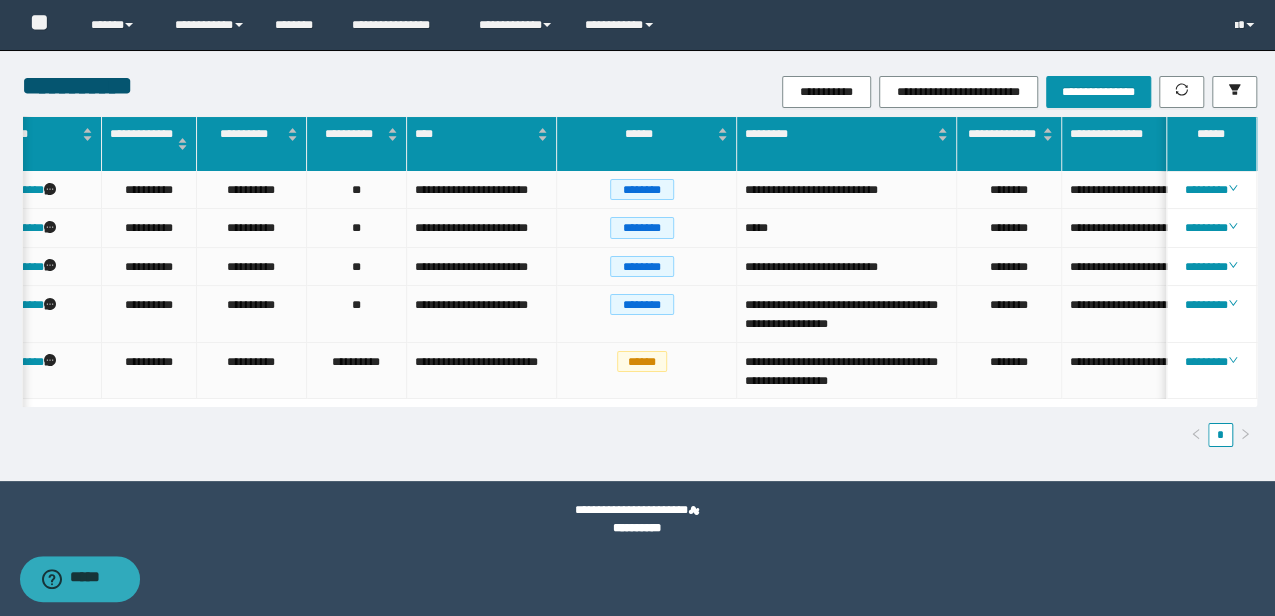 scroll, scrollTop: 0, scrollLeft: 327, axis: horizontal 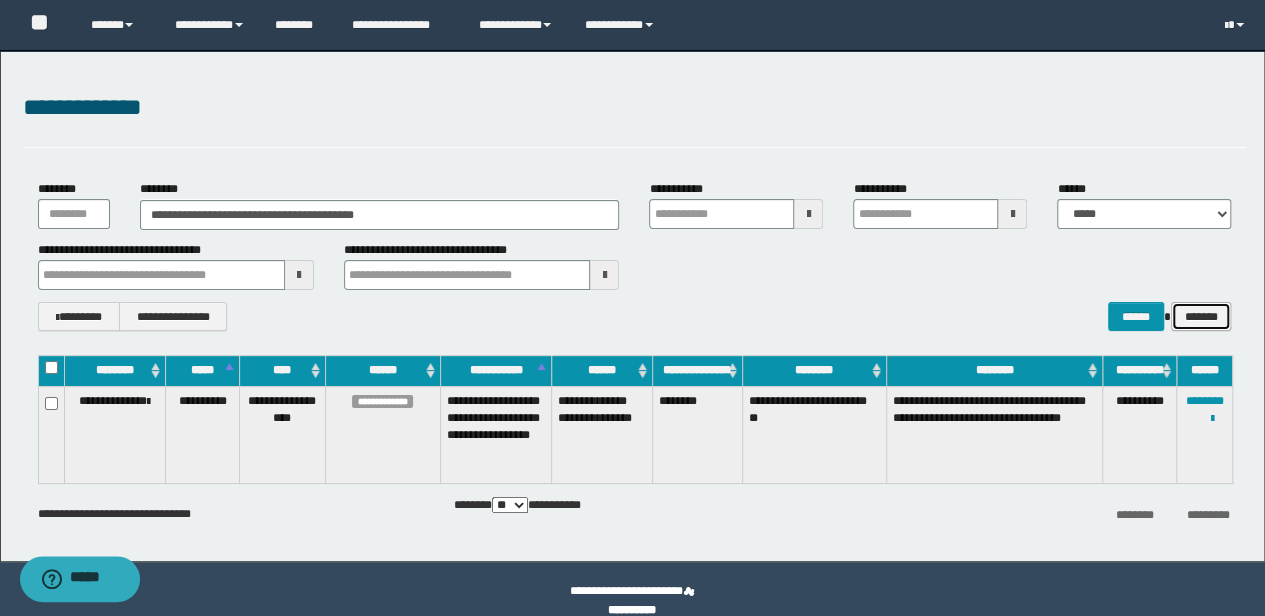 click on "*******" at bounding box center (1201, 316) 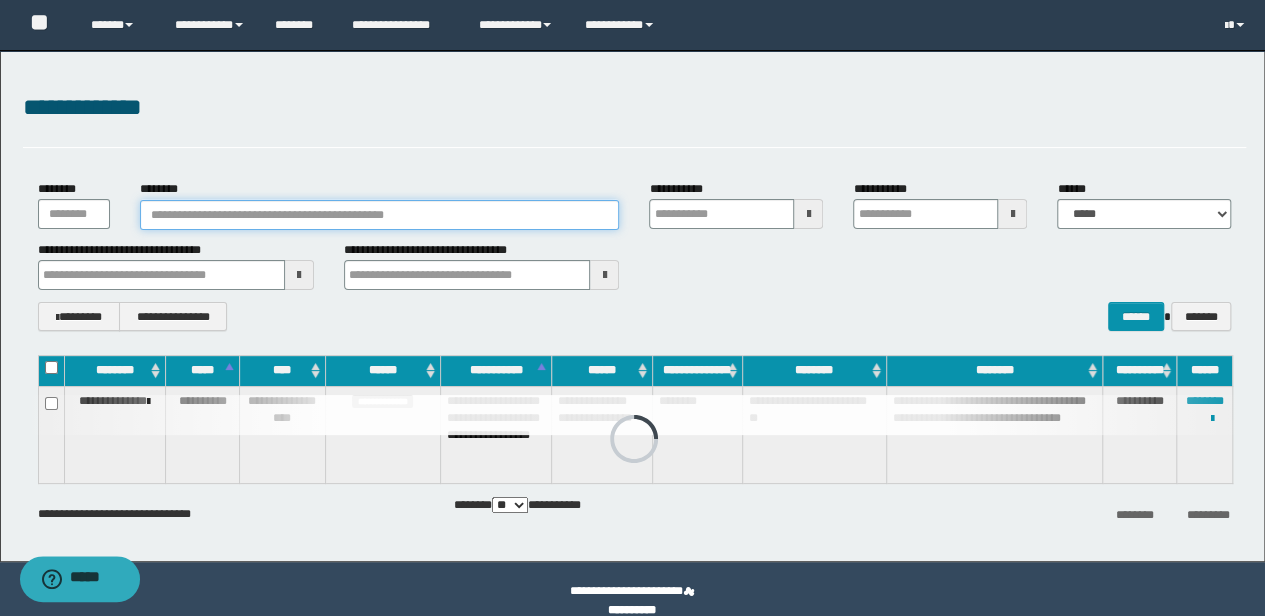 click on "********" at bounding box center (380, 215) 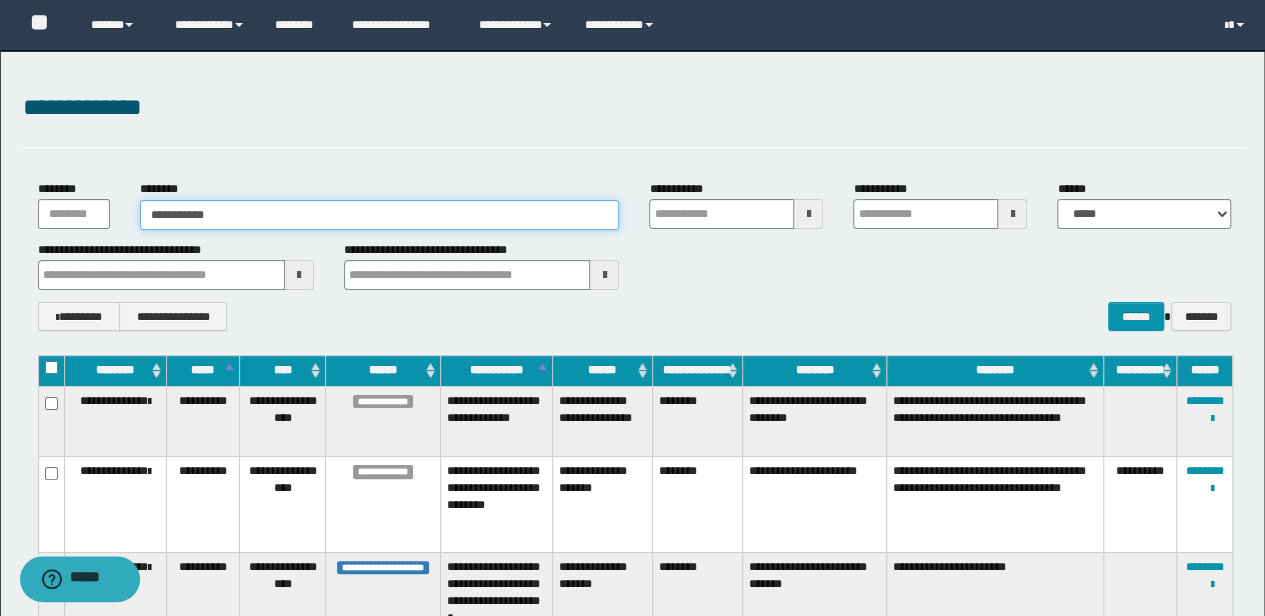 type on "**********" 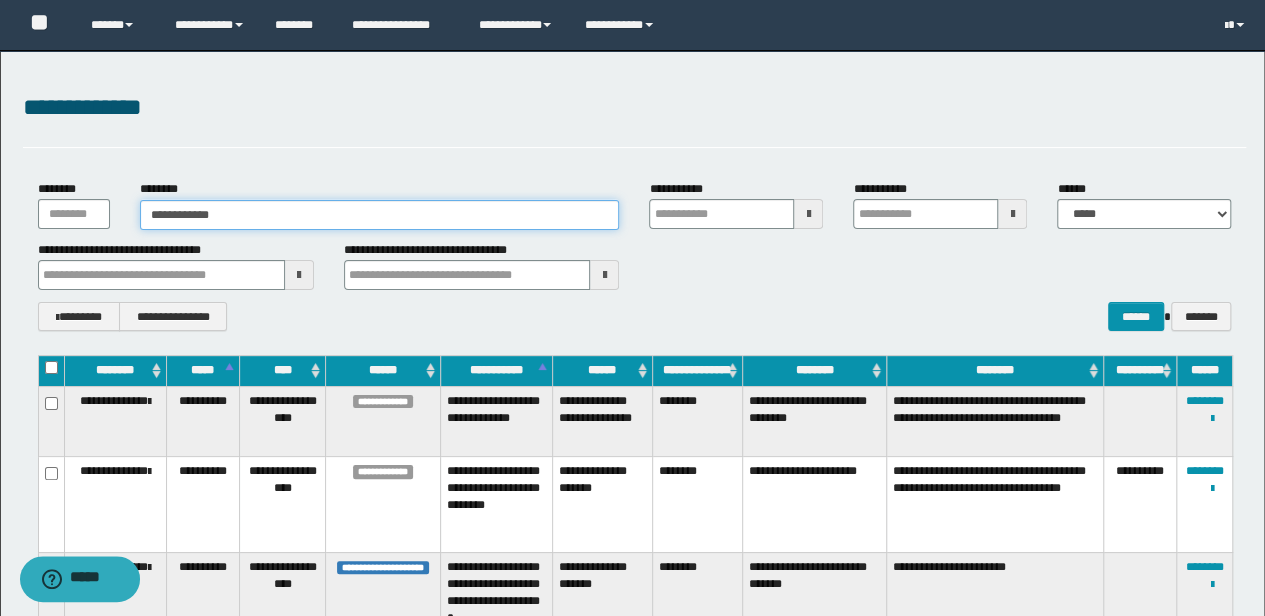 type on "**********" 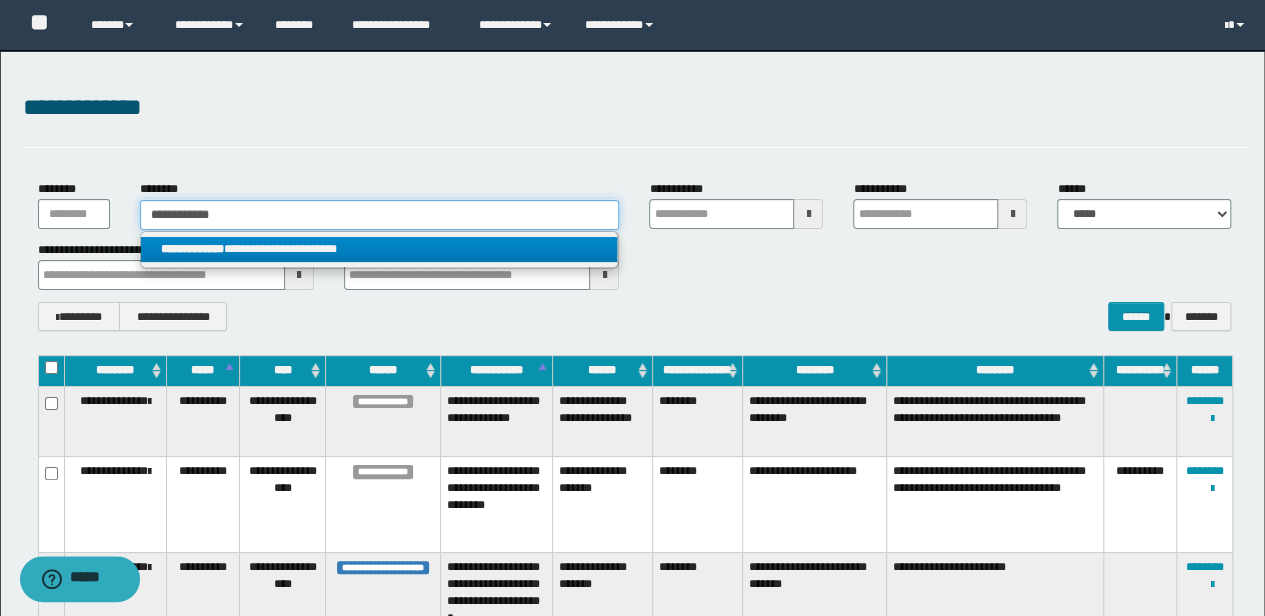 type on "**********" 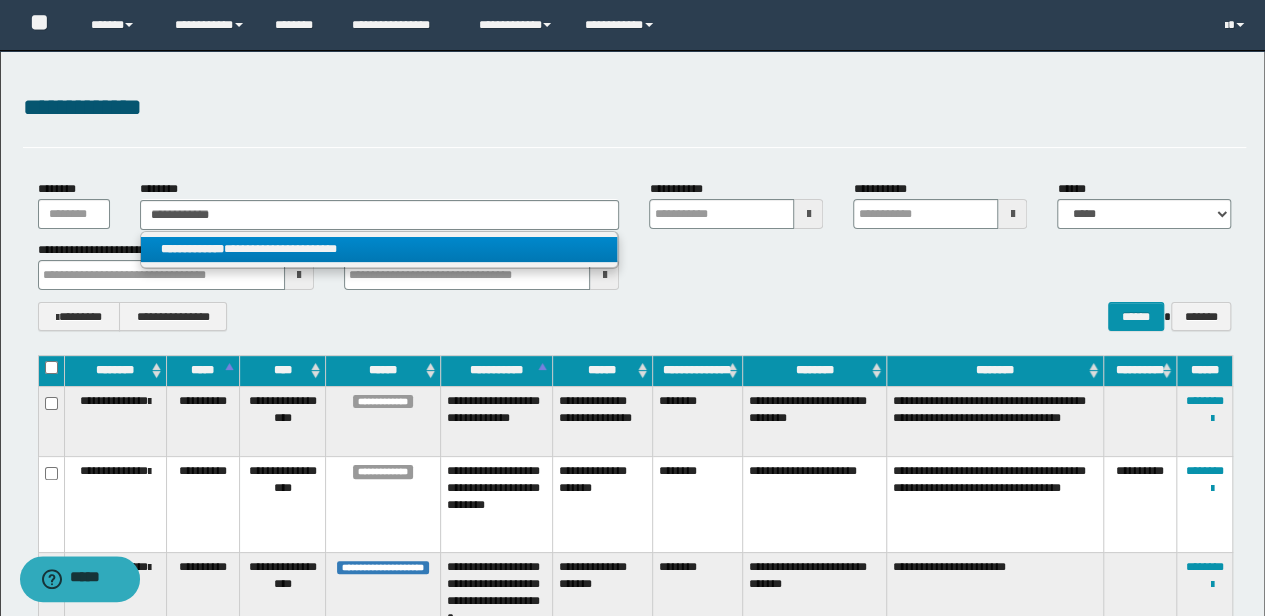 click on "**********" at bounding box center (379, 249) 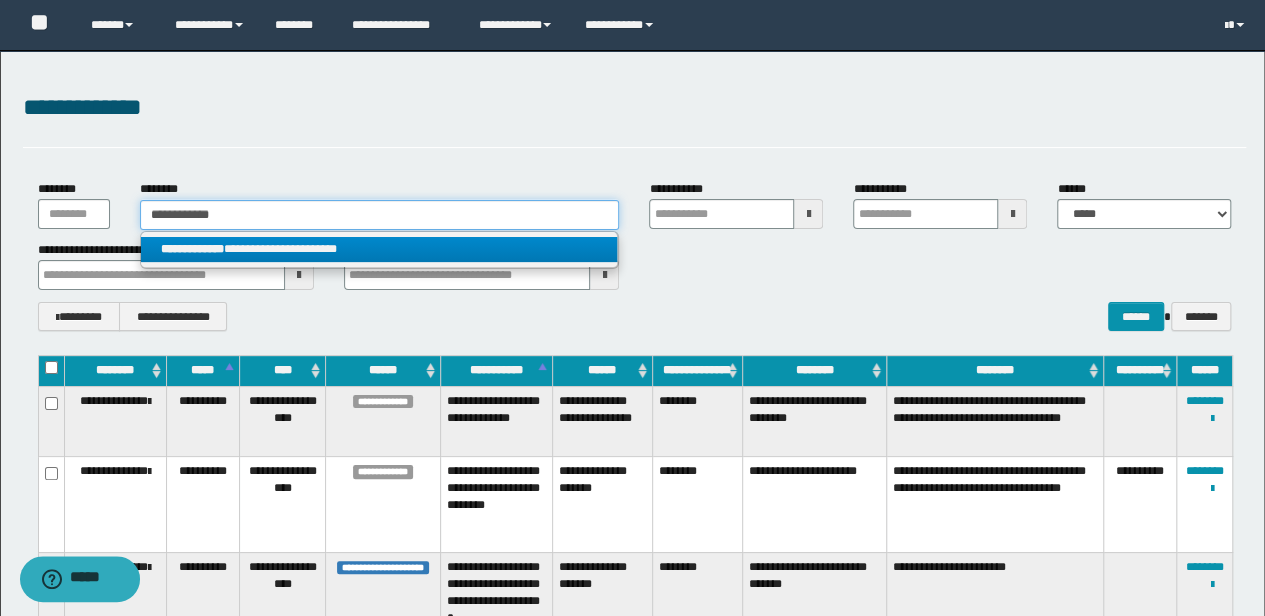 type 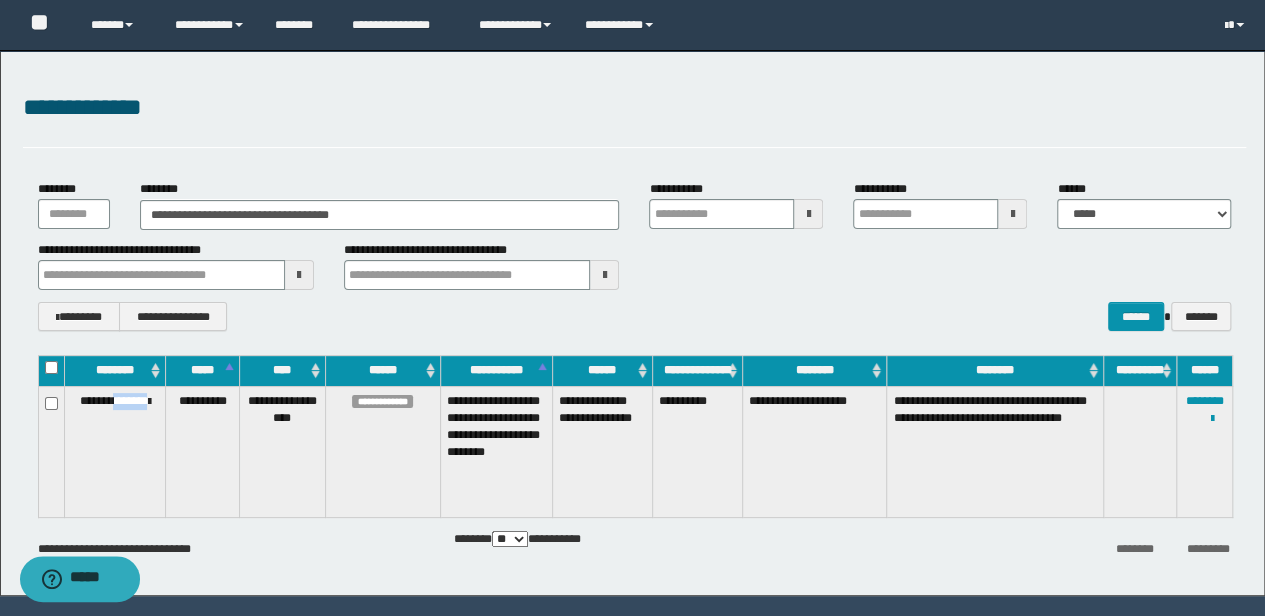 drag, startPoint x: 118, startPoint y: 394, endPoint x: 158, endPoint y: 394, distance: 40 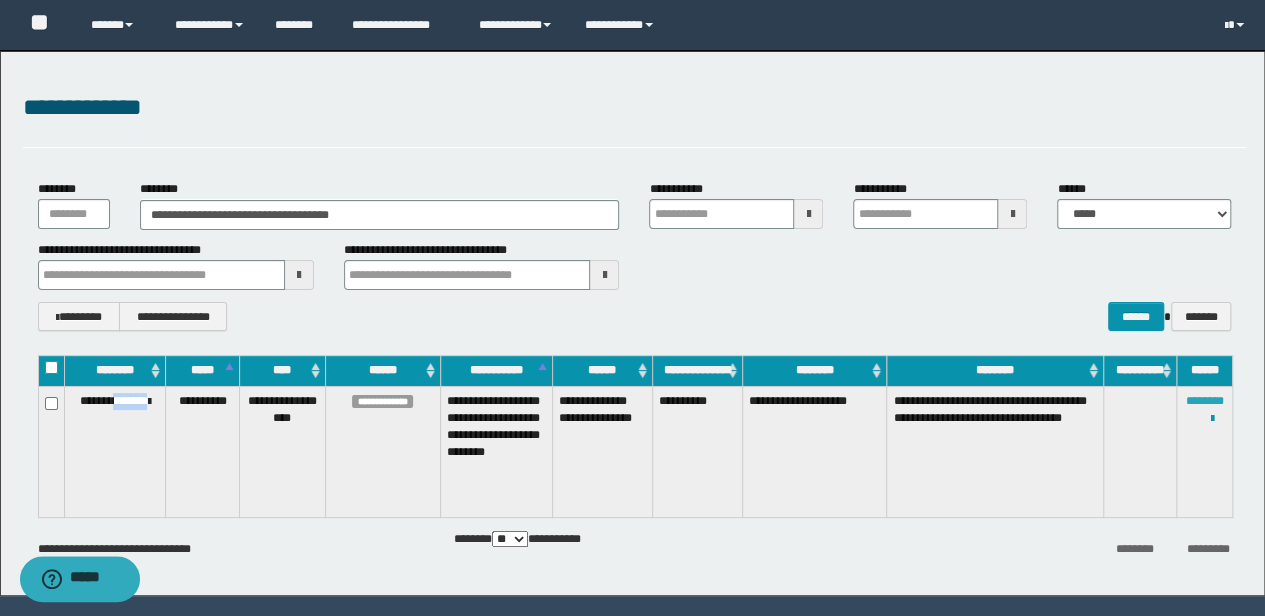 click on "********" at bounding box center (1205, 401) 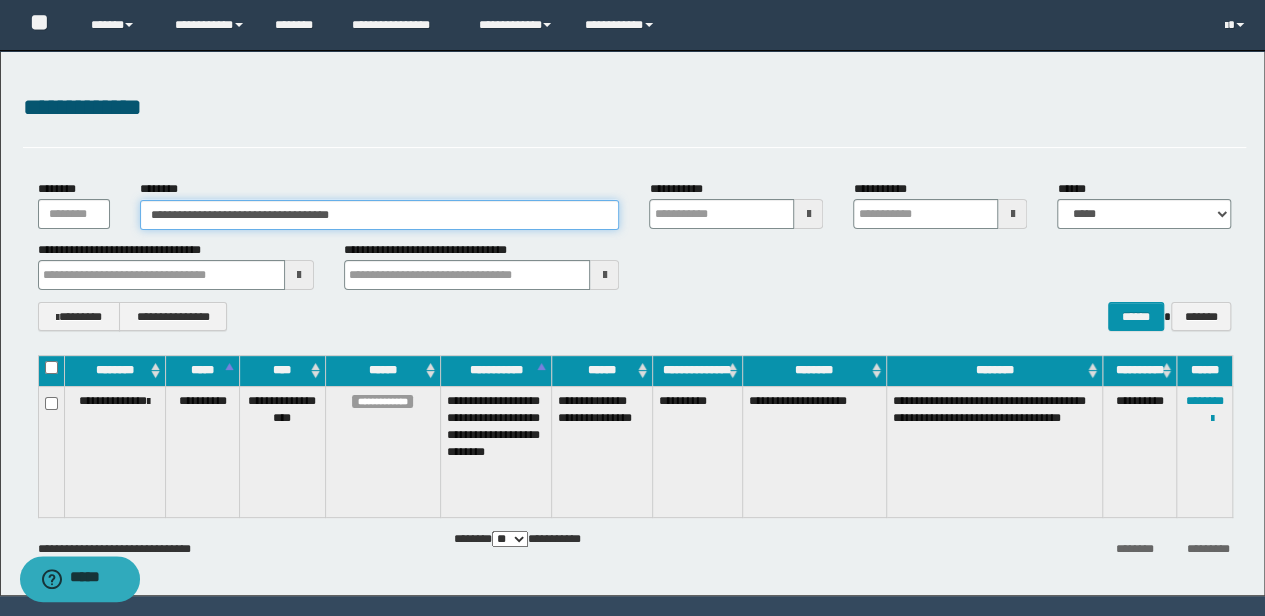 drag, startPoint x: 285, startPoint y: 232, endPoint x: 124, endPoint y: 236, distance: 161.04968 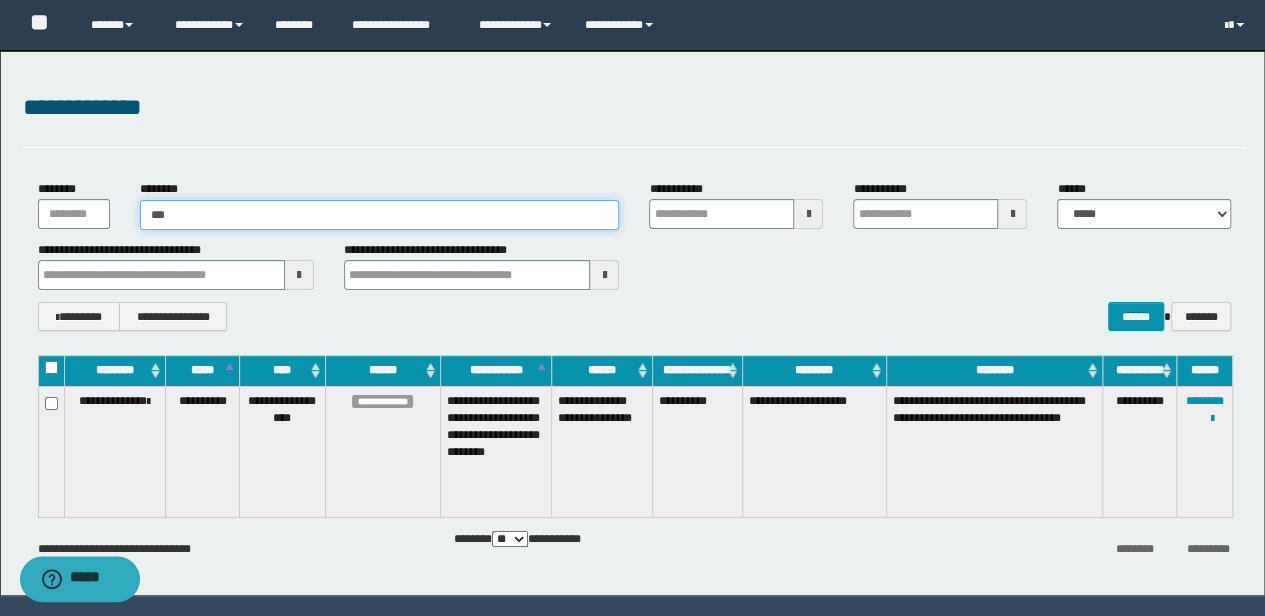 type on "****" 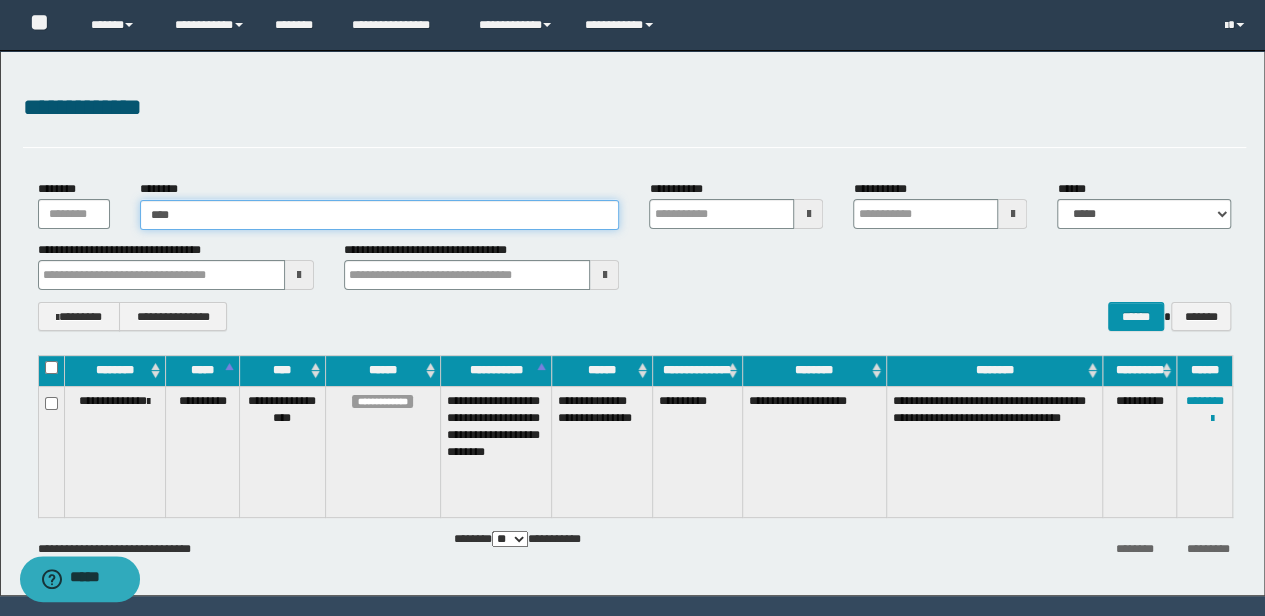 type on "****" 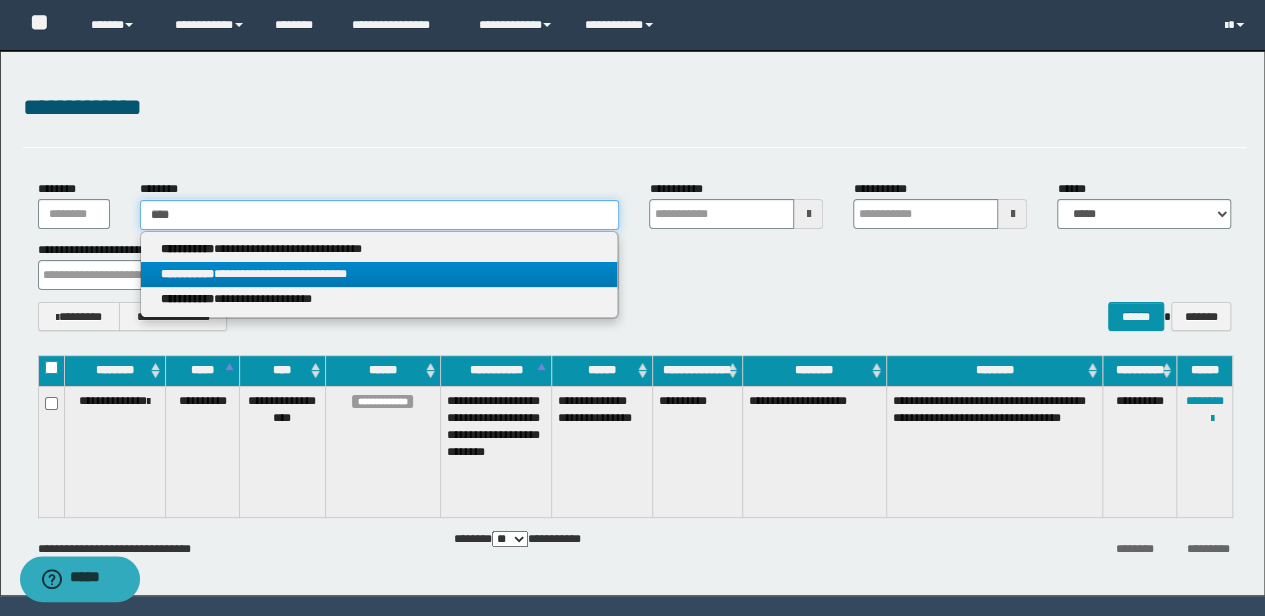 type on "****" 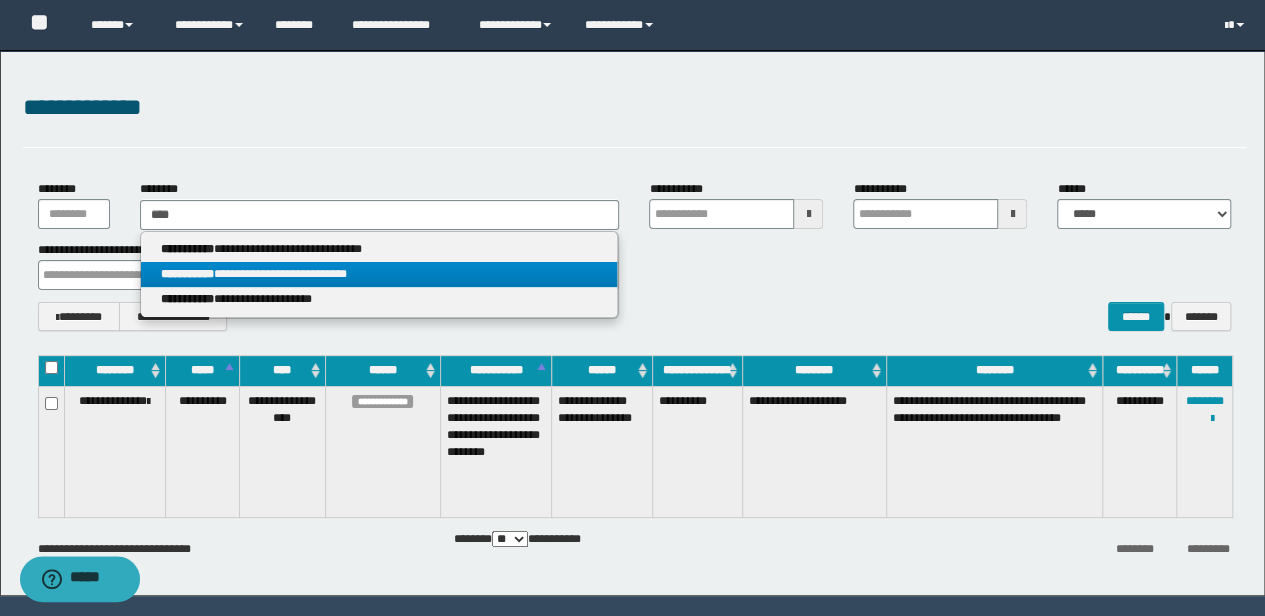 click on "**********" at bounding box center [379, 274] 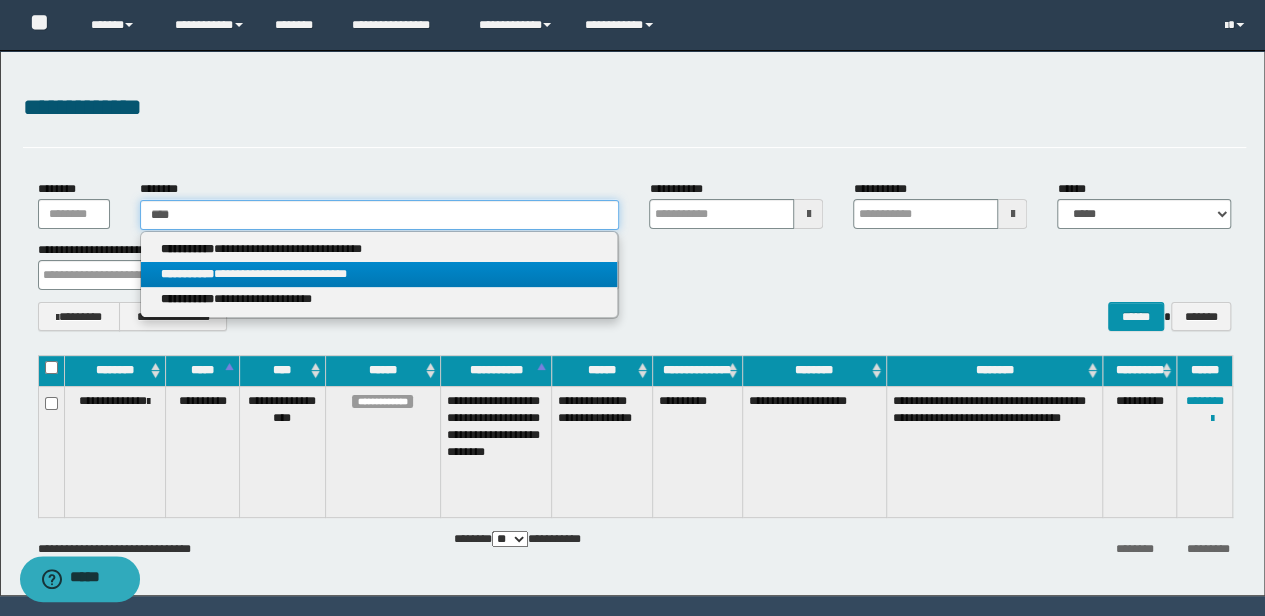 type 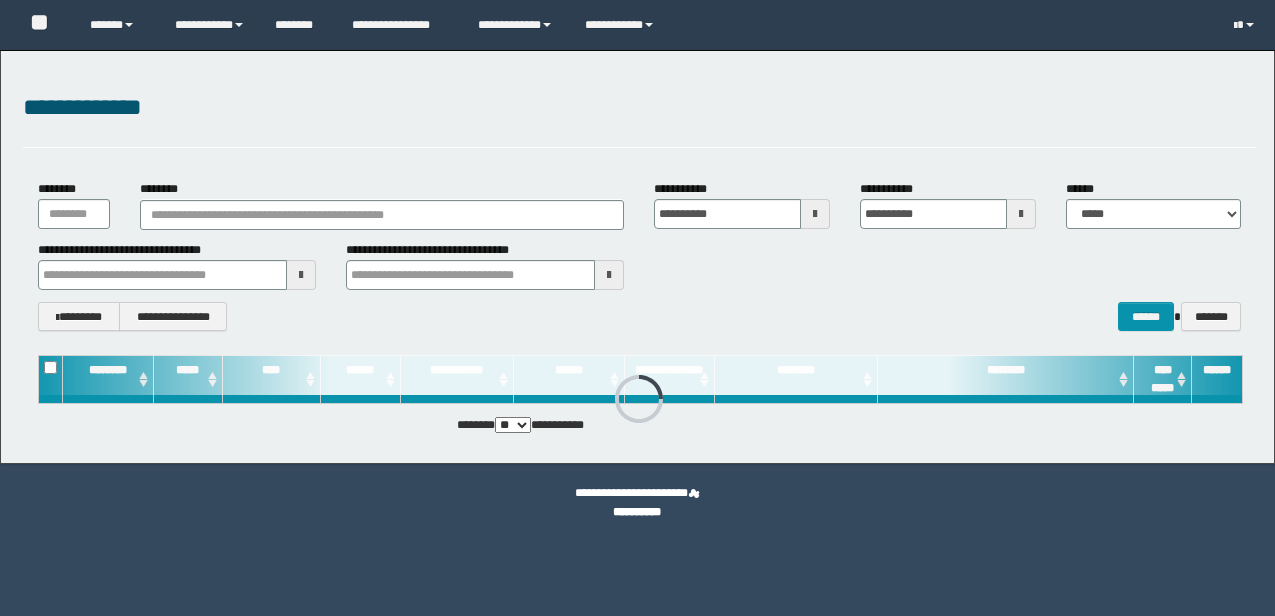 scroll, scrollTop: 0, scrollLeft: 0, axis: both 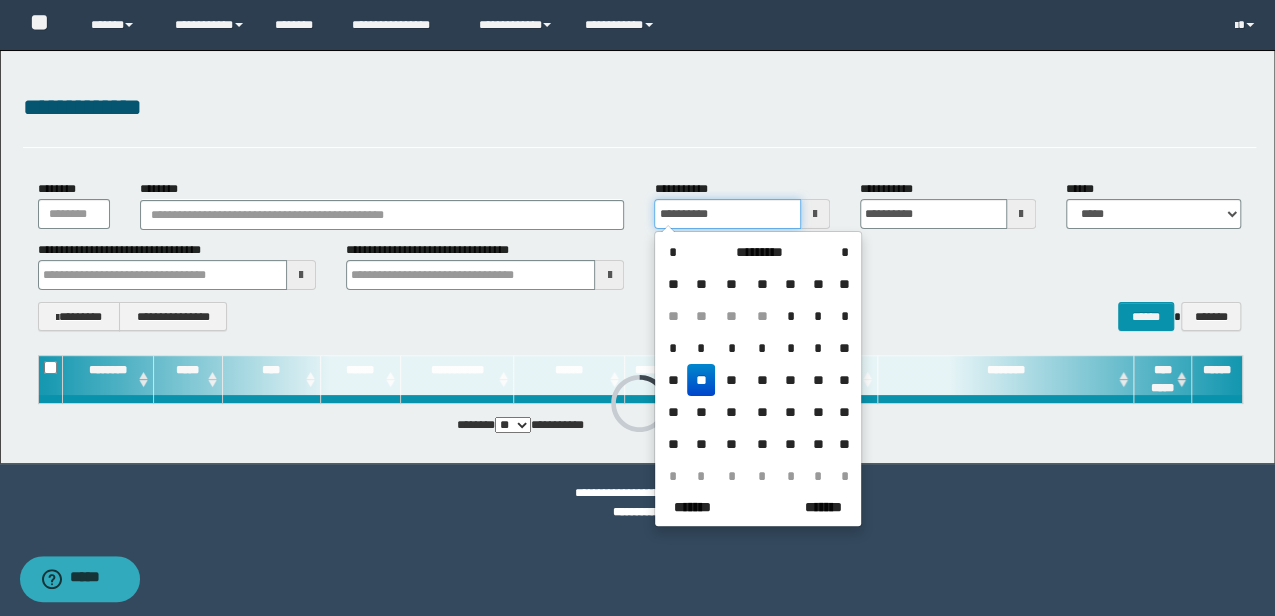 drag, startPoint x: 741, startPoint y: 215, endPoint x: 552, endPoint y: 215, distance: 189 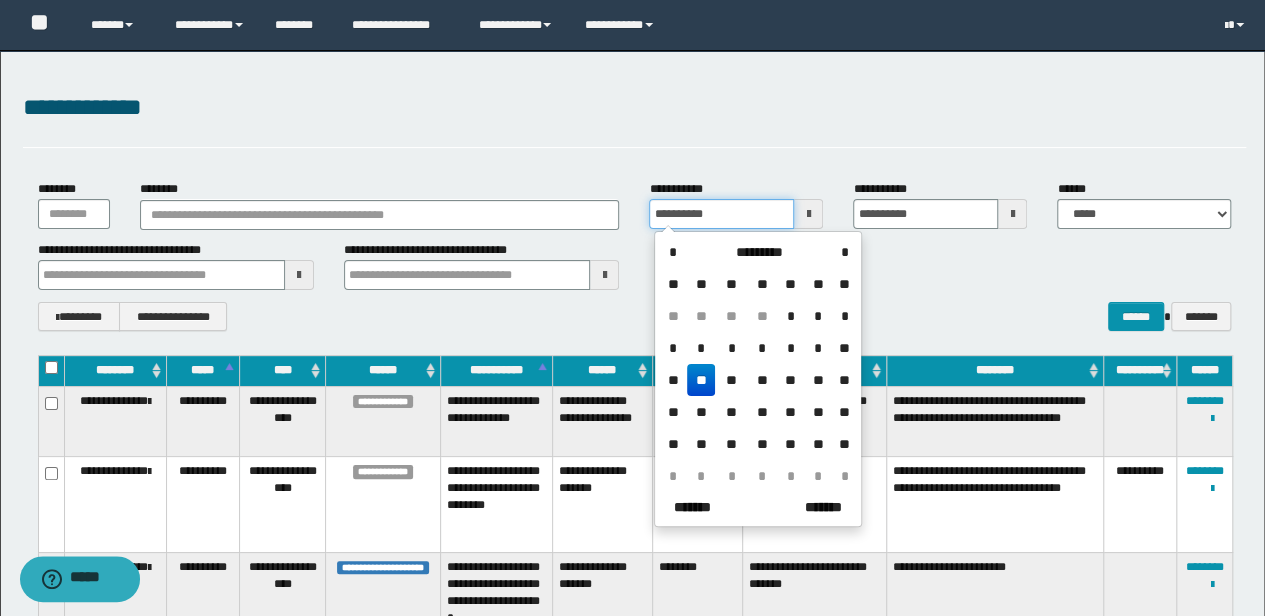 type 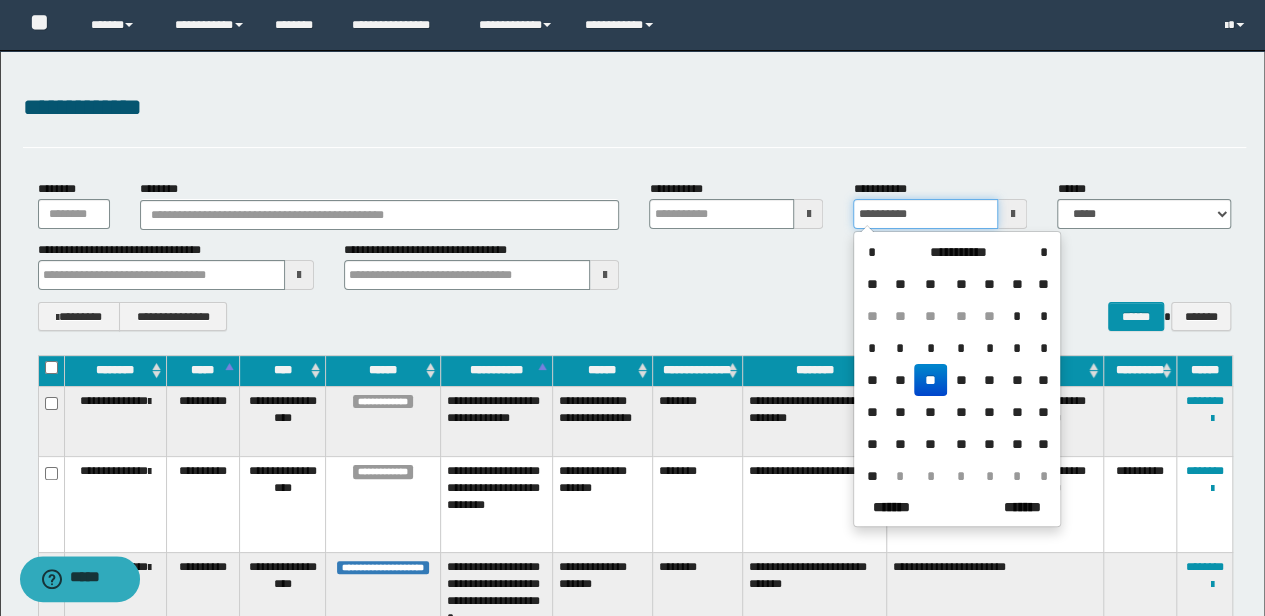 drag, startPoint x: 842, startPoint y: 210, endPoint x: 740, endPoint y: 226, distance: 103.24728 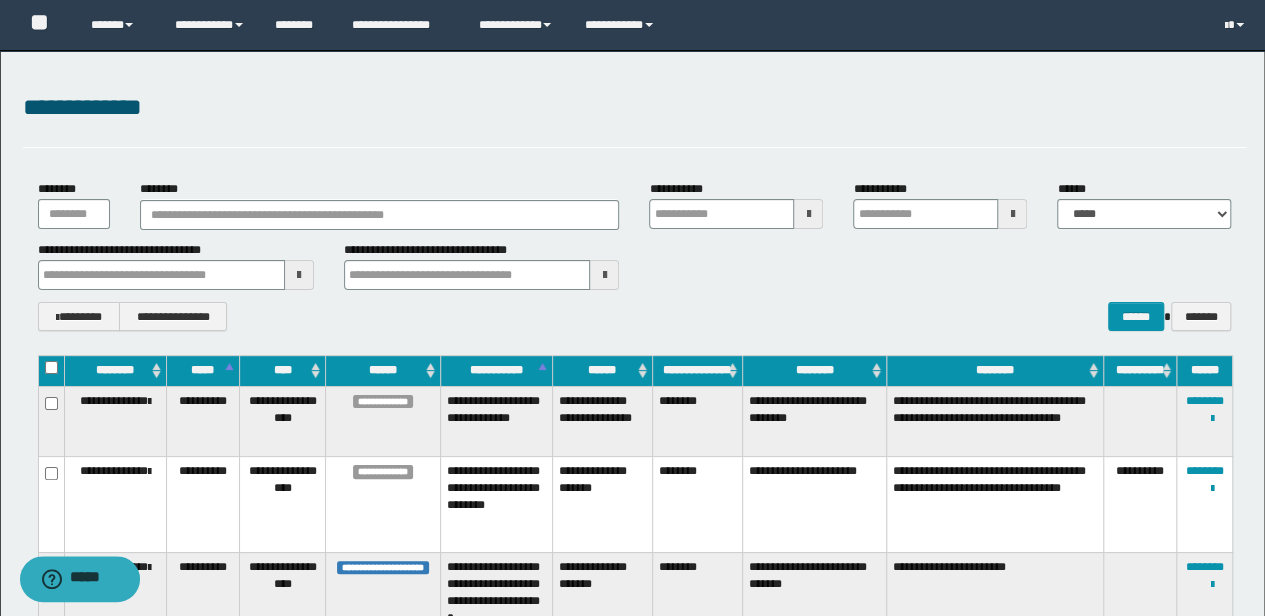 click at bounding box center (299, 275) 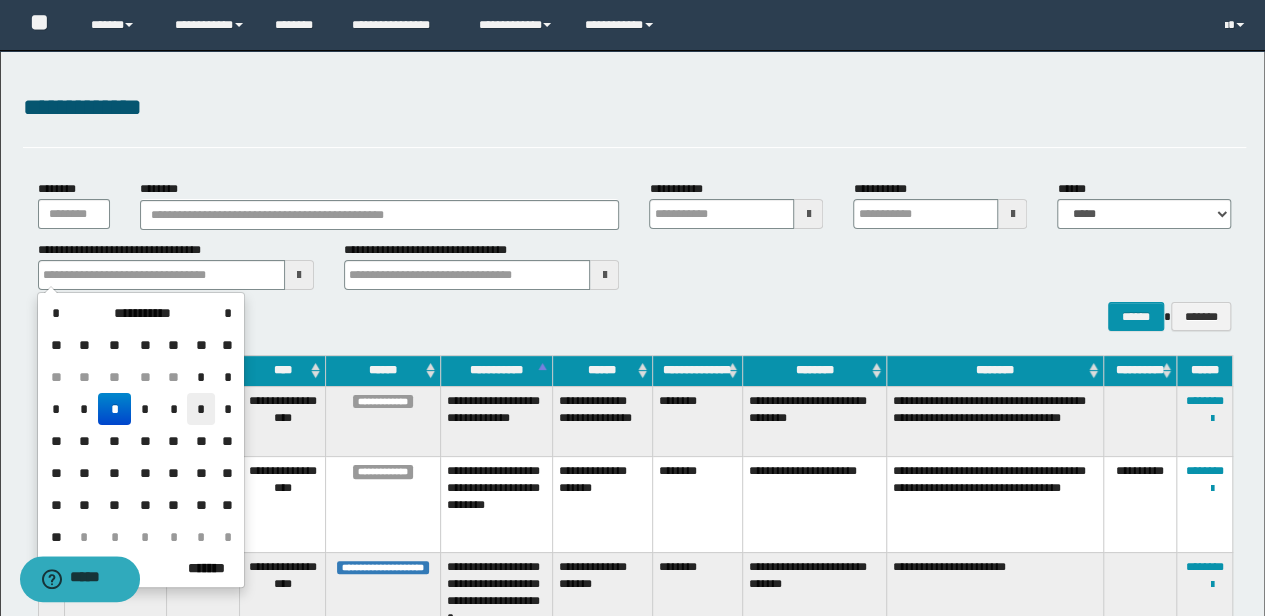 drag, startPoint x: 204, startPoint y: 408, endPoint x: 227, endPoint y: 398, distance: 25.079872 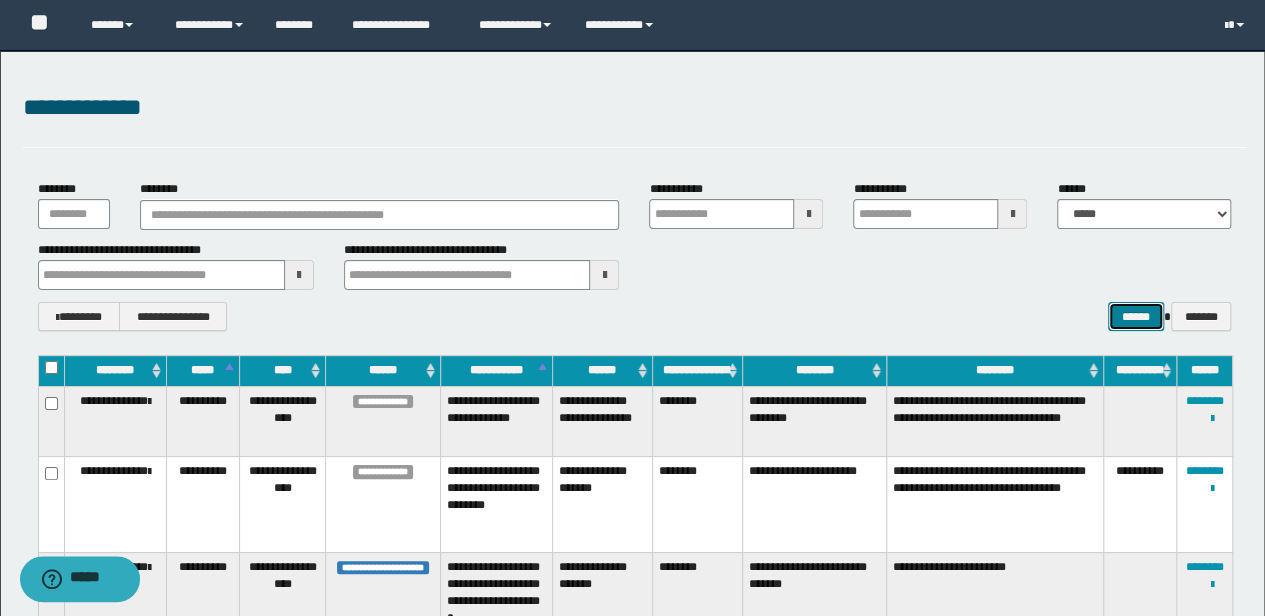 click on "******" at bounding box center [1136, 316] 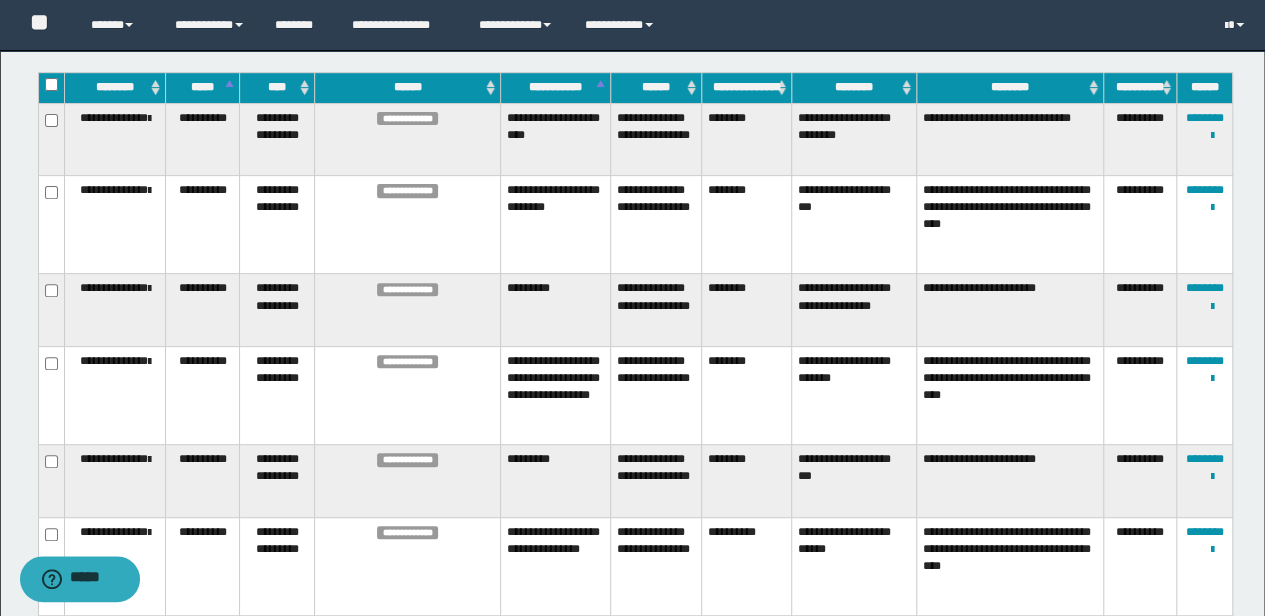 scroll, scrollTop: 266, scrollLeft: 0, axis: vertical 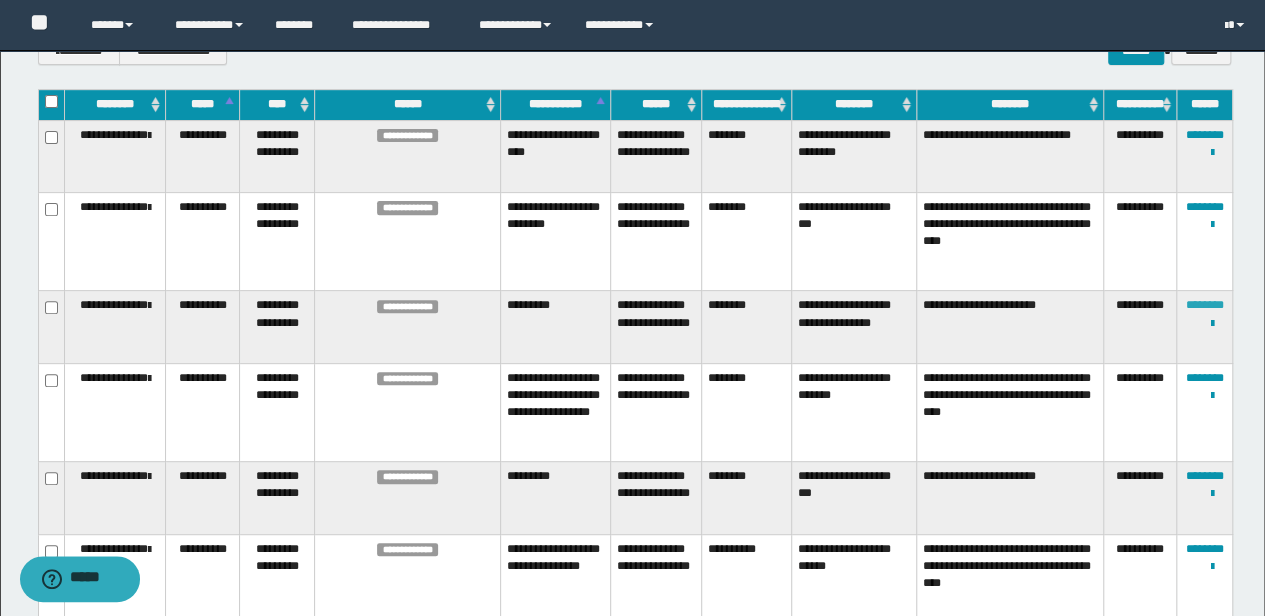 click on "********" at bounding box center (1205, 305) 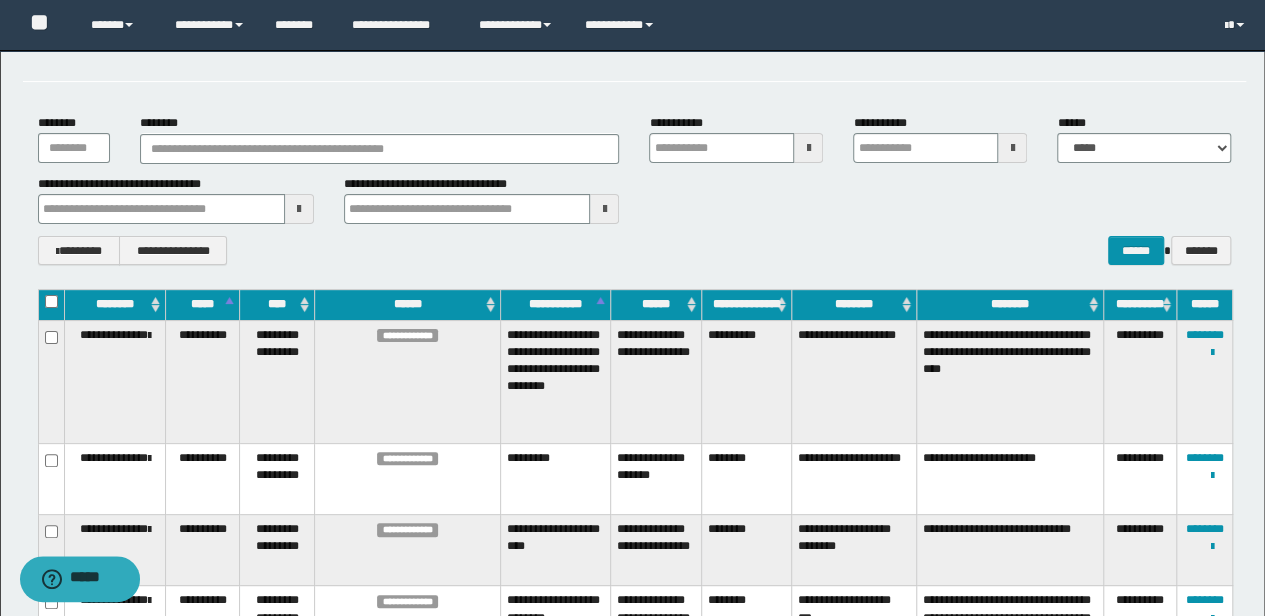 scroll, scrollTop: 200, scrollLeft: 0, axis: vertical 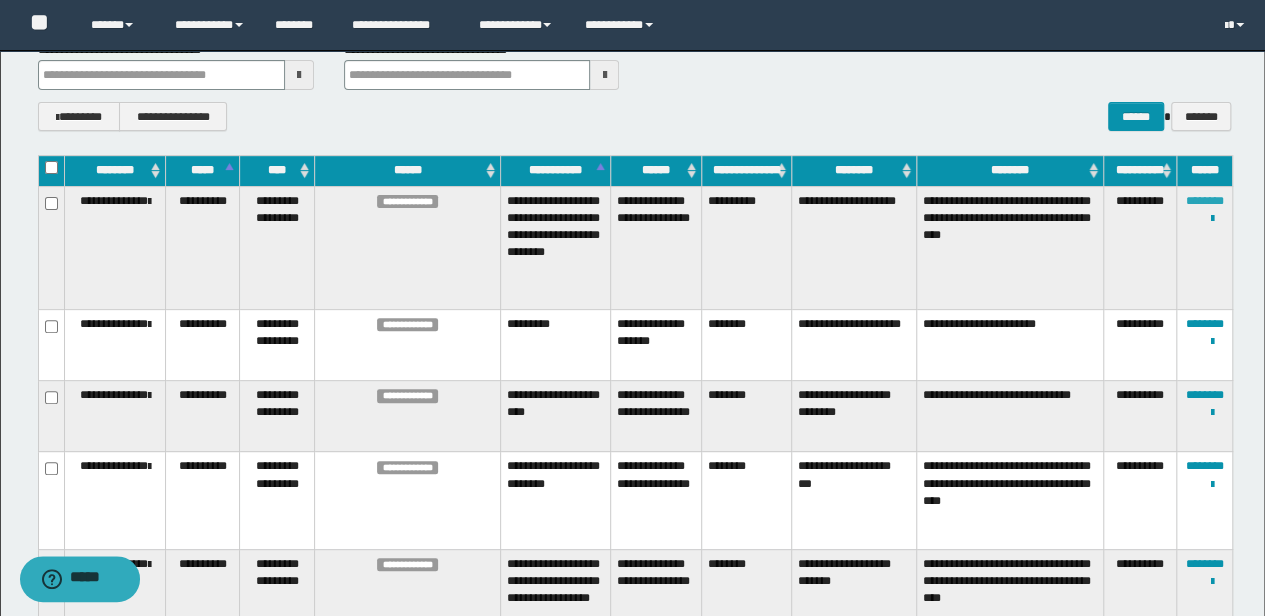 click on "********" at bounding box center (1205, 201) 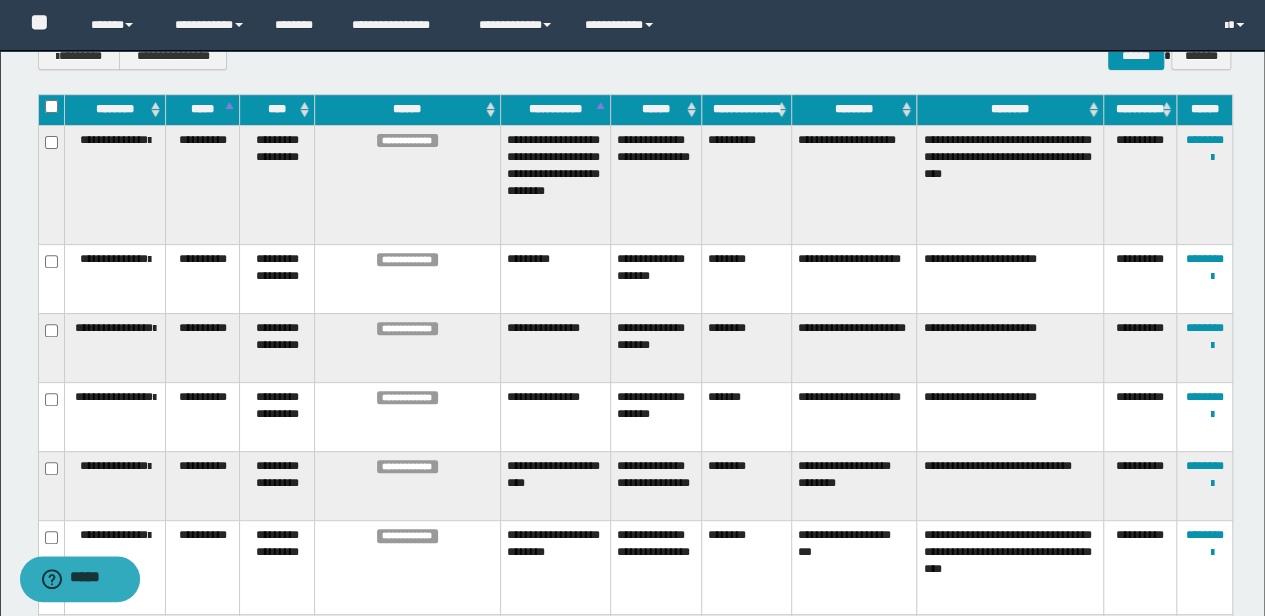 scroll, scrollTop: 133, scrollLeft: 0, axis: vertical 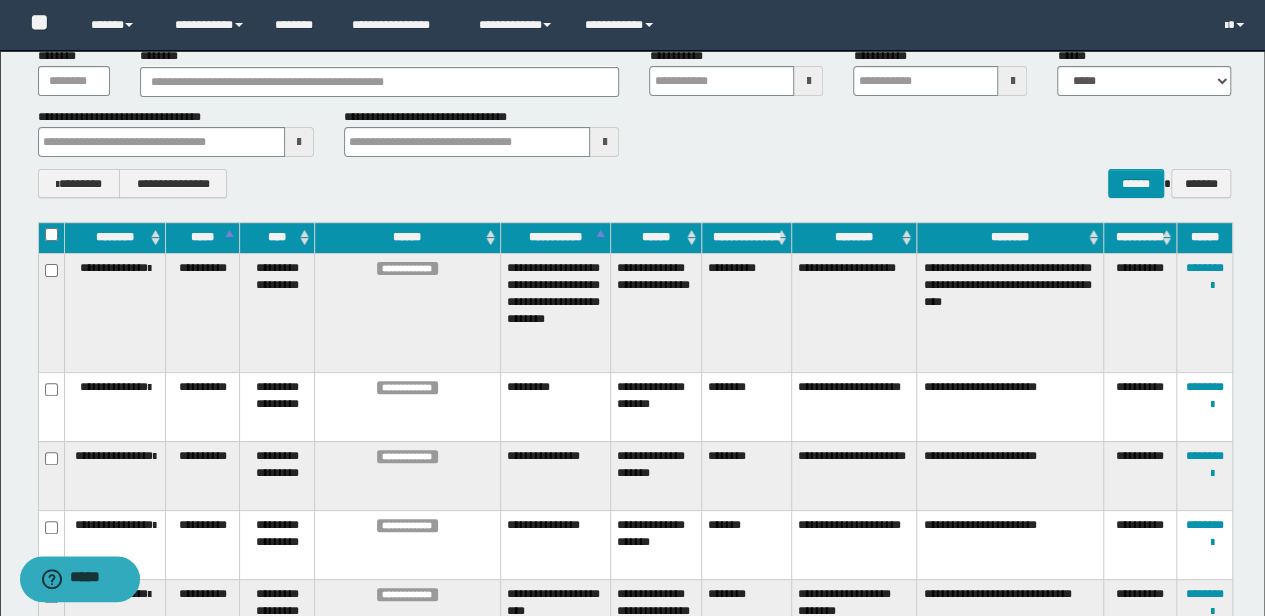 click on "******" at bounding box center (655, 238) 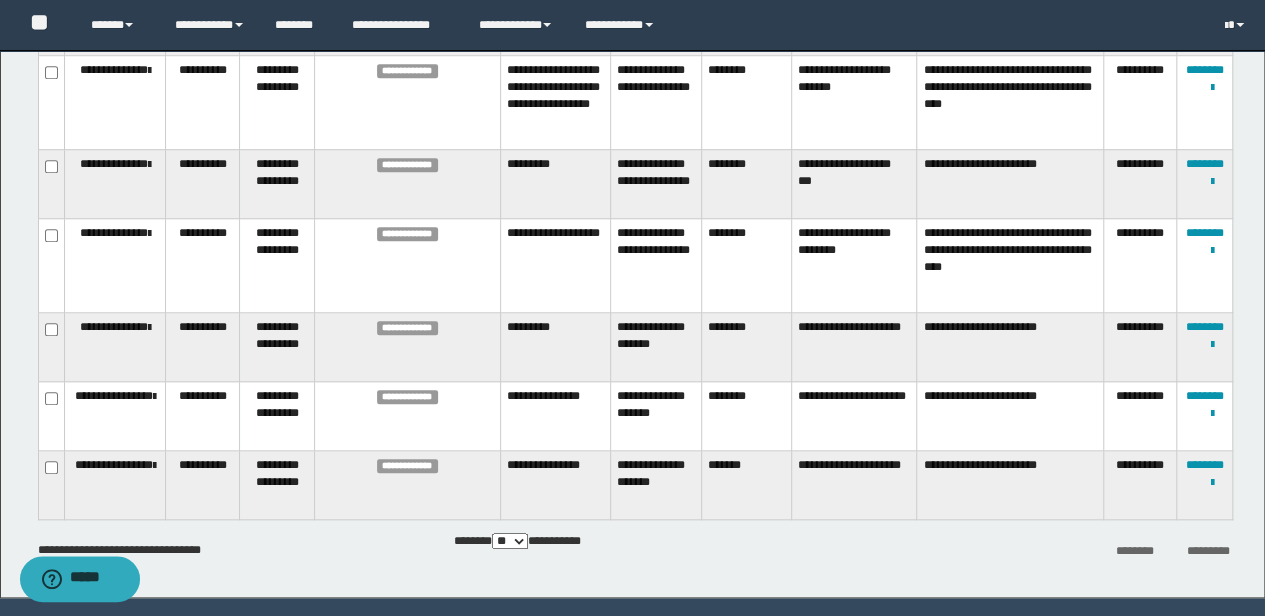 scroll, scrollTop: 800, scrollLeft: 0, axis: vertical 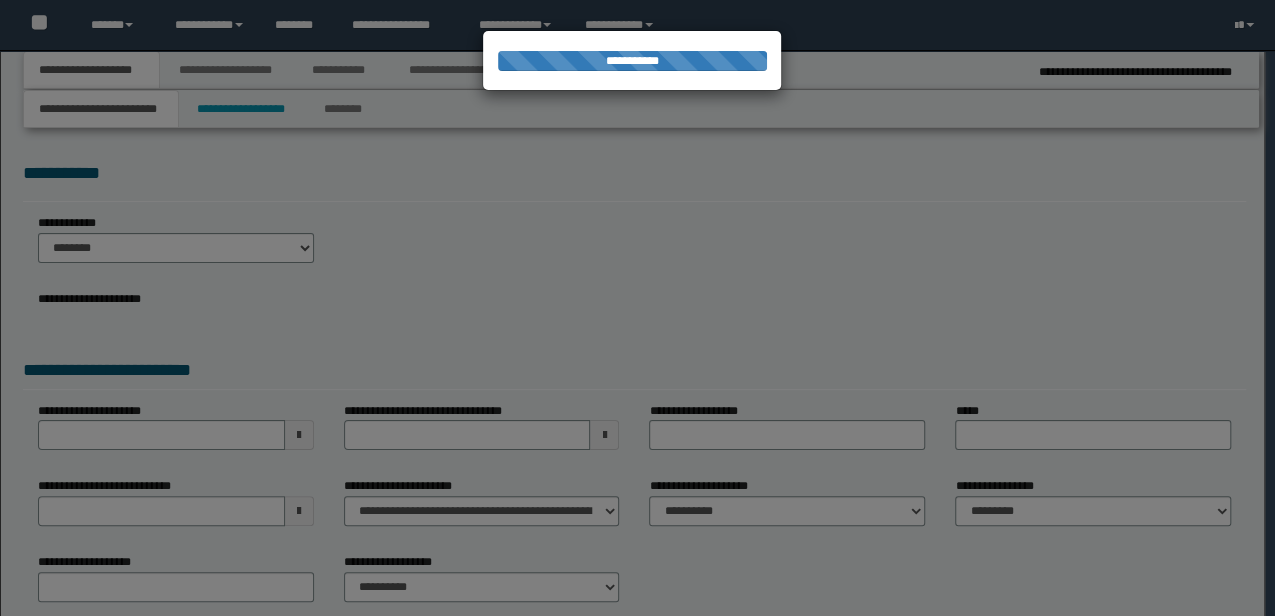 type on "**********" 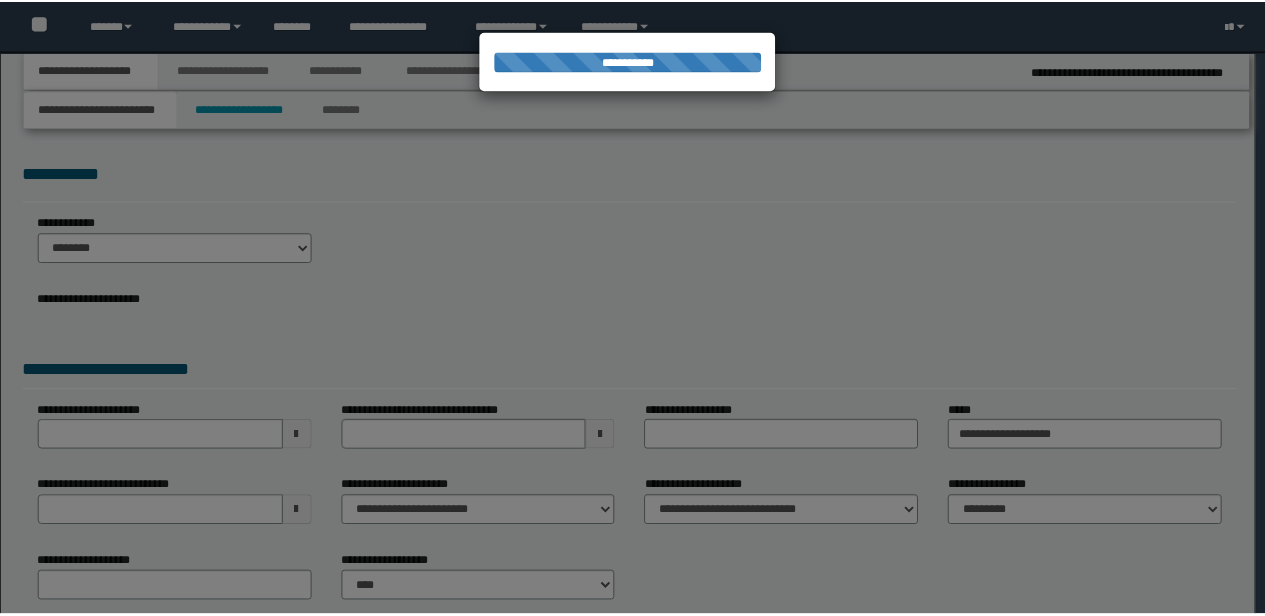 scroll, scrollTop: 0, scrollLeft: 0, axis: both 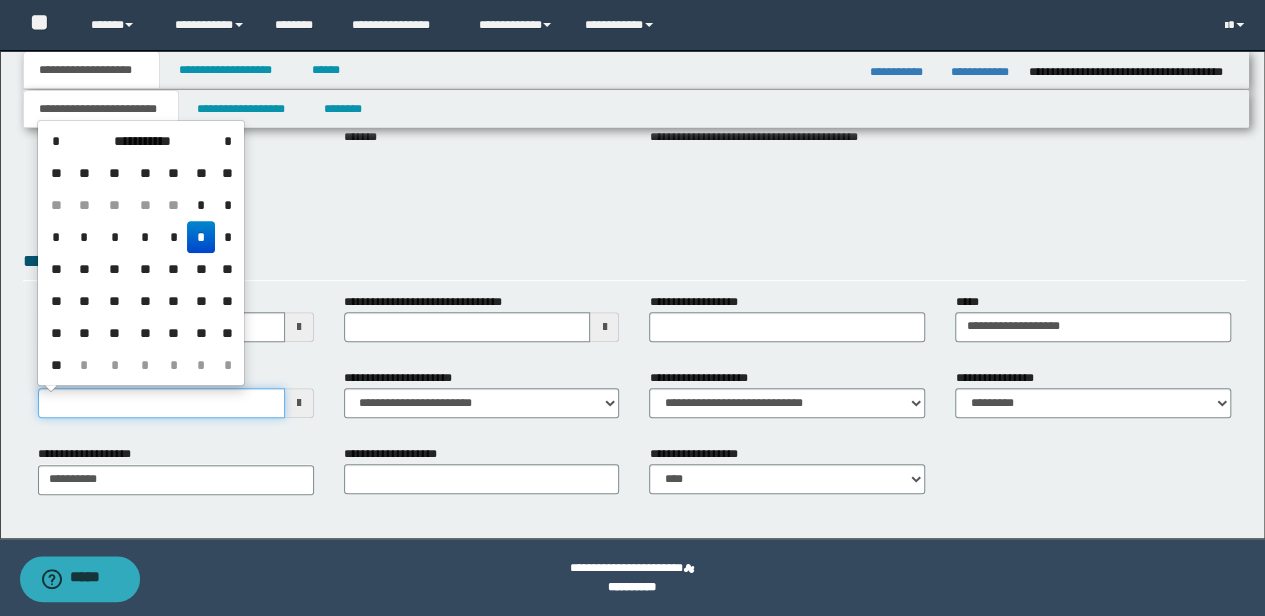 drag, startPoint x: 111, startPoint y: 408, endPoint x: 0, endPoint y: 396, distance: 111.64677 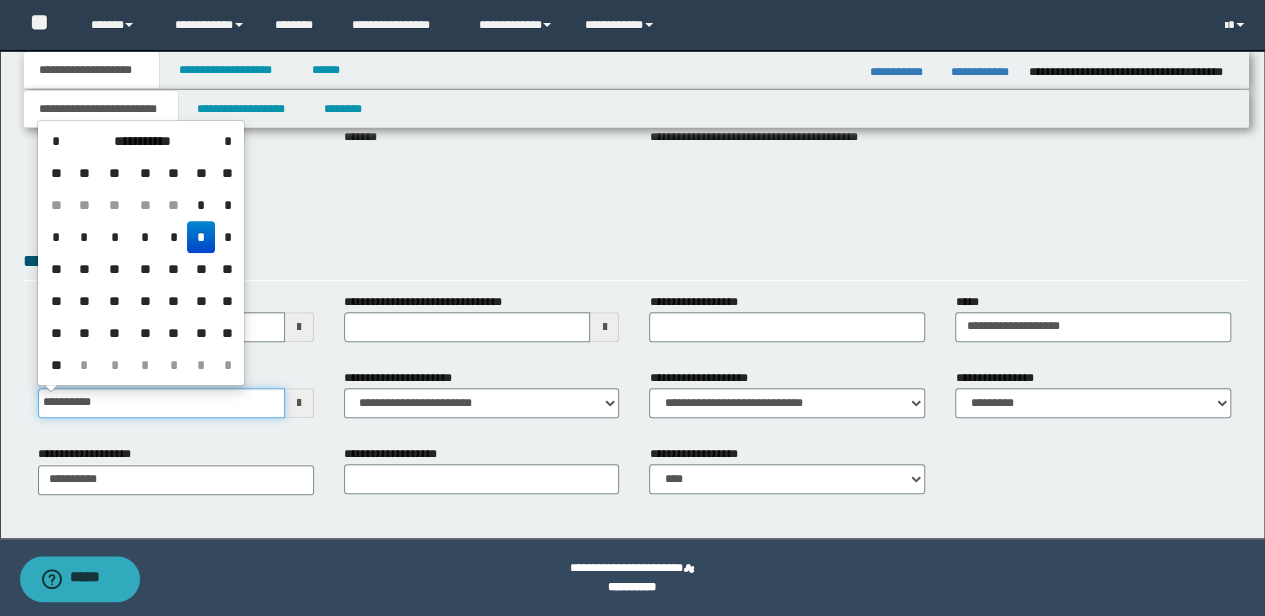type 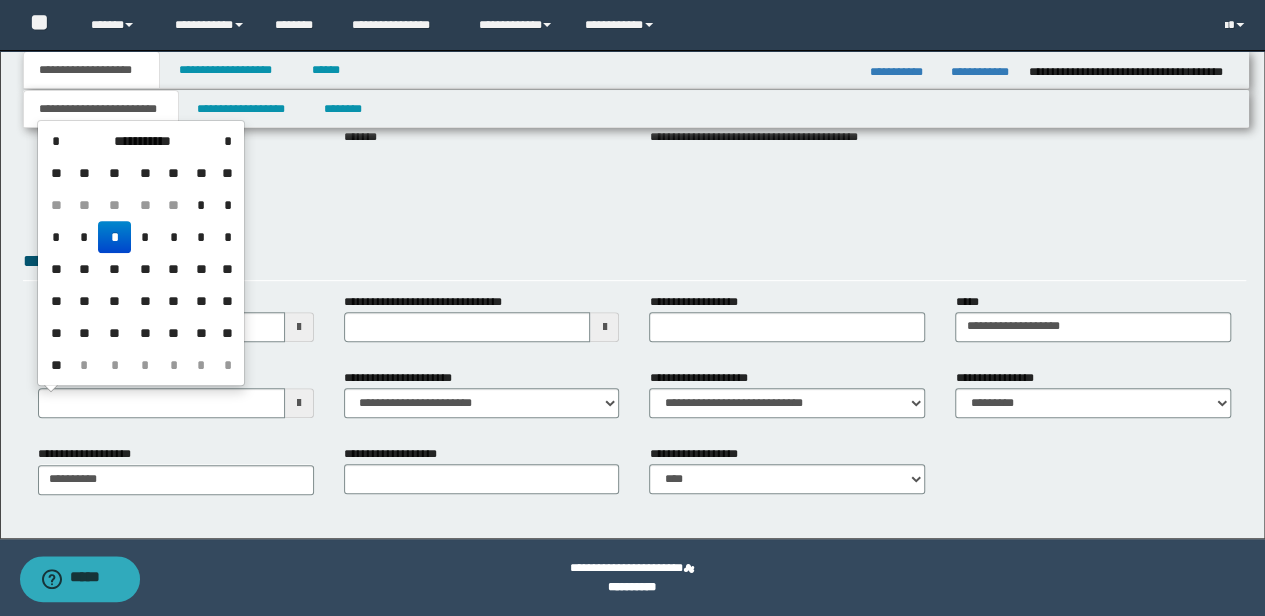 click on "**********" at bounding box center [635, 205] 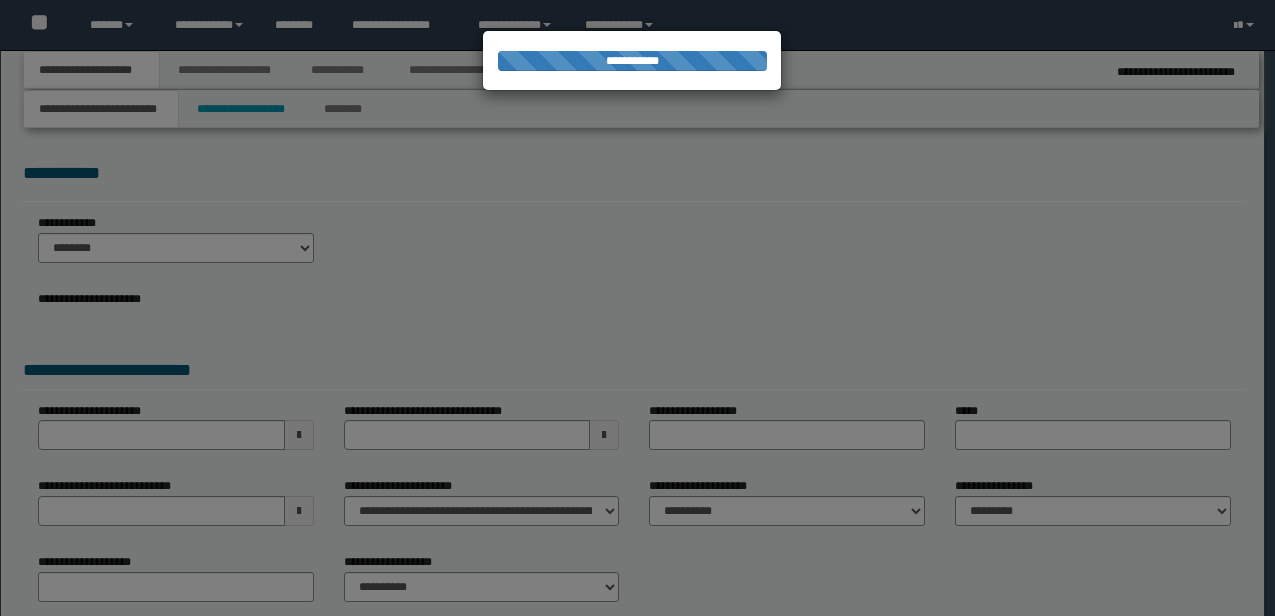 scroll, scrollTop: 0, scrollLeft: 0, axis: both 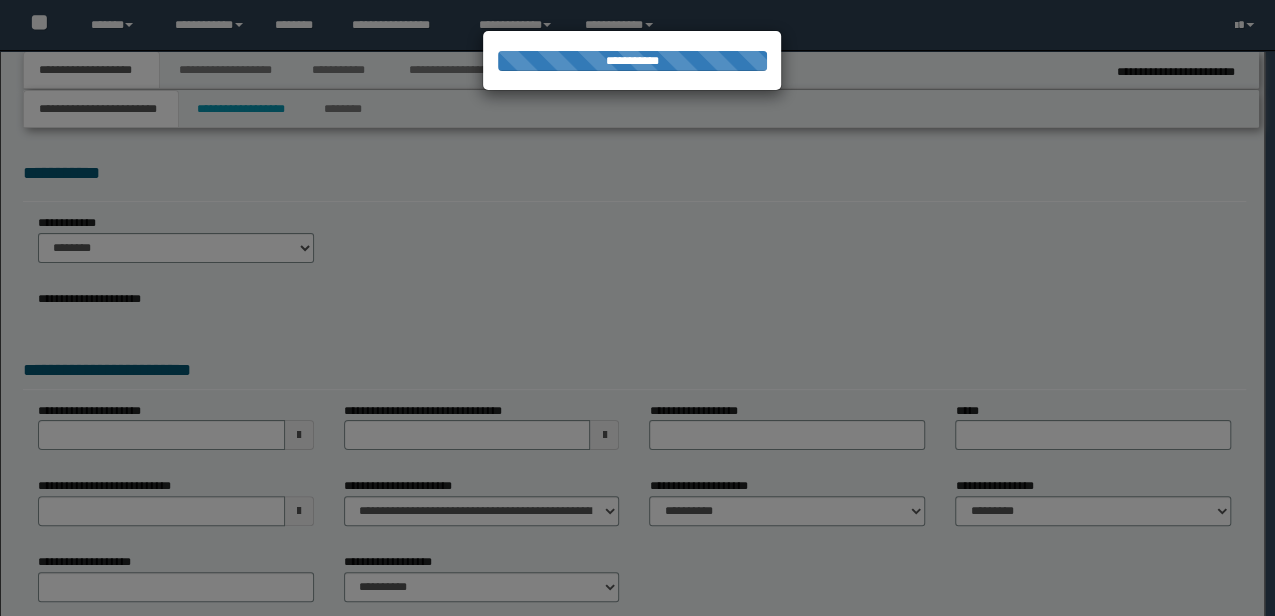 select on "**" 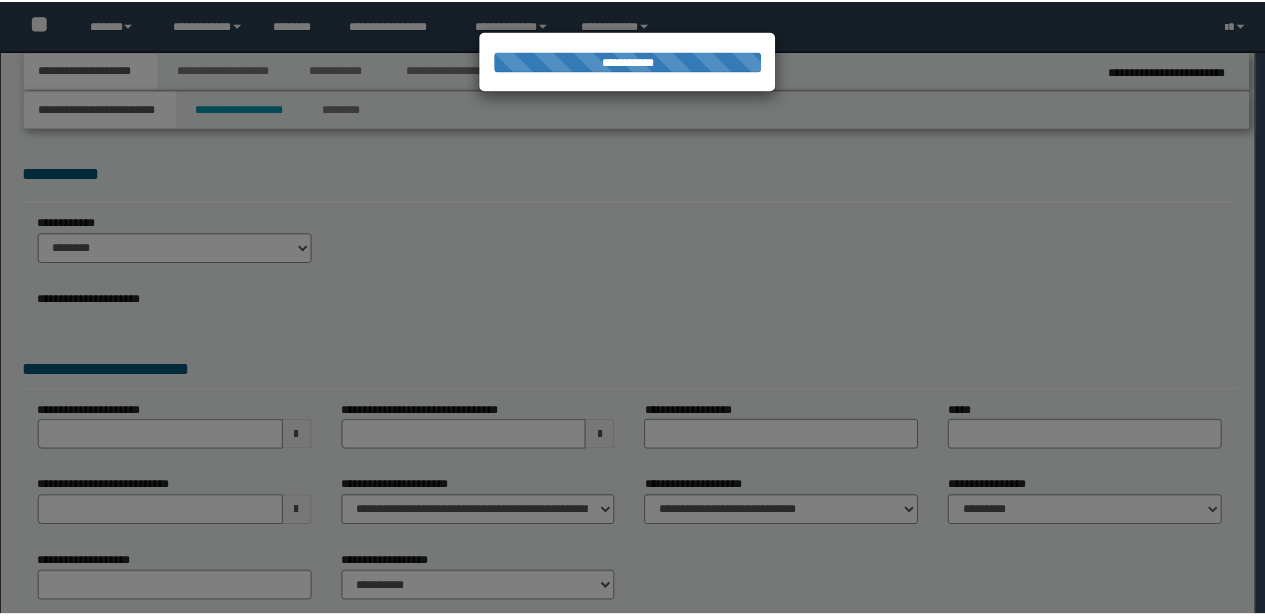 scroll, scrollTop: 0, scrollLeft: 0, axis: both 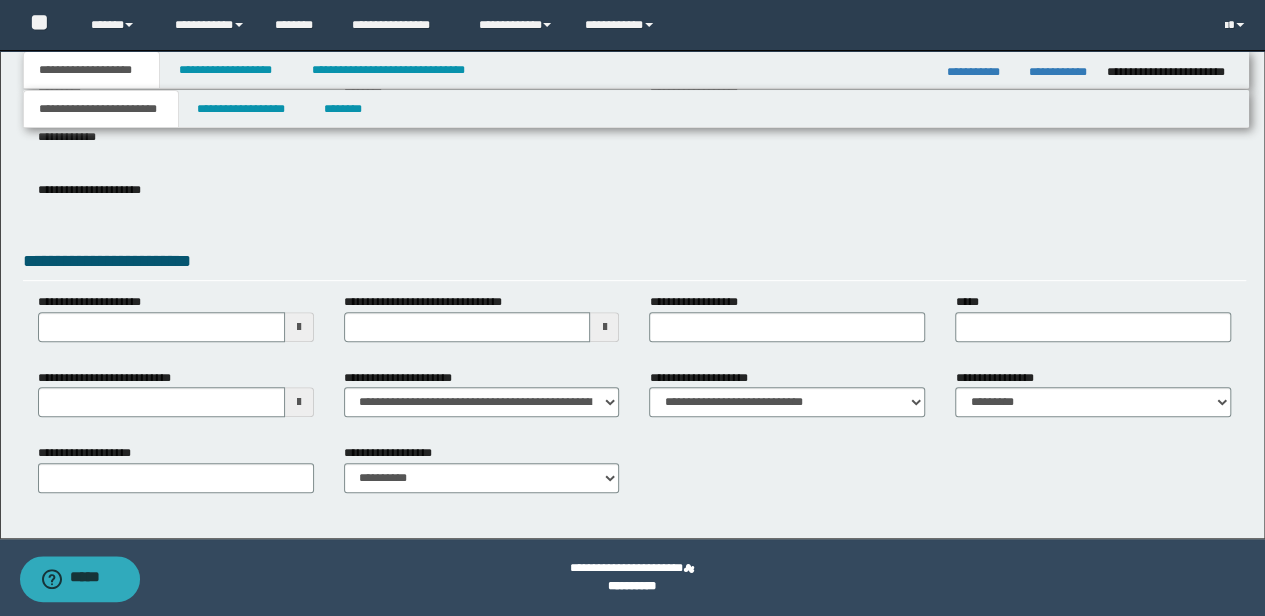 click at bounding box center (299, 402) 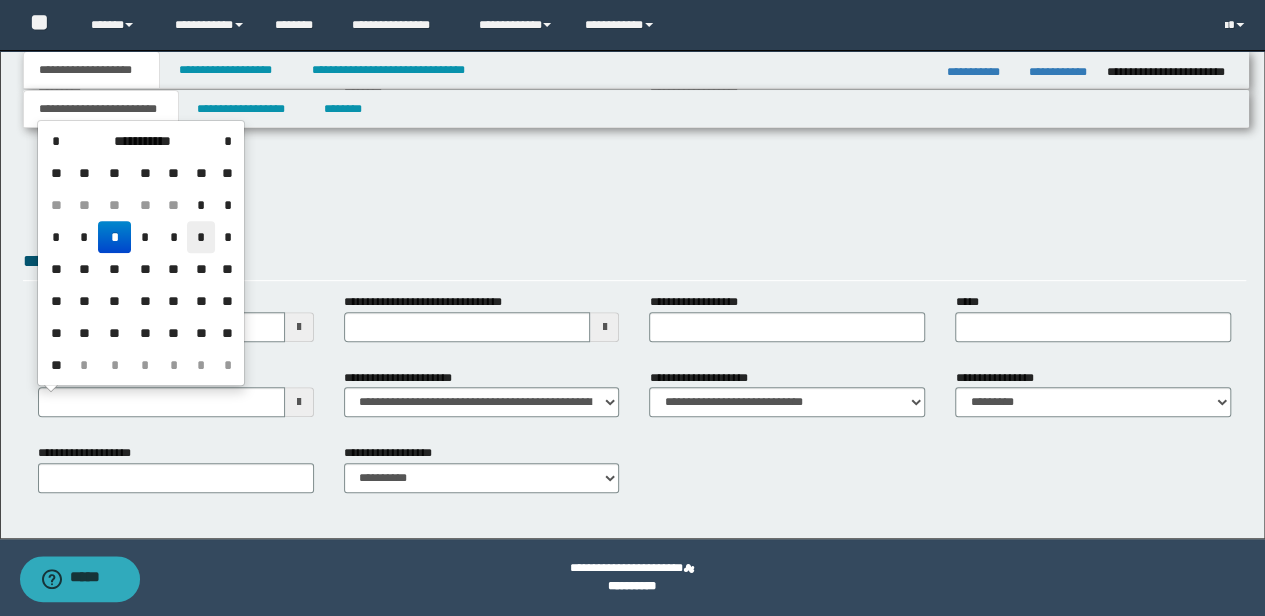 click on "*" at bounding box center [201, 237] 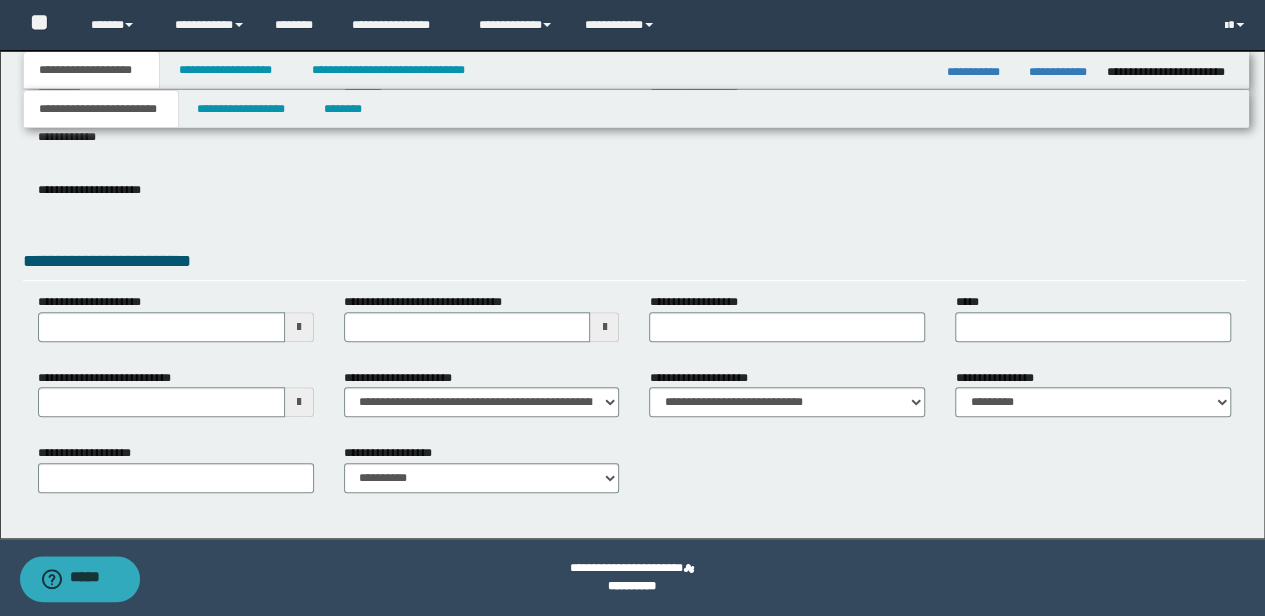 click on "**********" at bounding box center (635, 205) 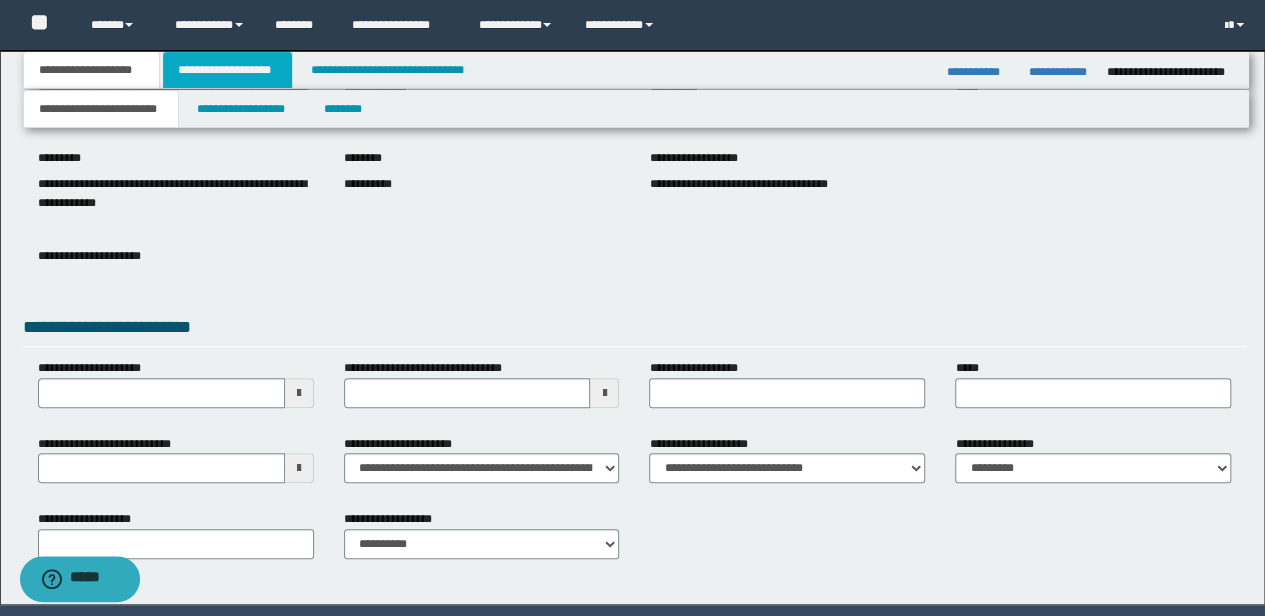 click on "**********" at bounding box center (227, 70) 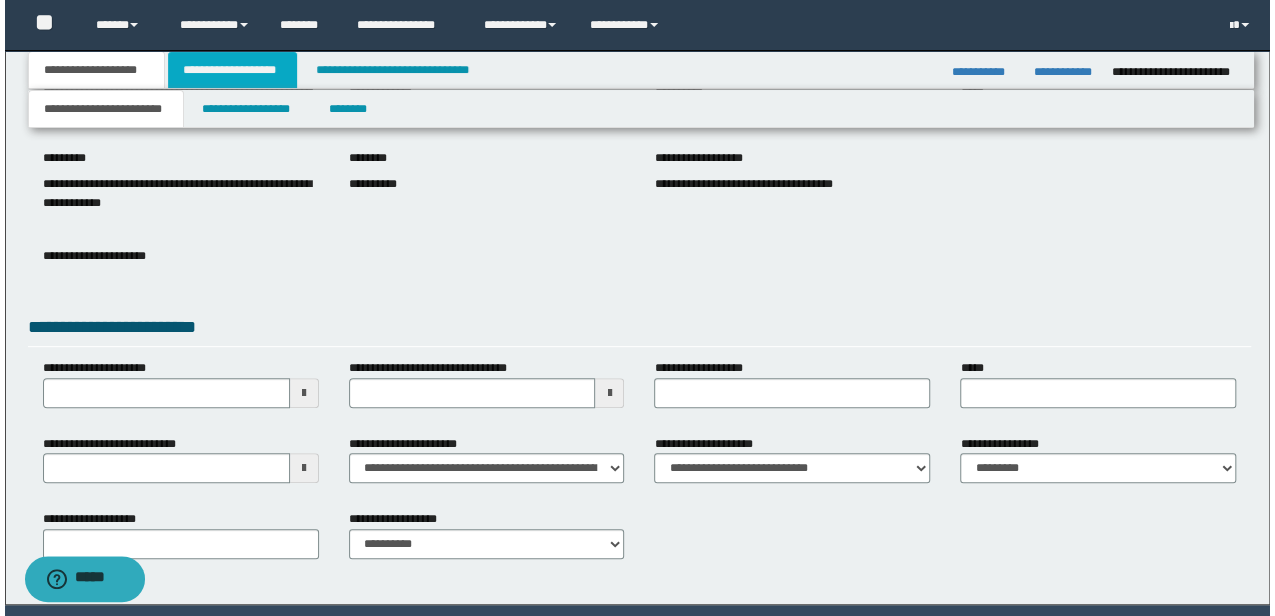 scroll, scrollTop: 0, scrollLeft: 0, axis: both 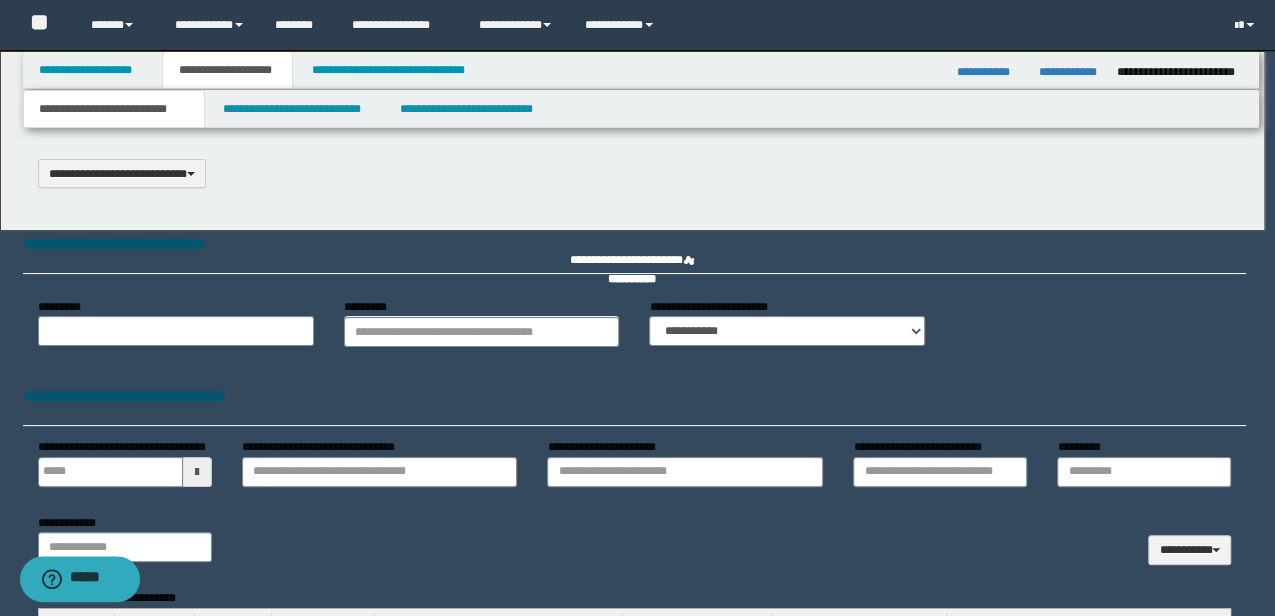 type 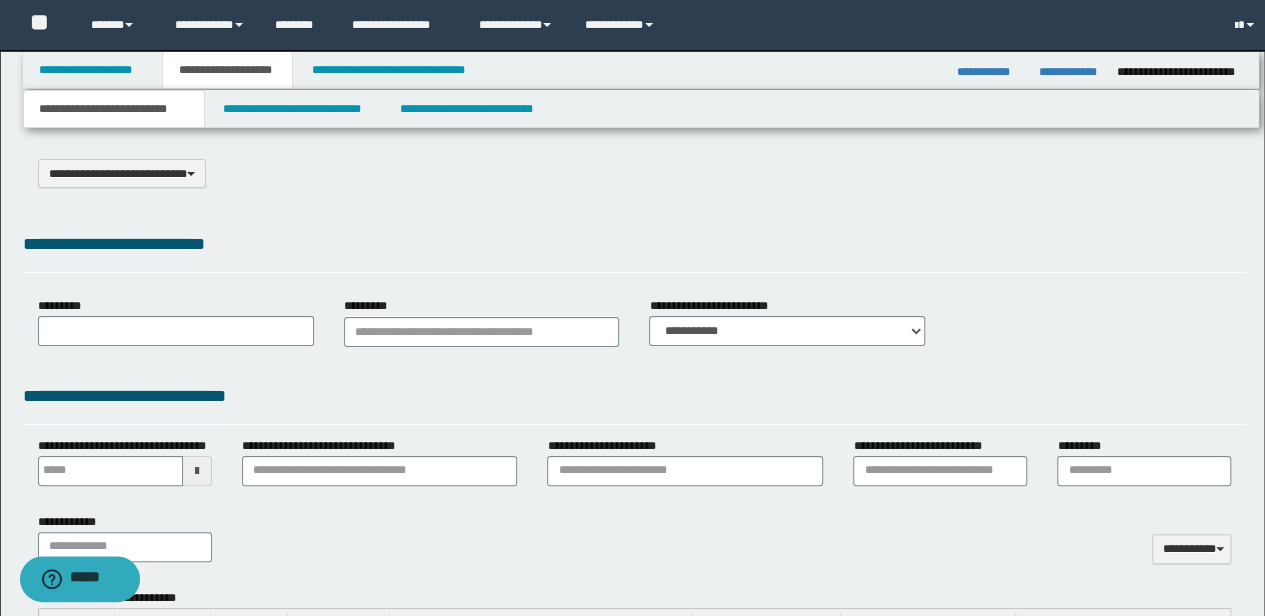 type on "**********" 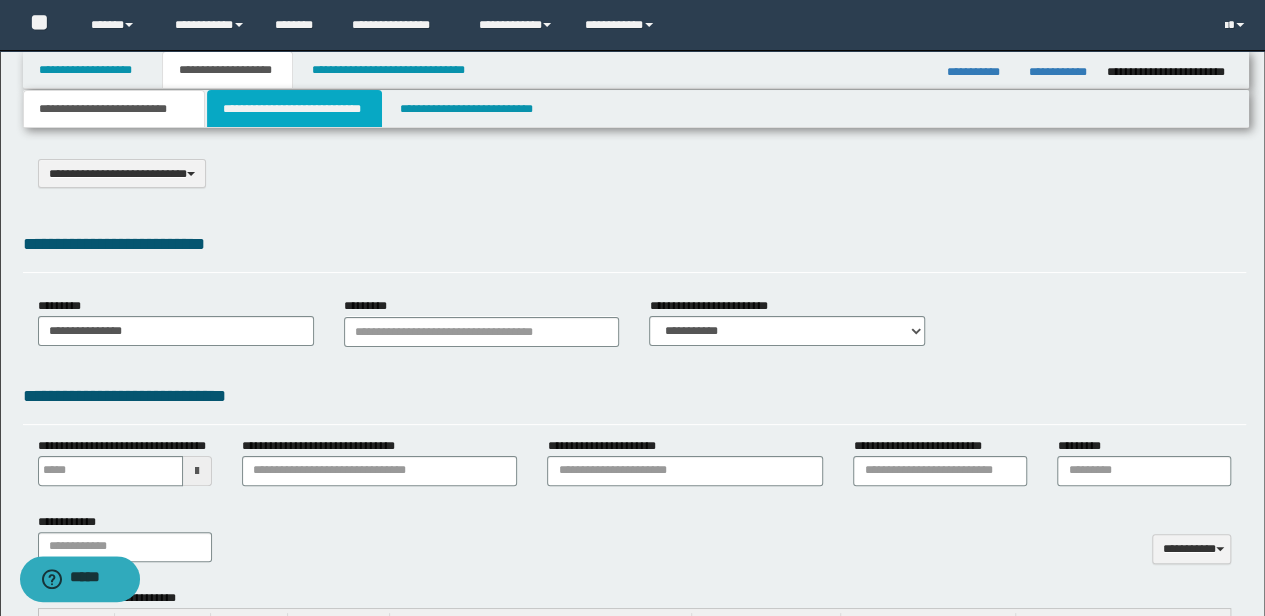 click on "**********" at bounding box center (294, 109) 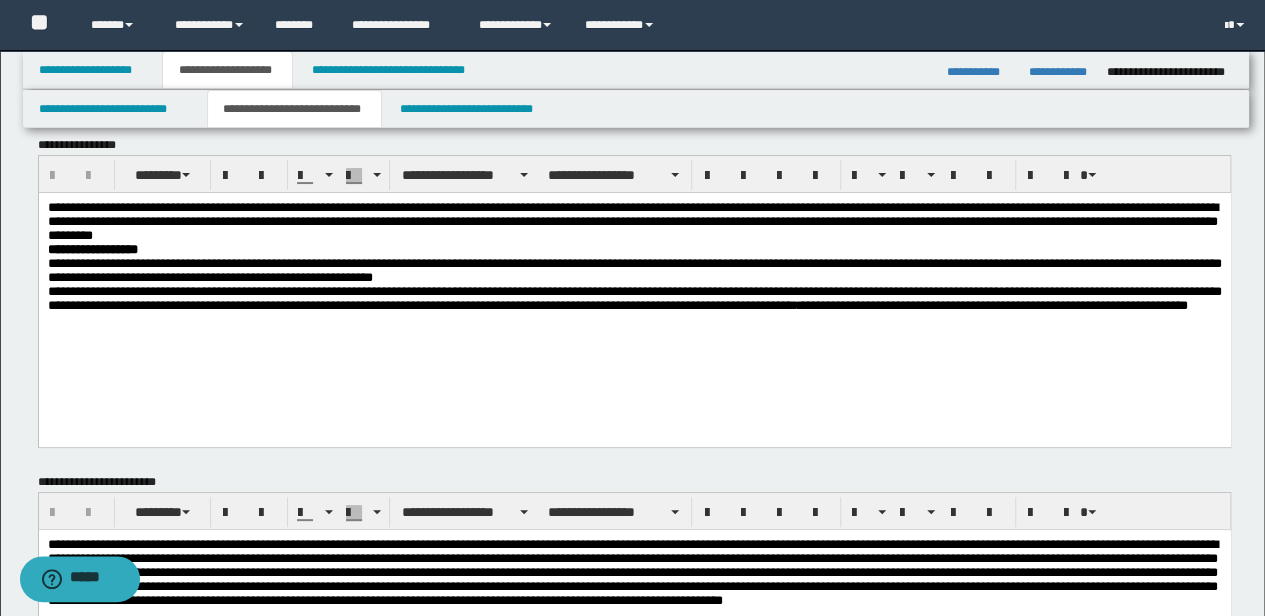 scroll, scrollTop: 0, scrollLeft: 0, axis: both 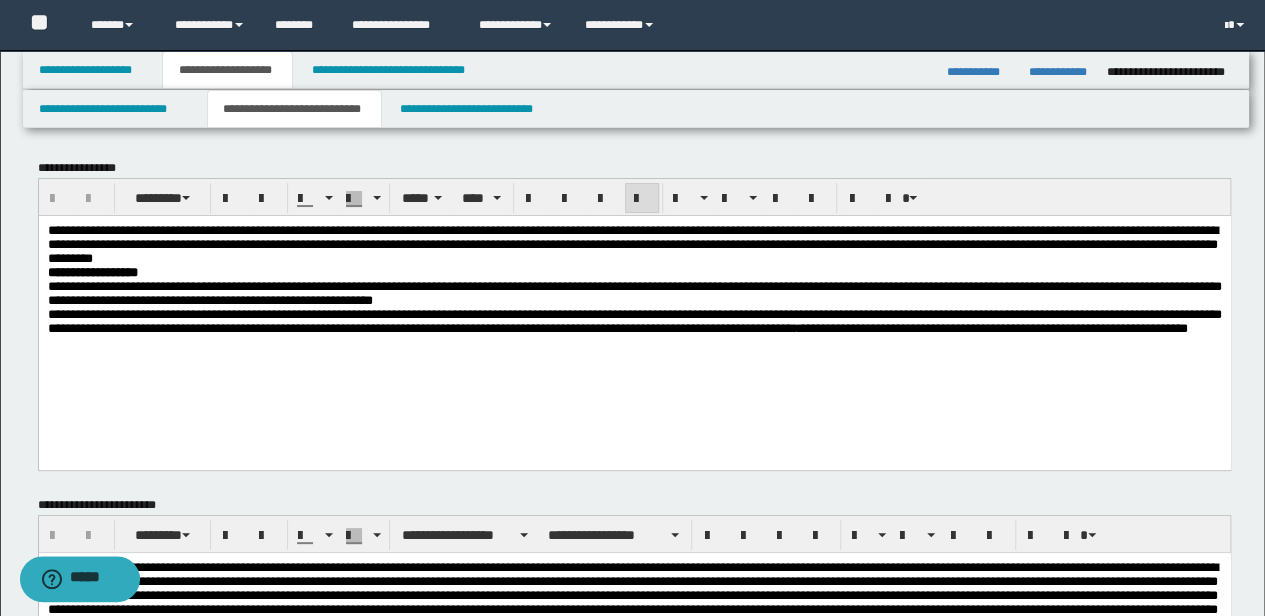 click on "**********" at bounding box center [634, 320] 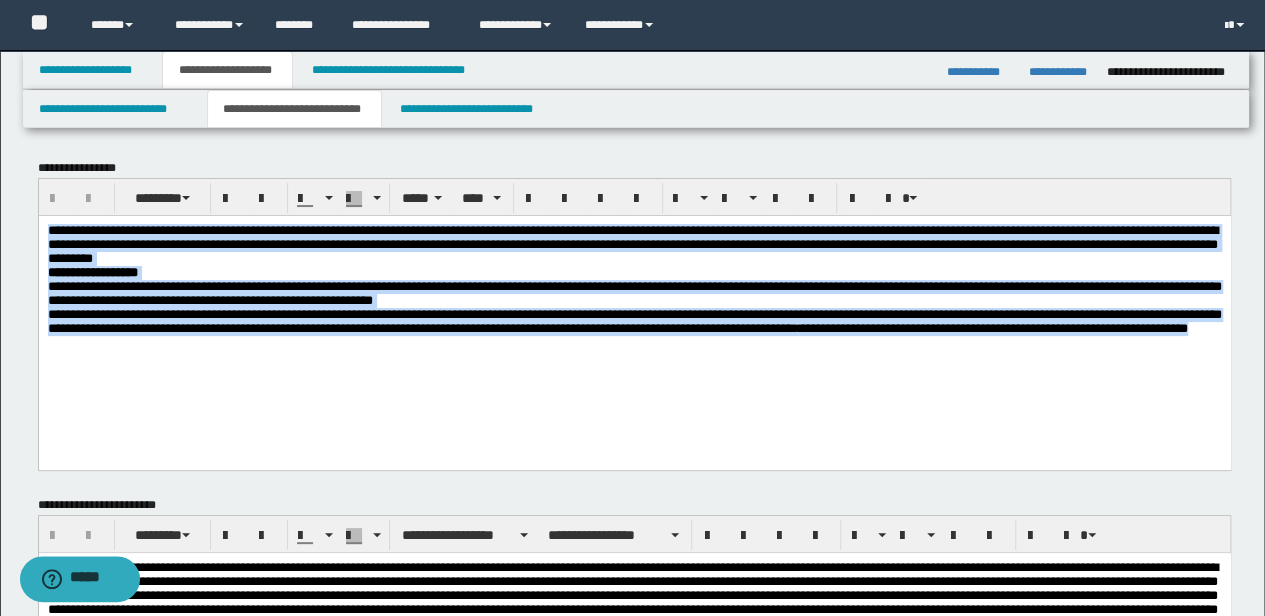 drag, startPoint x: 558, startPoint y: 362, endPoint x: 10, endPoint y: 210, distance: 568.6897 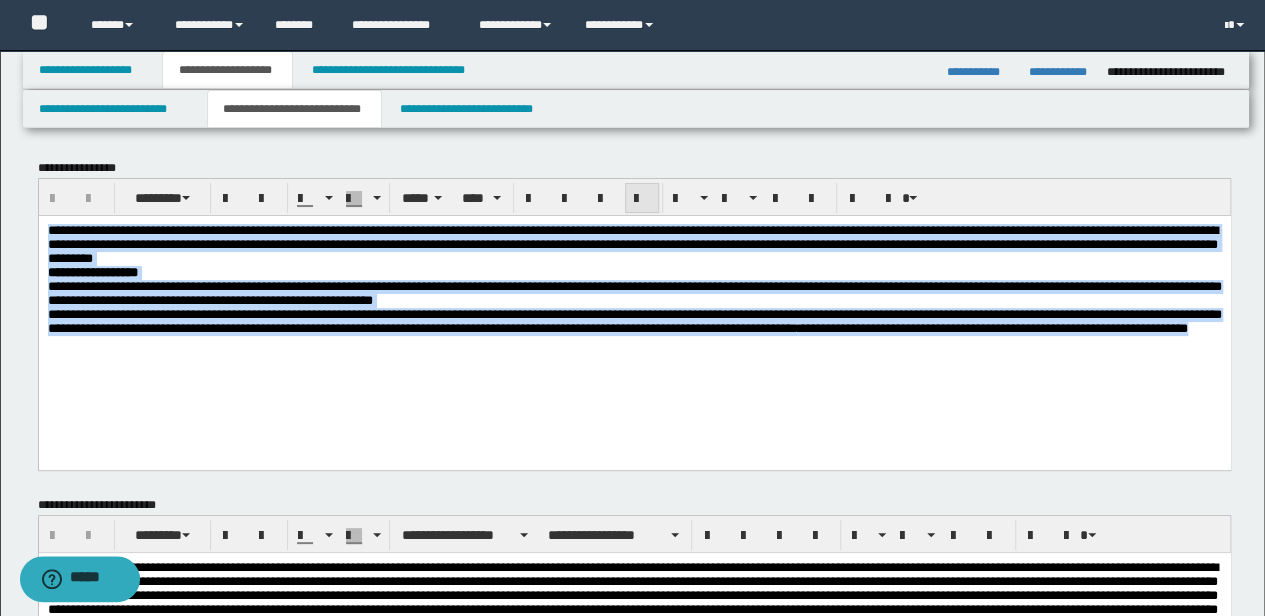click at bounding box center [642, 199] 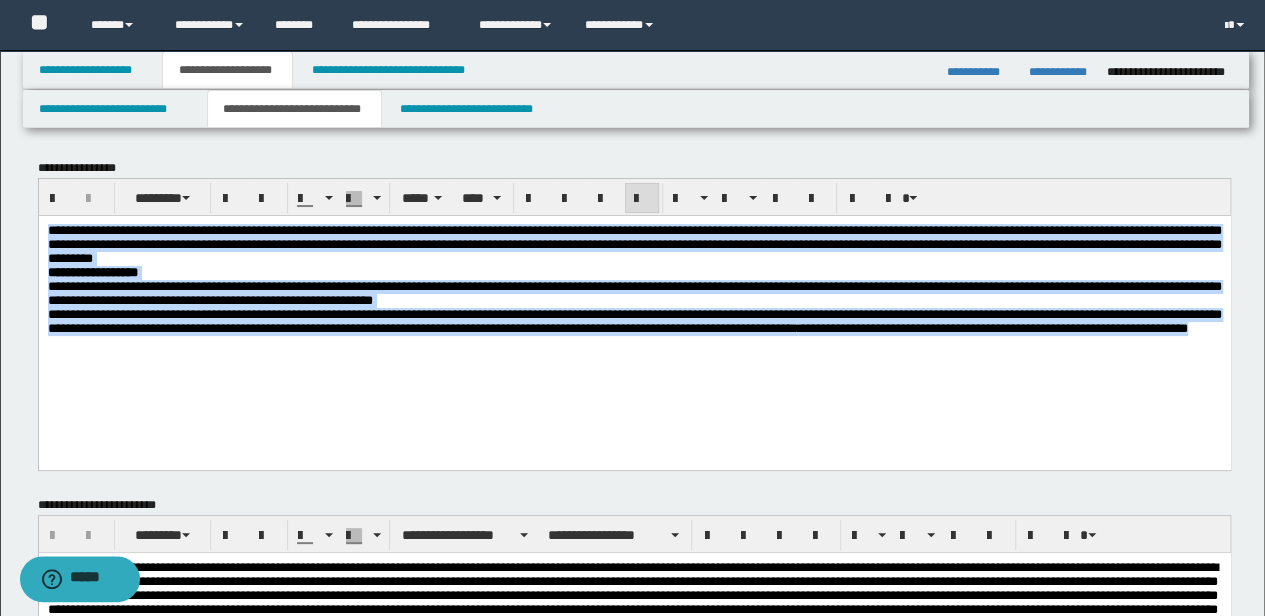 click at bounding box center (642, 199) 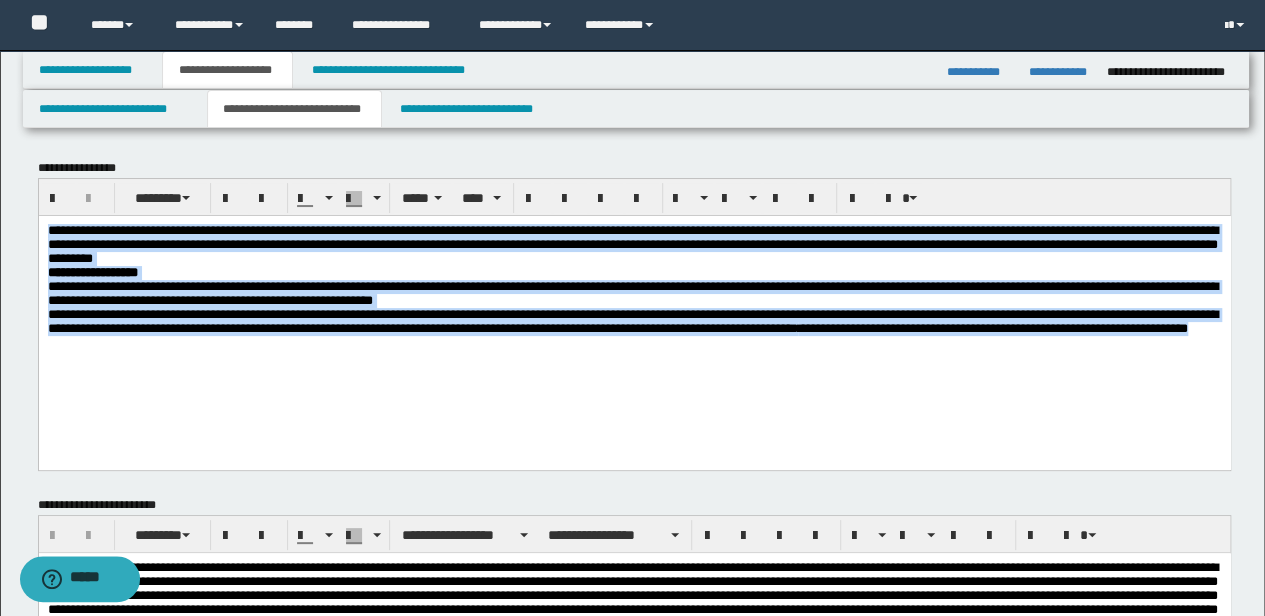 click on "**********" at bounding box center (634, 321) 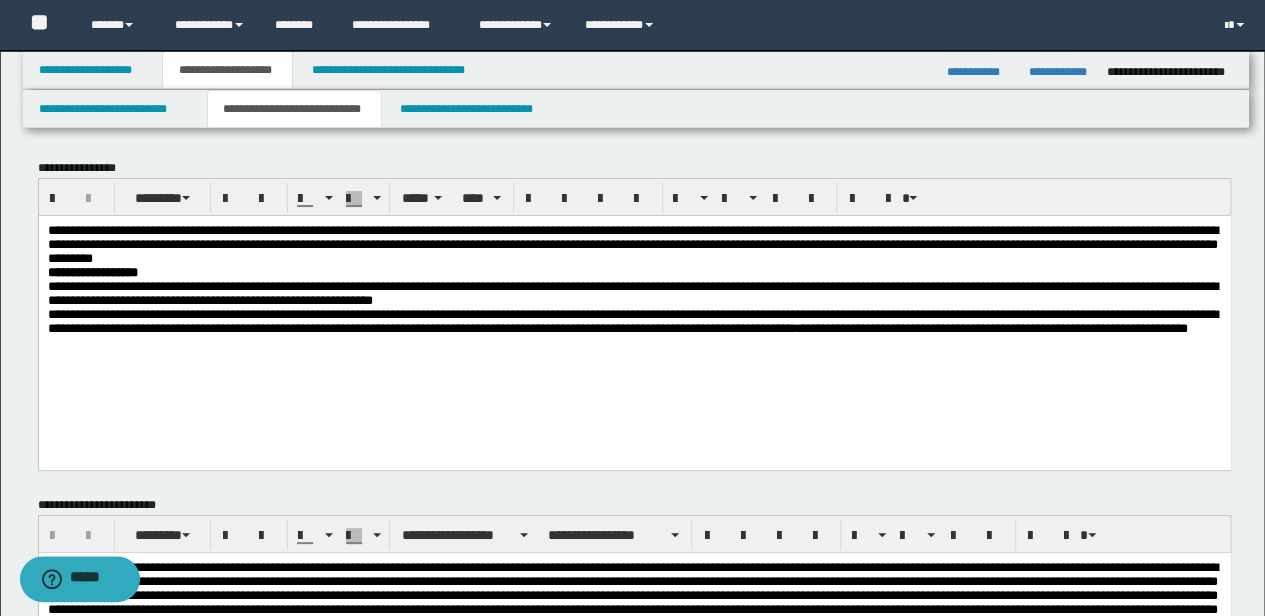 click on "**********" at bounding box center [992, 327] 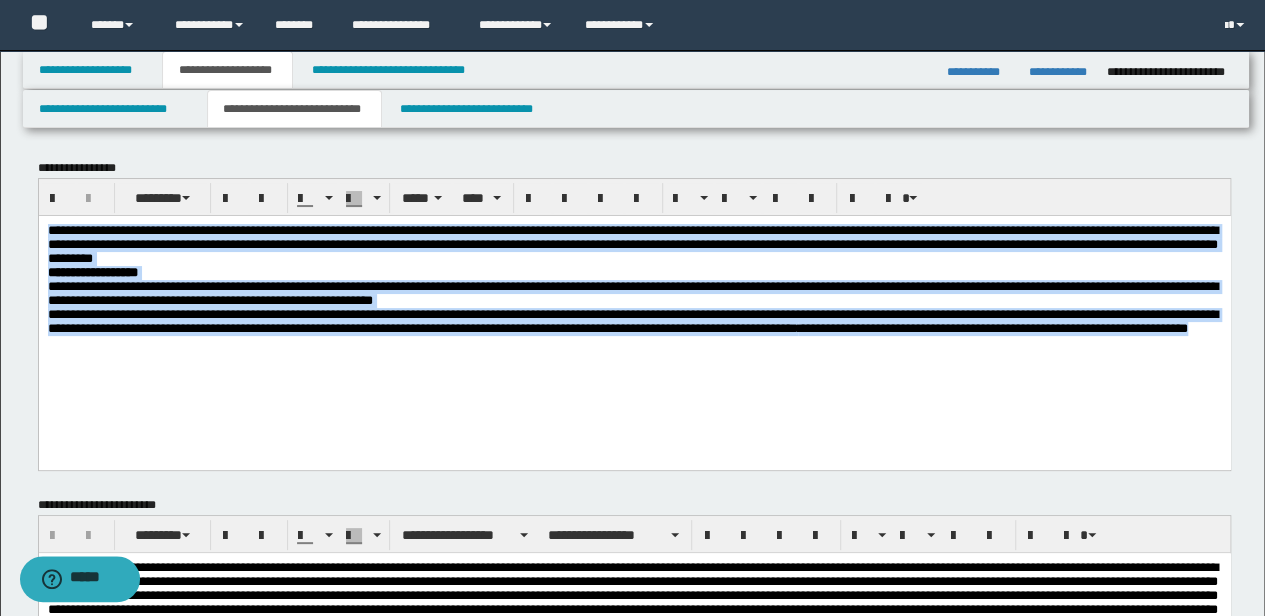 drag, startPoint x: 564, startPoint y: 358, endPoint x: 34, endPoint y: 218, distance: 548.17883 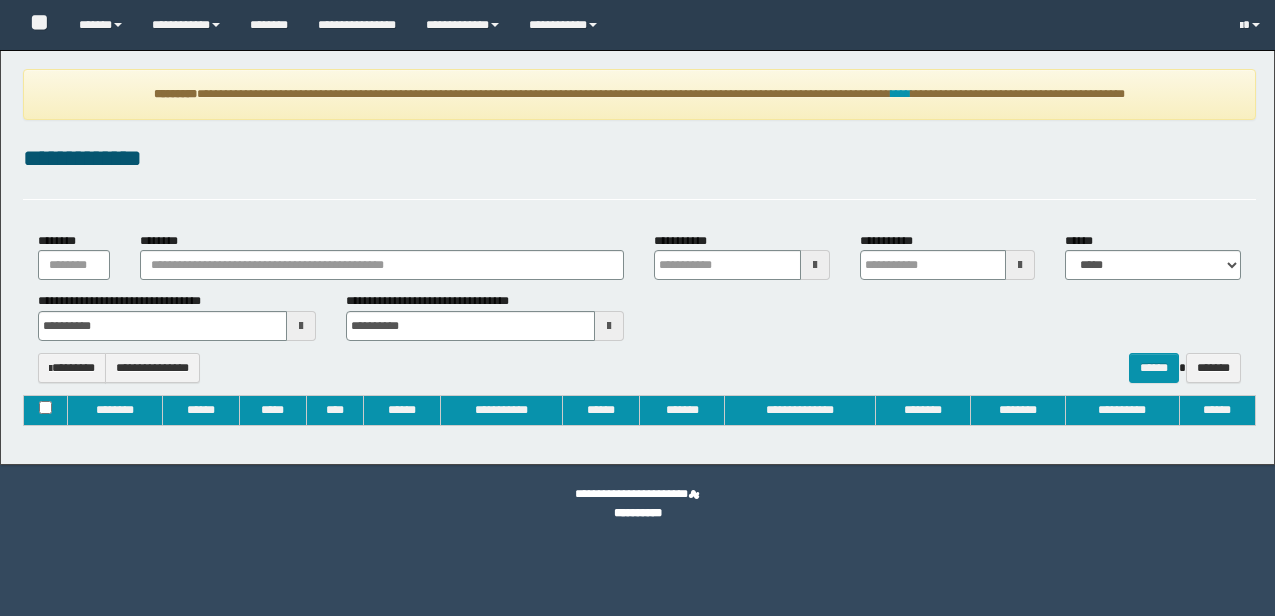 type on "**********" 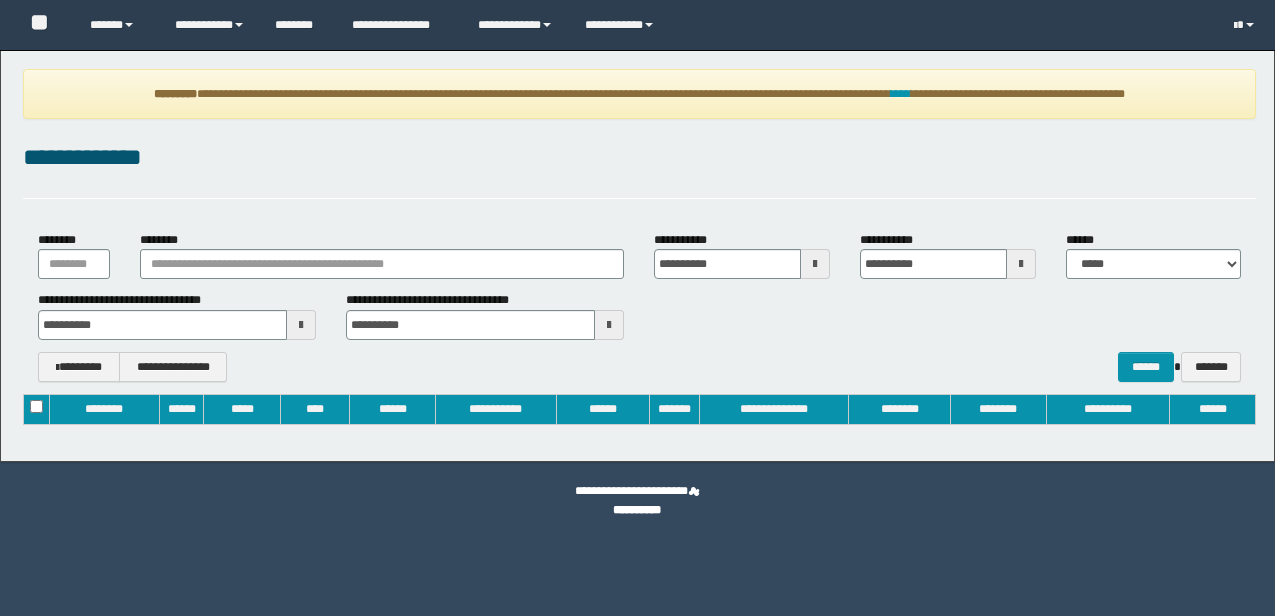 scroll, scrollTop: 0, scrollLeft: 0, axis: both 